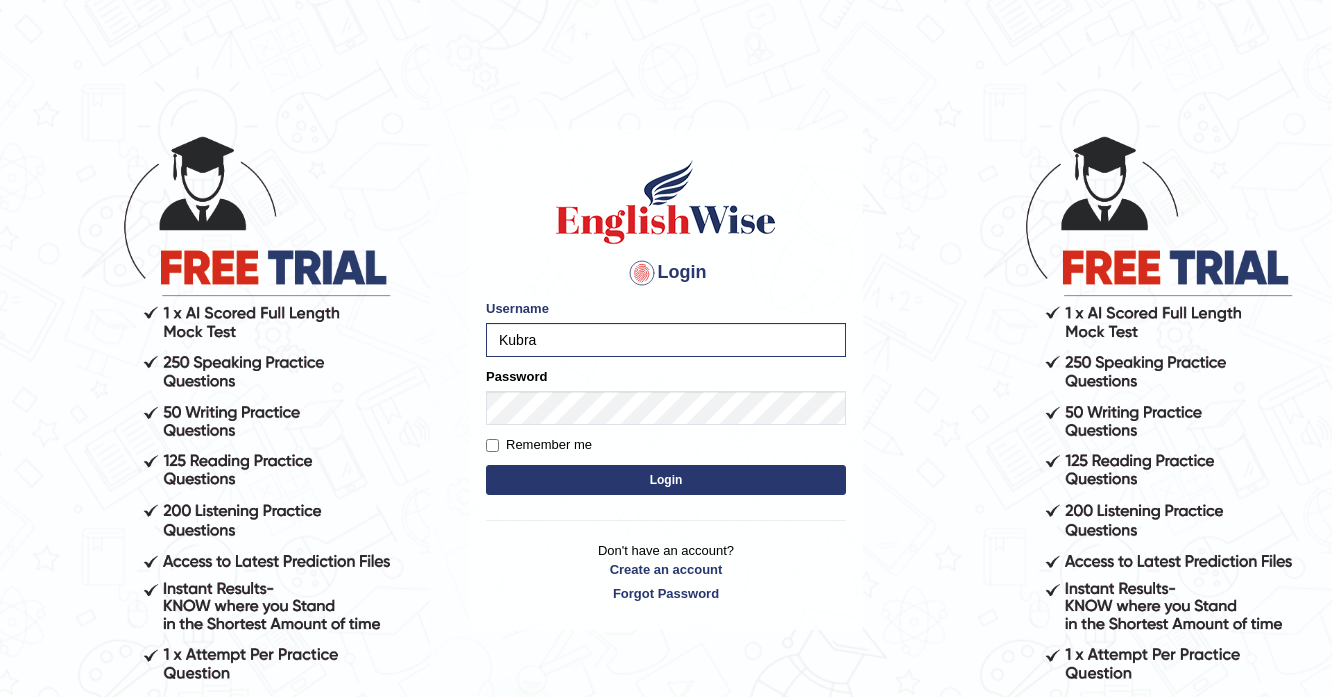 scroll, scrollTop: 0, scrollLeft: 0, axis: both 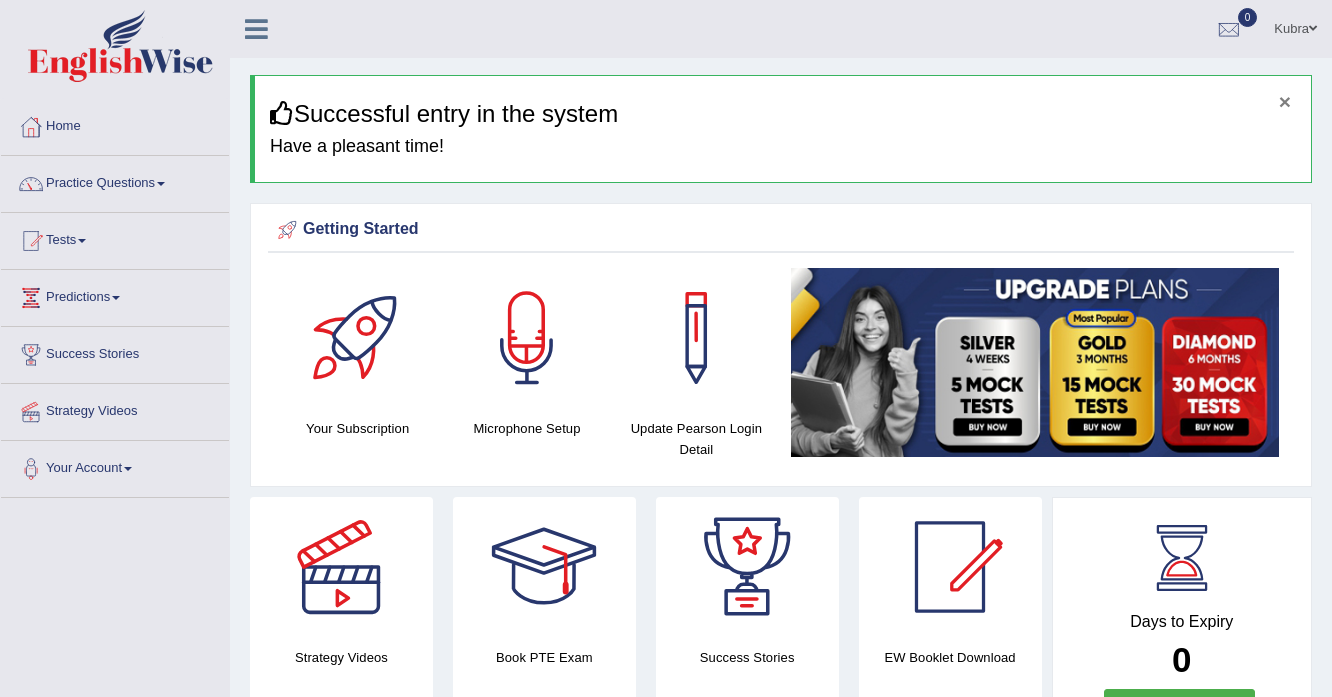 click on "×" at bounding box center [1285, 101] 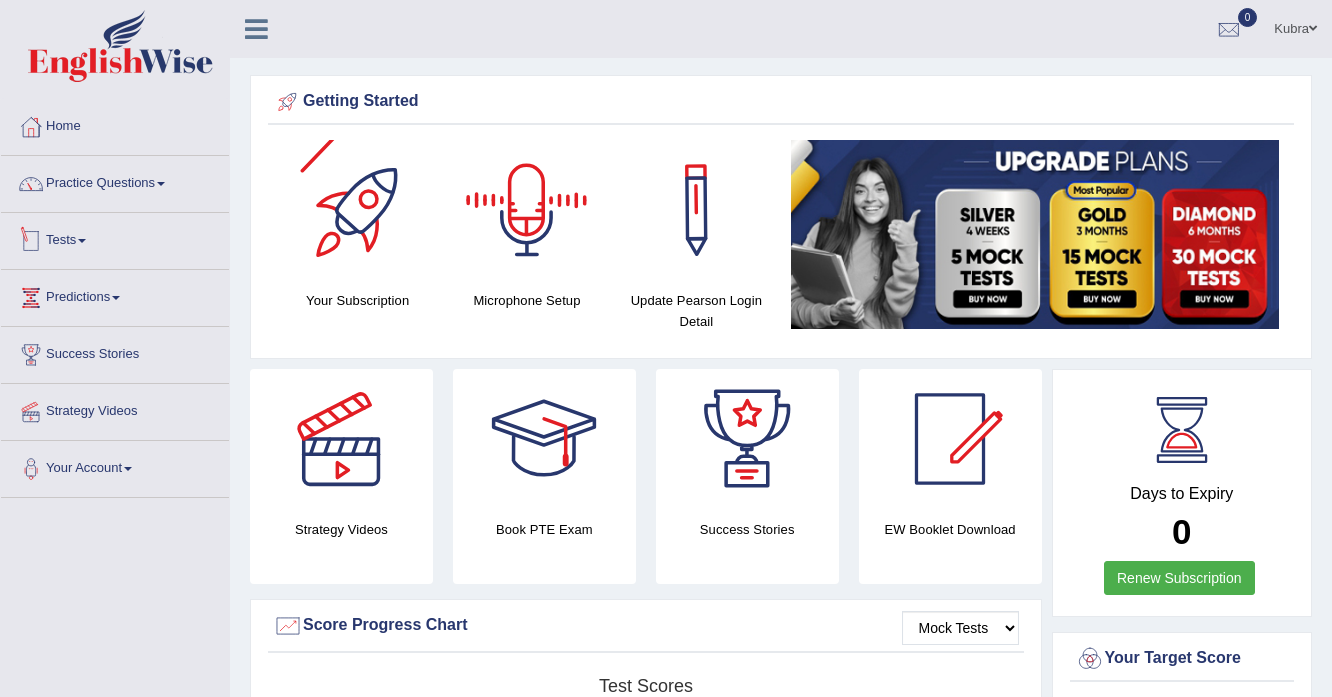 click on "Tests" at bounding box center [115, 238] 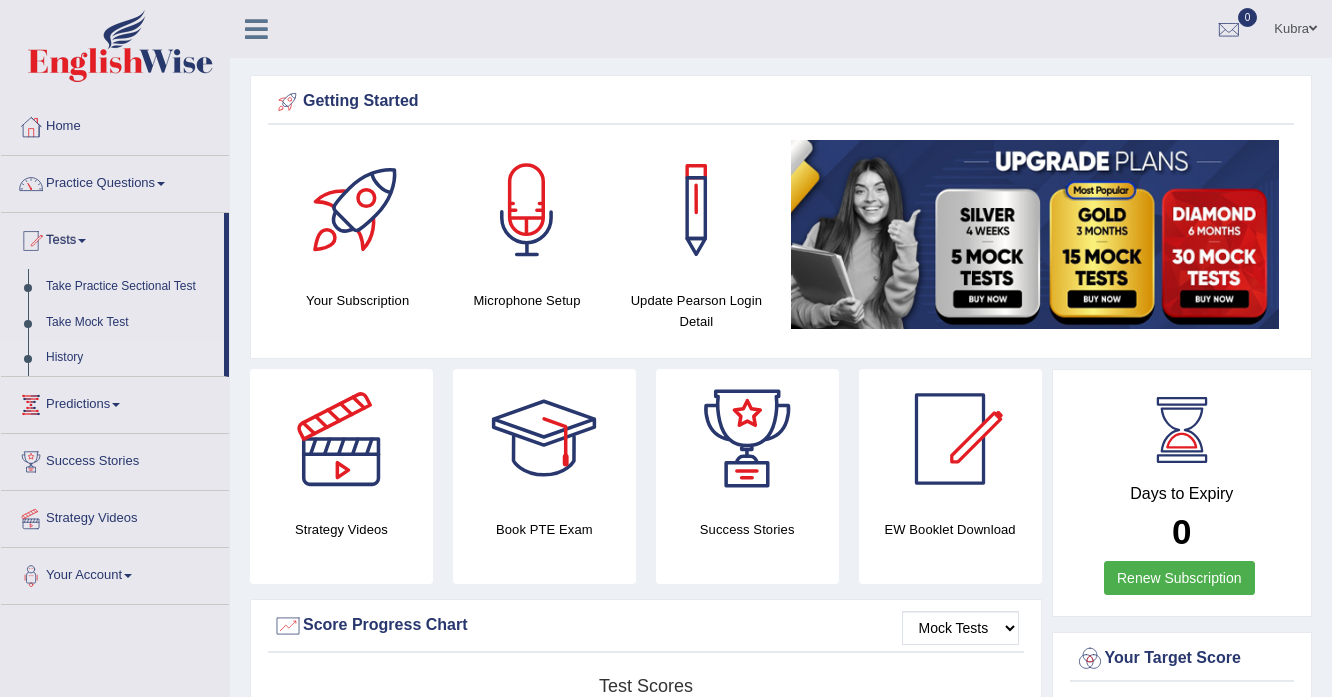 click on "History" at bounding box center [130, 358] 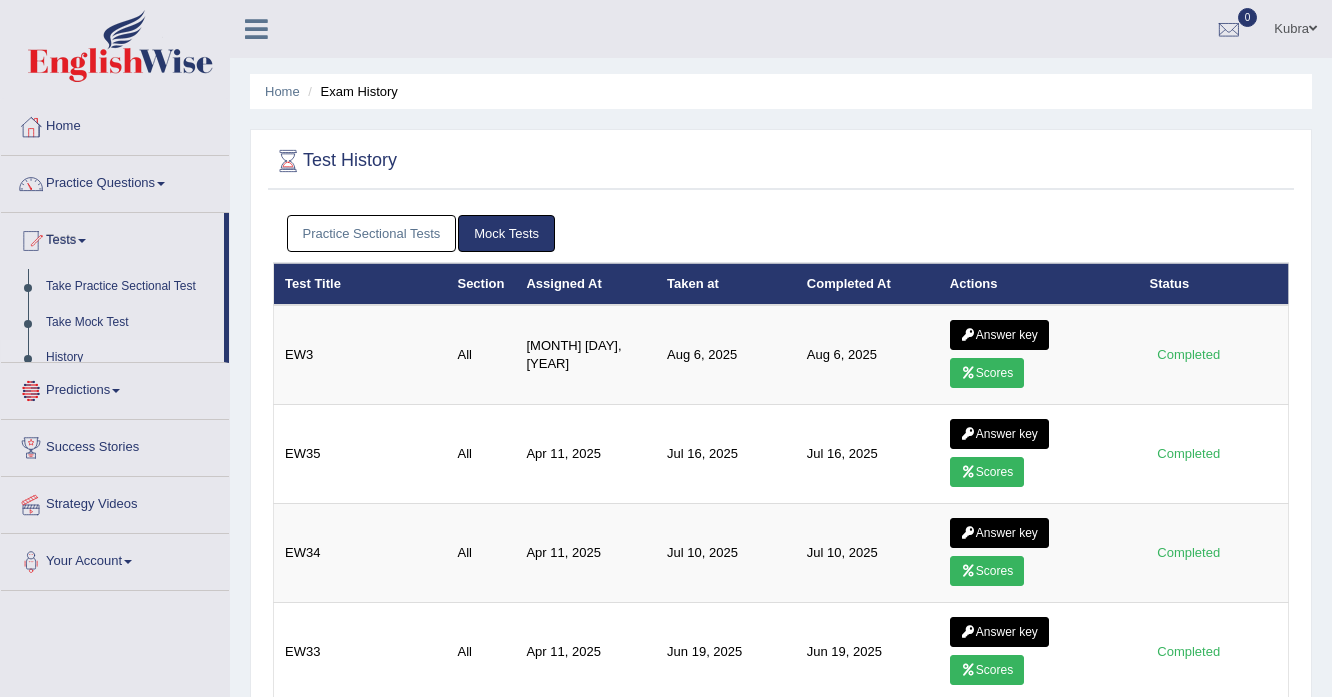 scroll, scrollTop: 0, scrollLeft: 0, axis: both 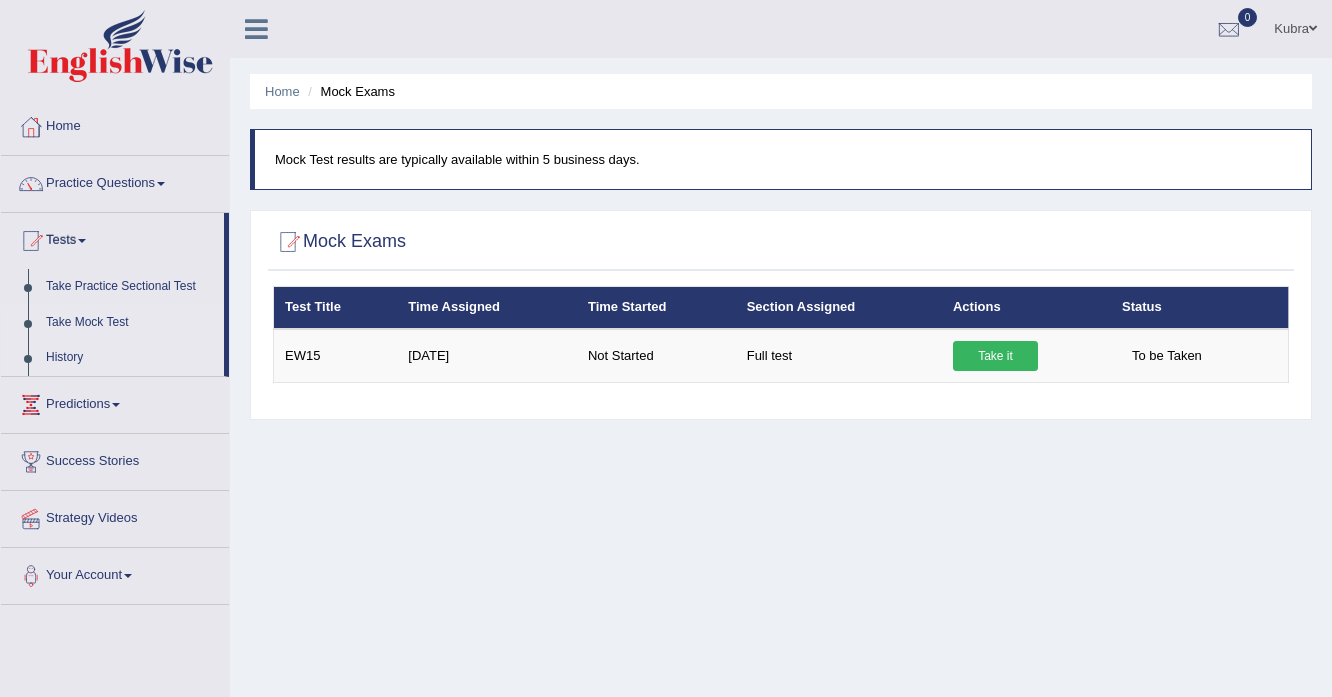 click on "History" at bounding box center [130, 358] 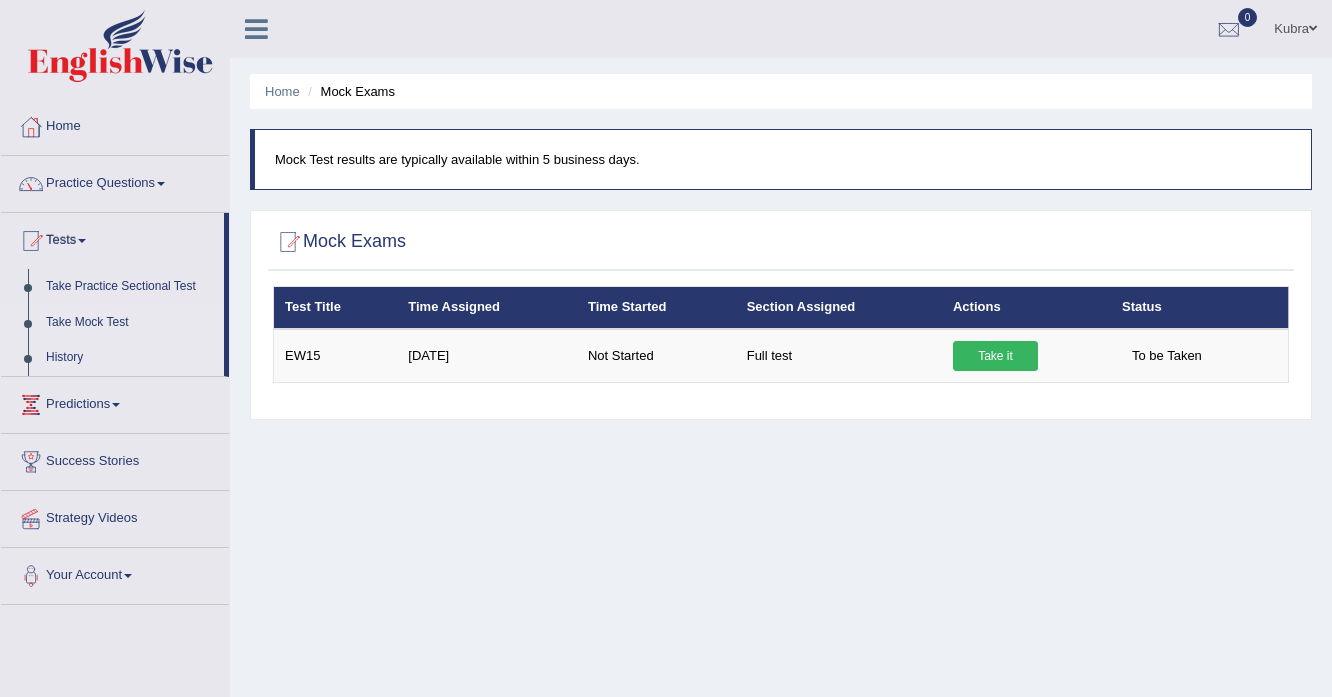 click on "History" at bounding box center [130, 358] 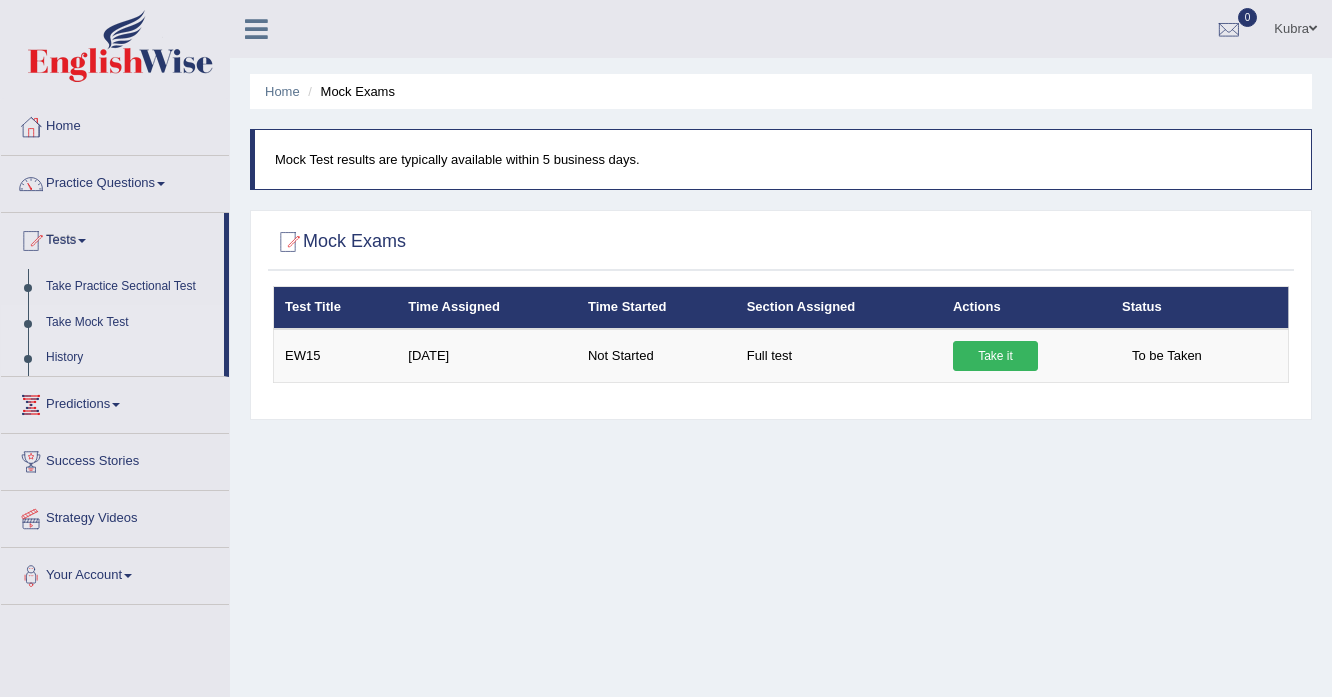 click on "History" at bounding box center (130, 358) 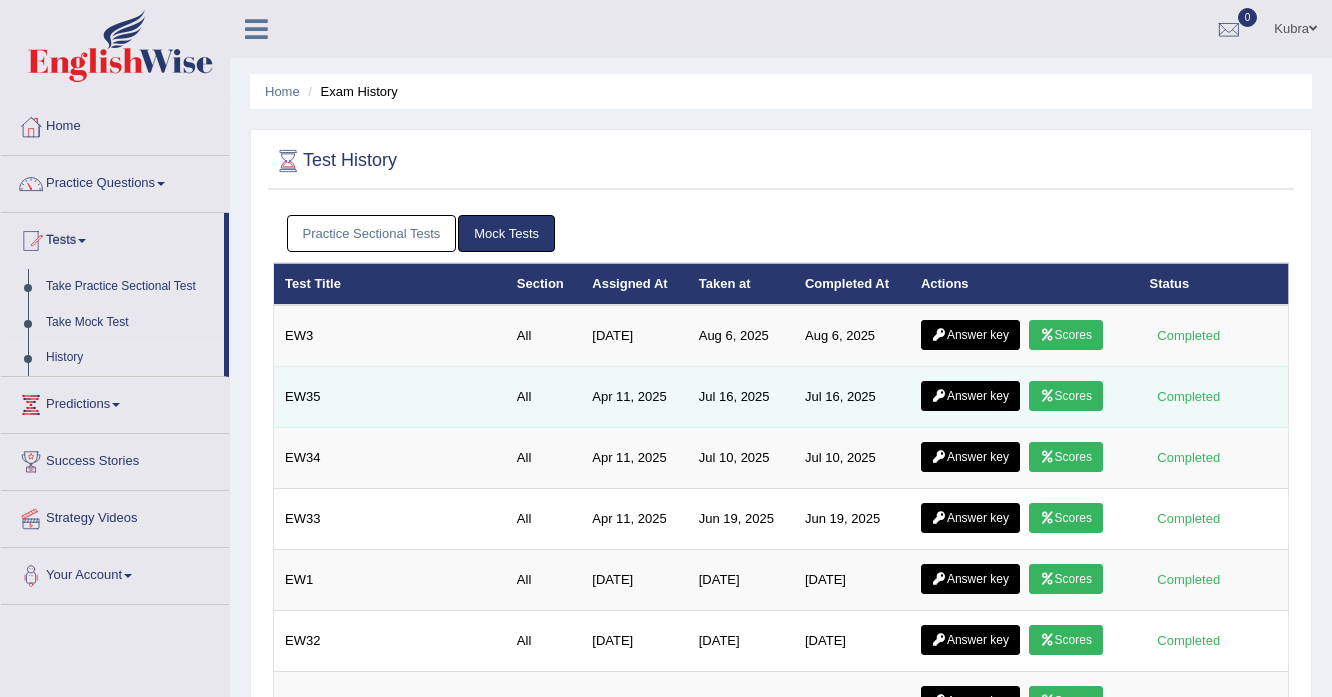 scroll, scrollTop: 0, scrollLeft: 0, axis: both 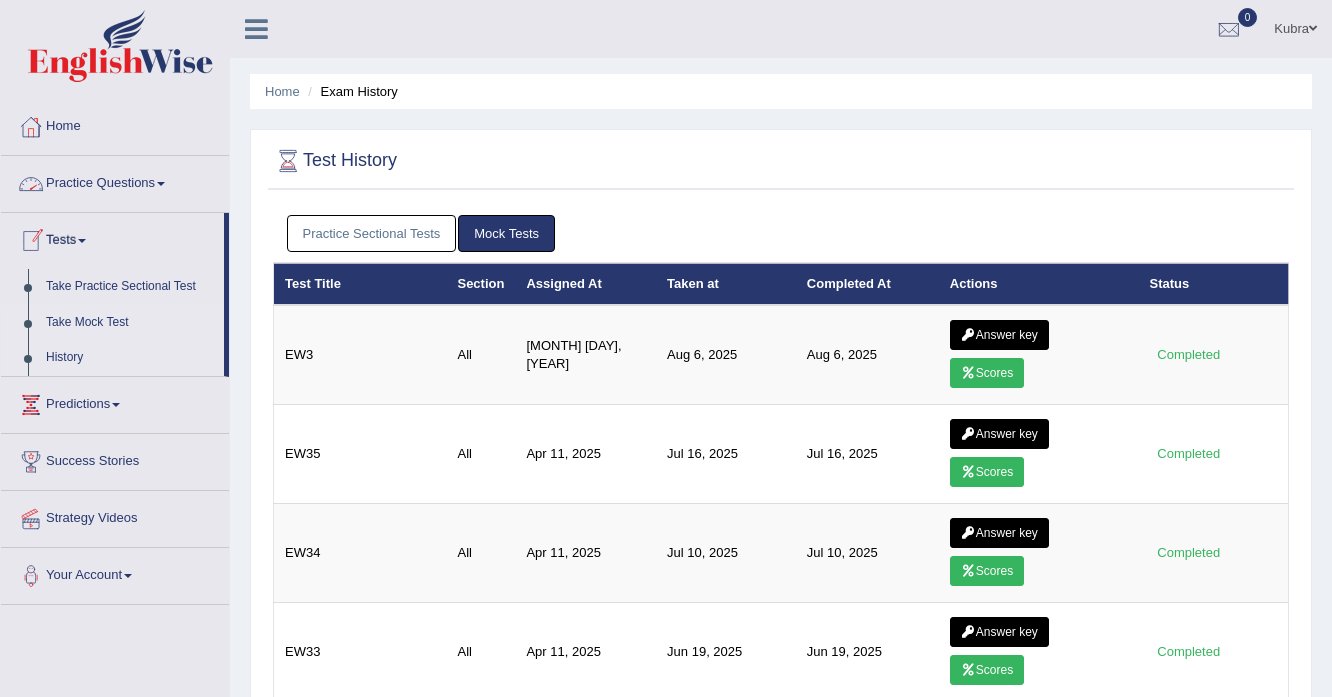 click on "Take Mock Test" at bounding box center (130, 323) 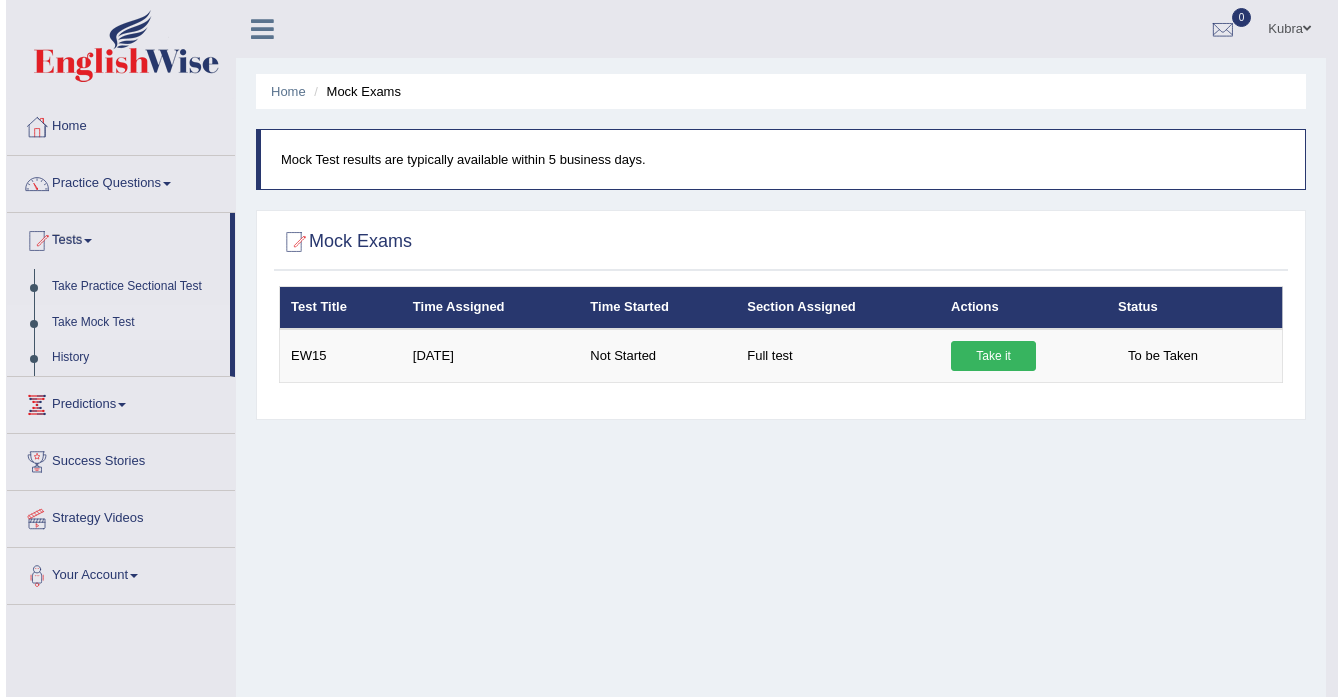 scroll, scrollTop: 0, scrollLeft: 0, axis: both 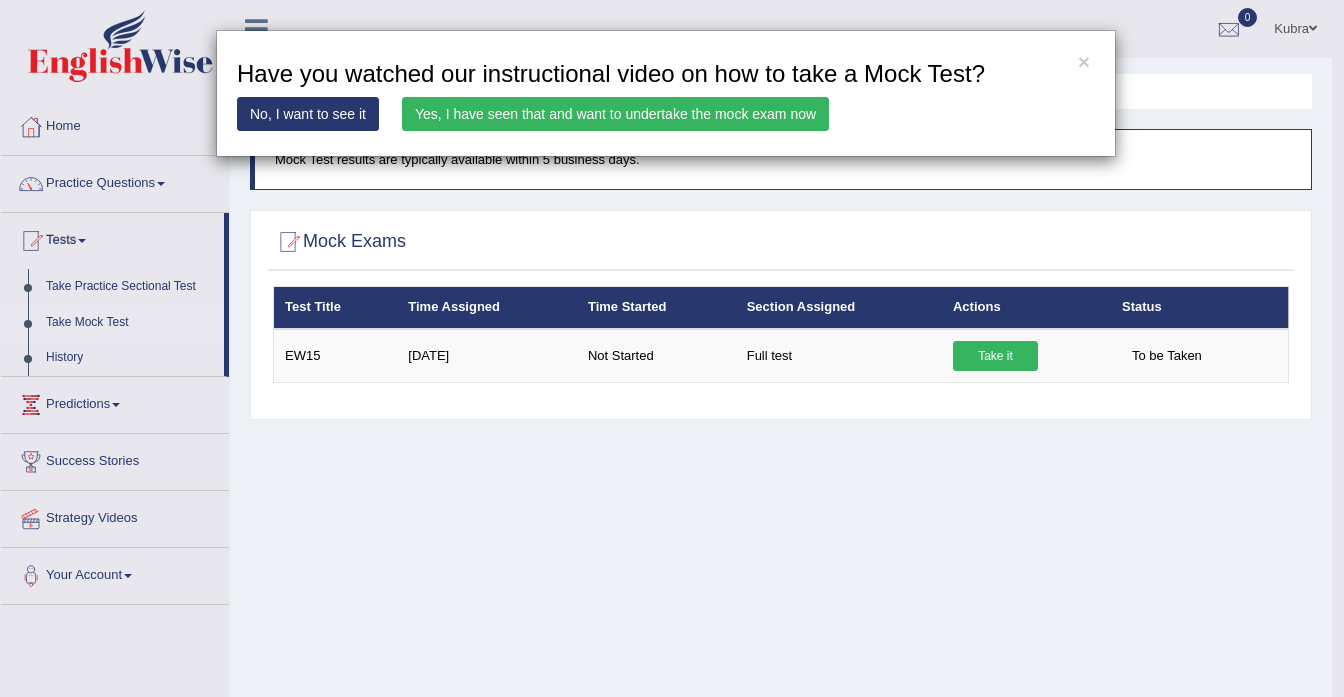 click on "Yes, I have seen that and want to undertake the mock exam now" at bounding box center [615, 114] 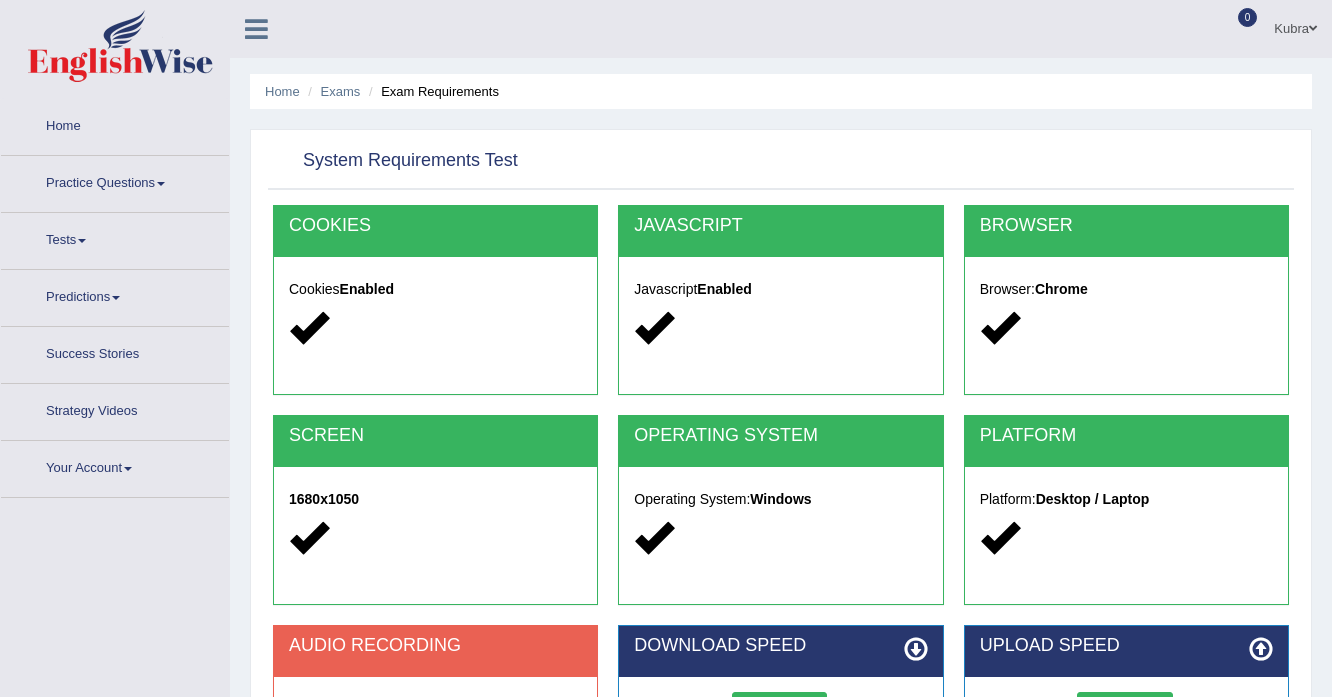 scroll, scrollTop: 0, scrollLeft: 0, axis: both 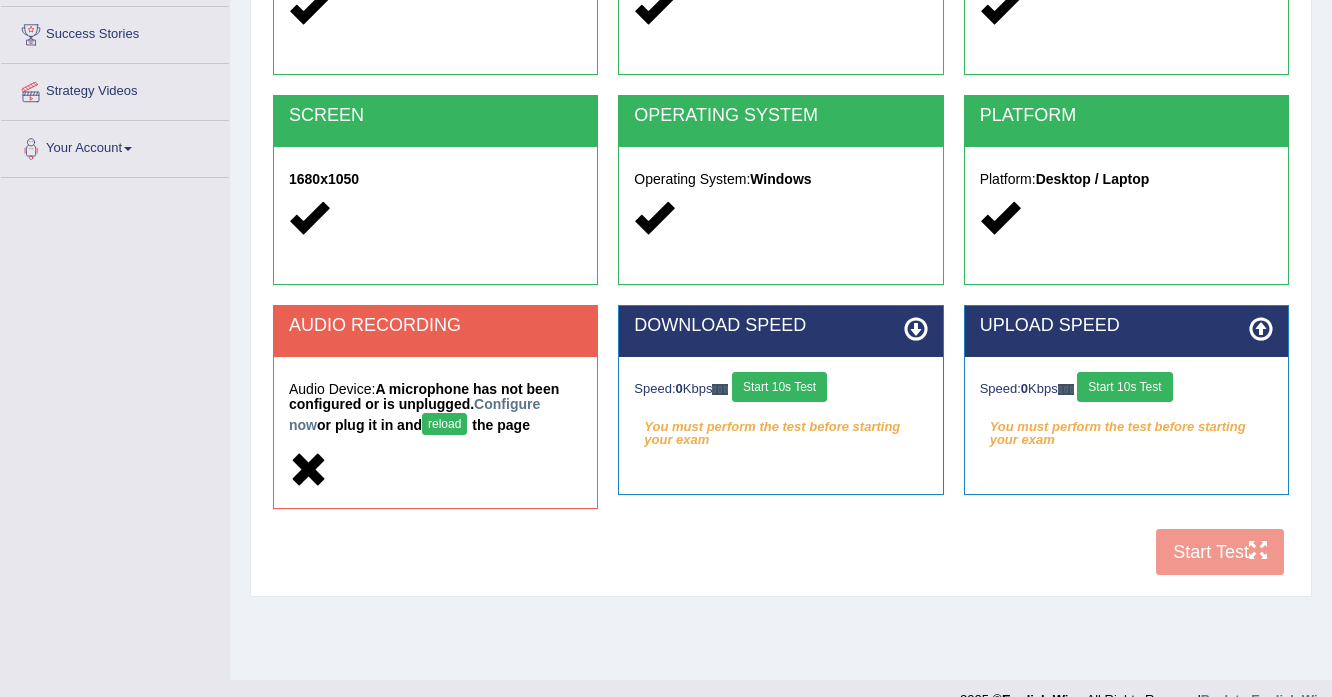 click on "reload" at bounding box center (444, 424) 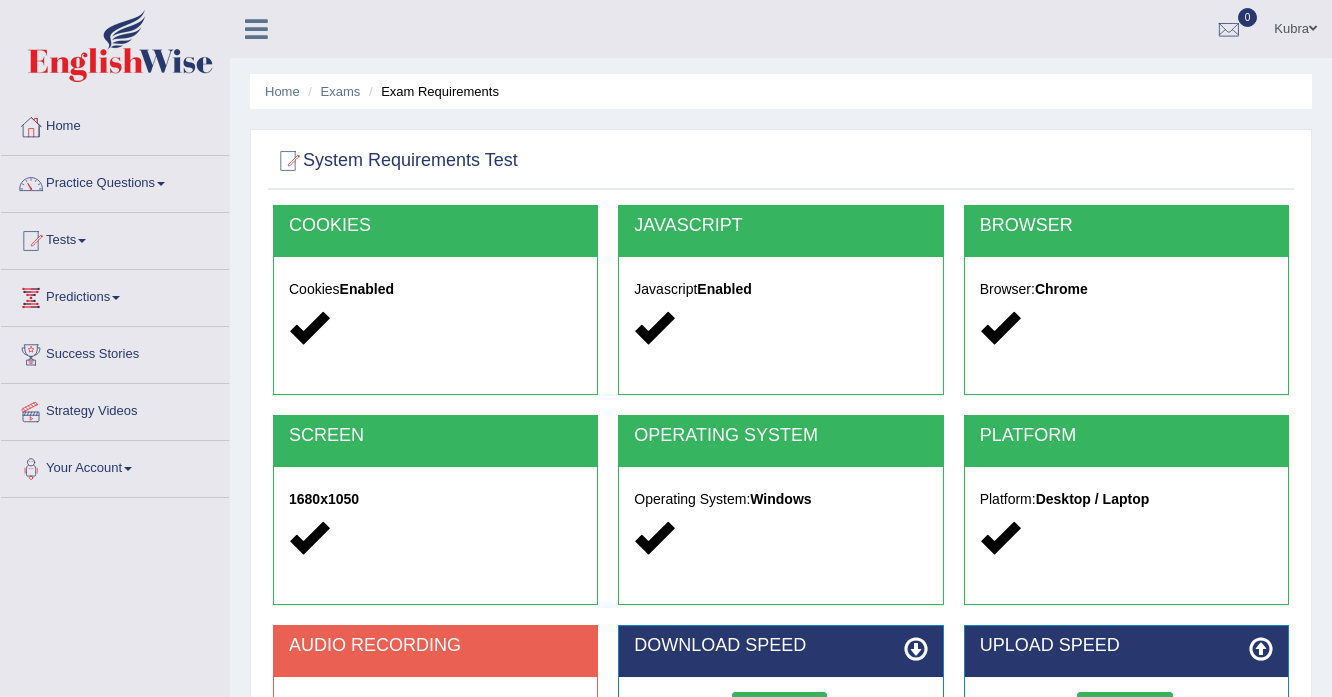 scroll, scrollTop: 336, scrollLeft: 0, axis: vertical 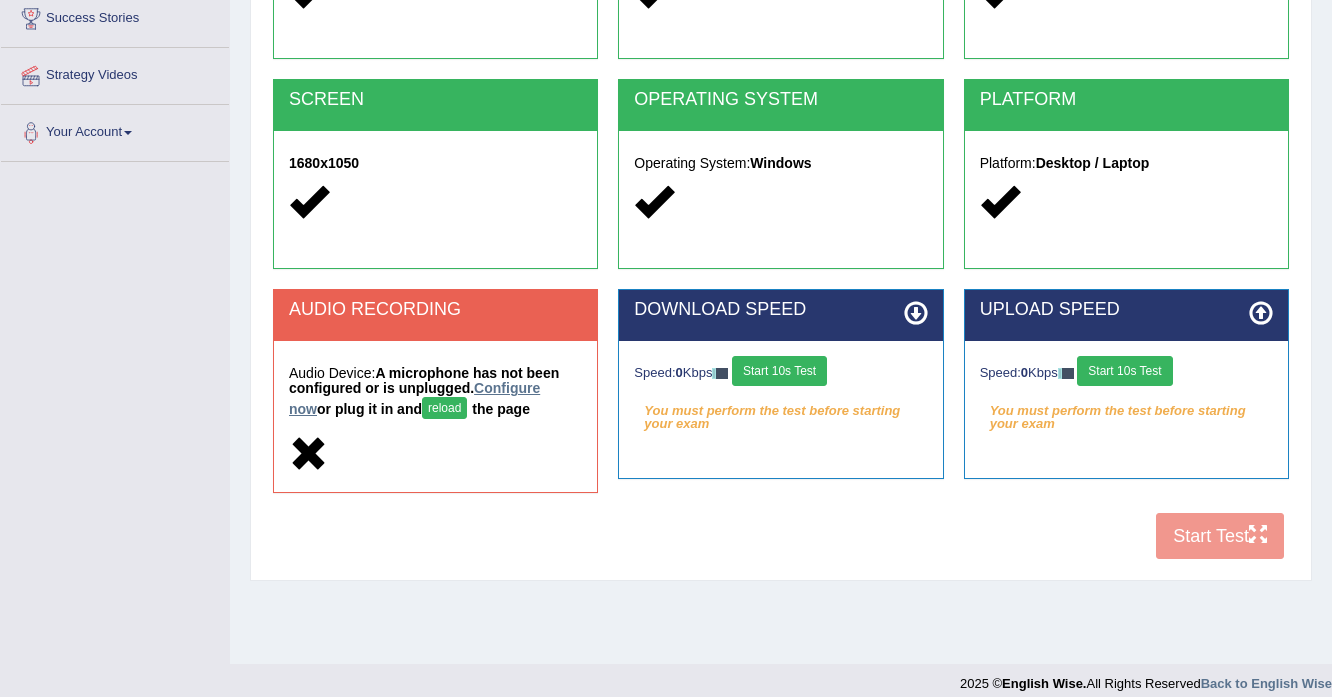 click on "Configure now" at bounding box center (414, 398) 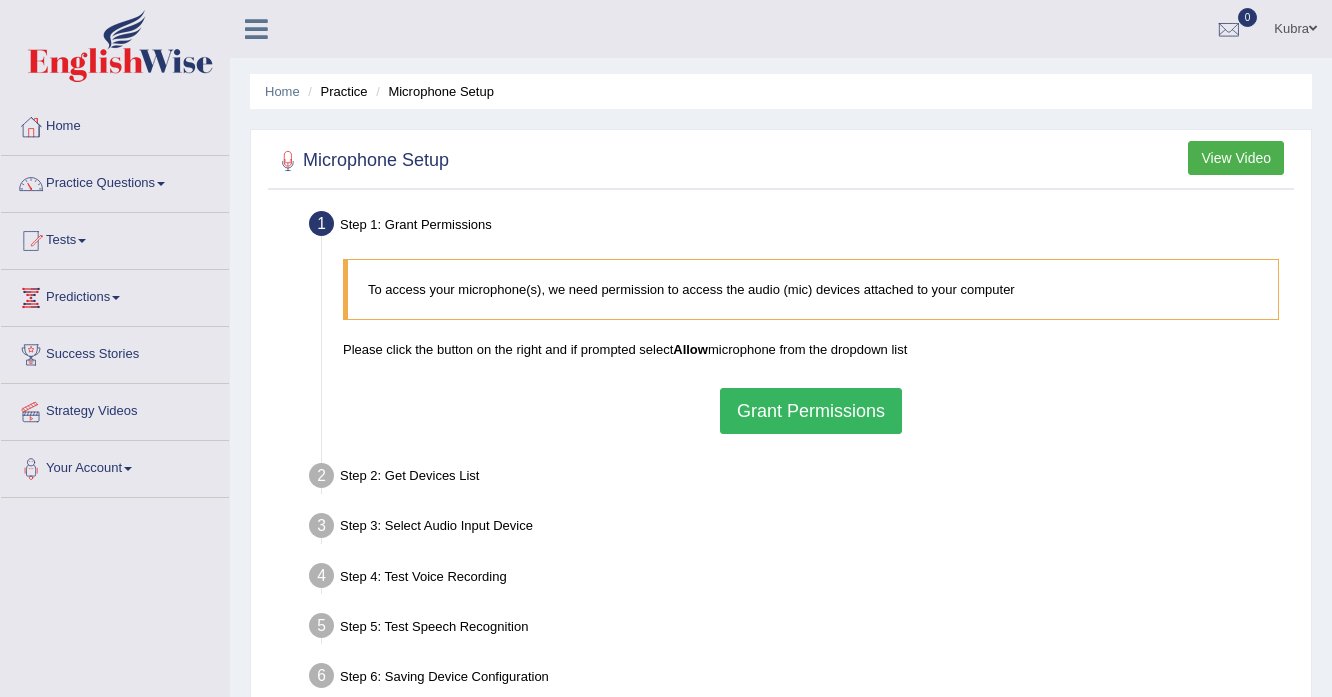 scroll, scrollTop: 0, scrollLeft: 0, axis: both 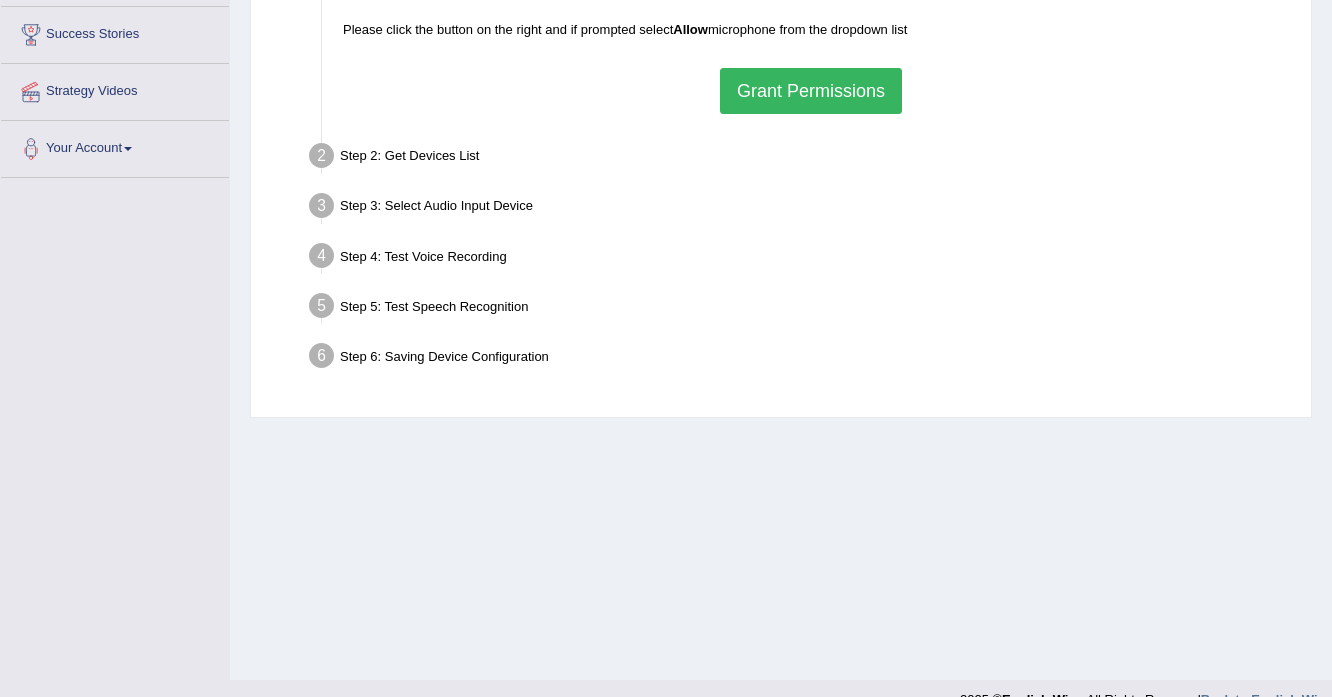 click on "Grant Permissions" at bounding box center (811, 91) 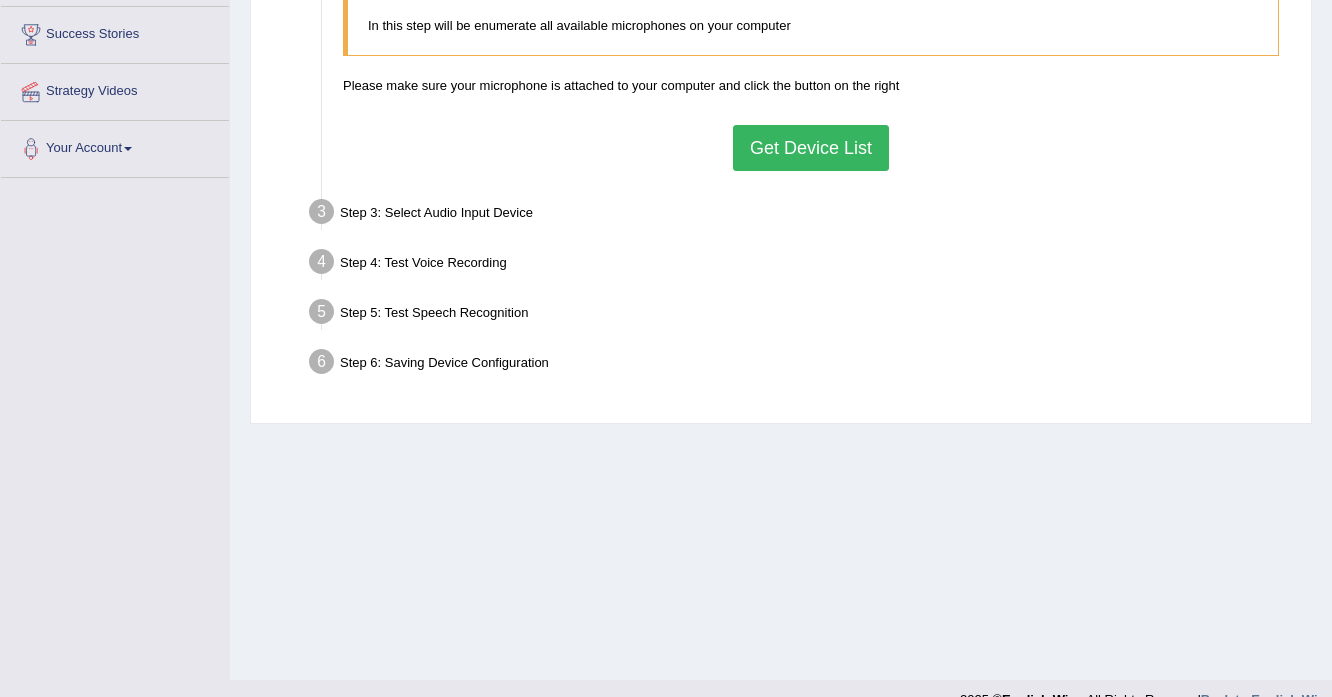 click on "Get Device List" at bounding box center [811, 148] 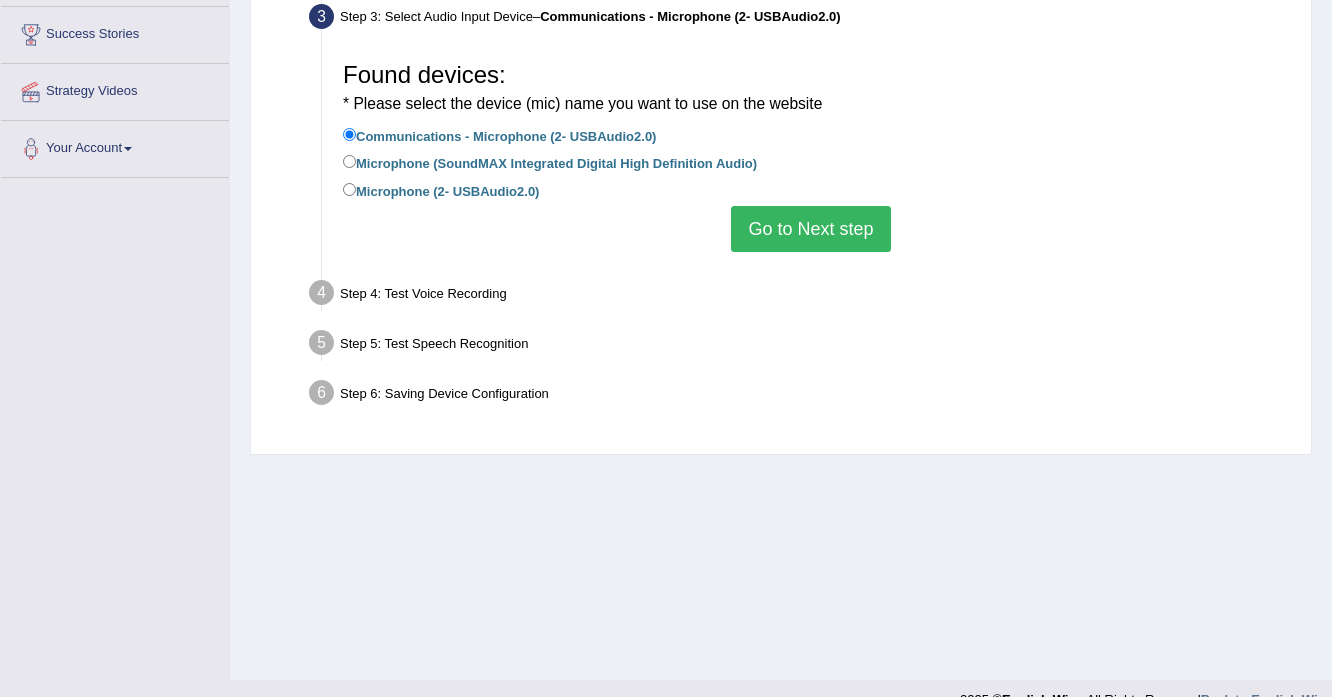 click on "Microphone (SoundMAX Integrated Digital High Definition Audio)" at bounding box center (550, 162) 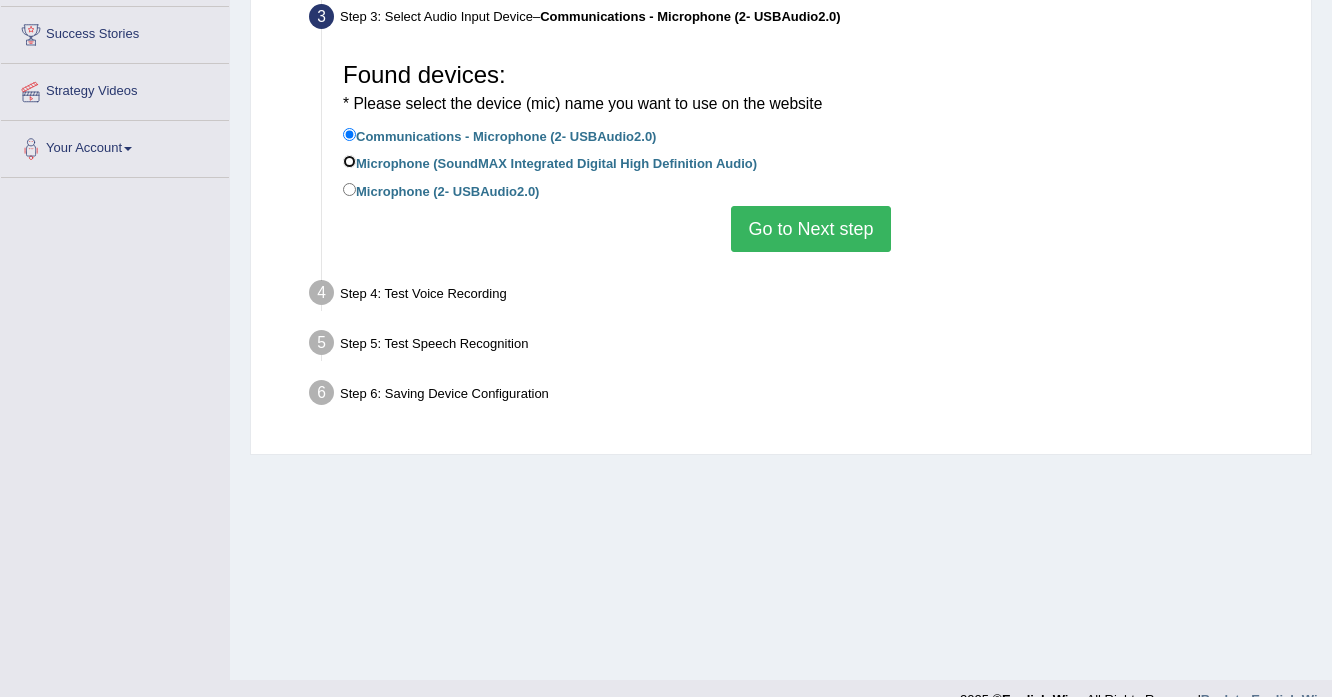 click on "Microphone (SoundMAX Integrated Digital High Definition Audio)" at bounding box center [349, 161] 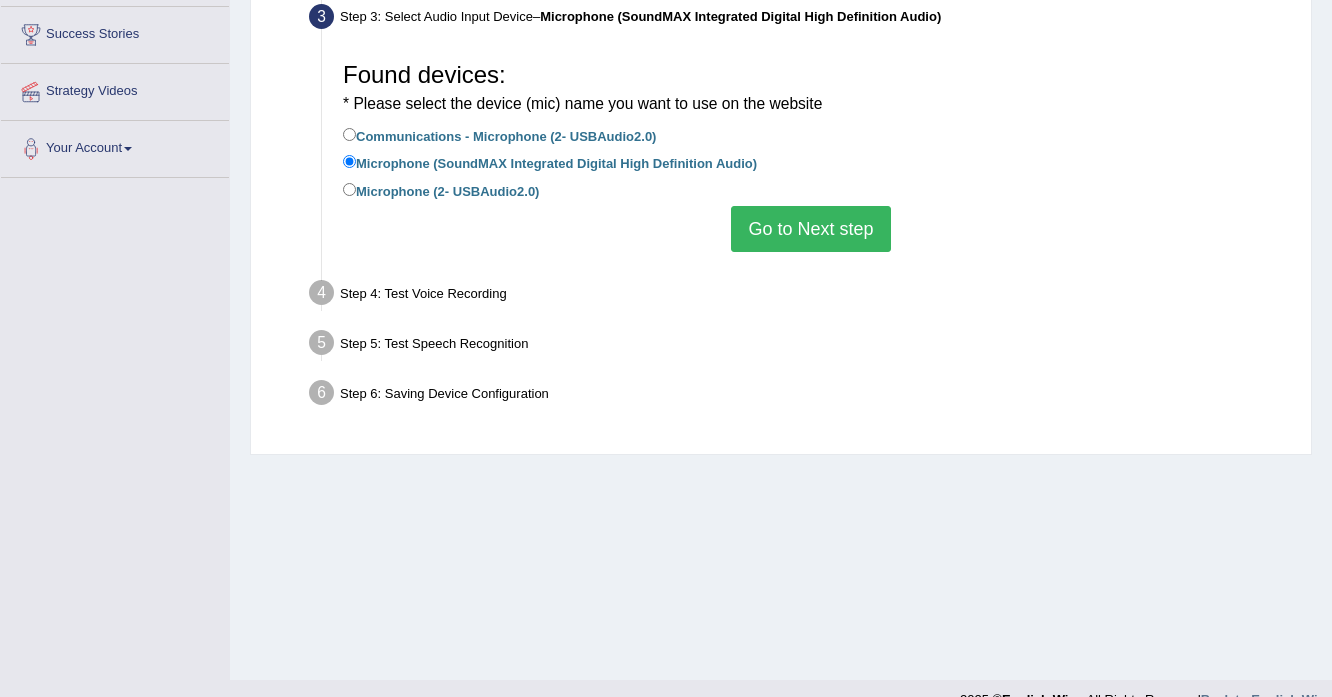 click on "Microphone (2- USBAudio2.0)" at bounding box center [441, 190] 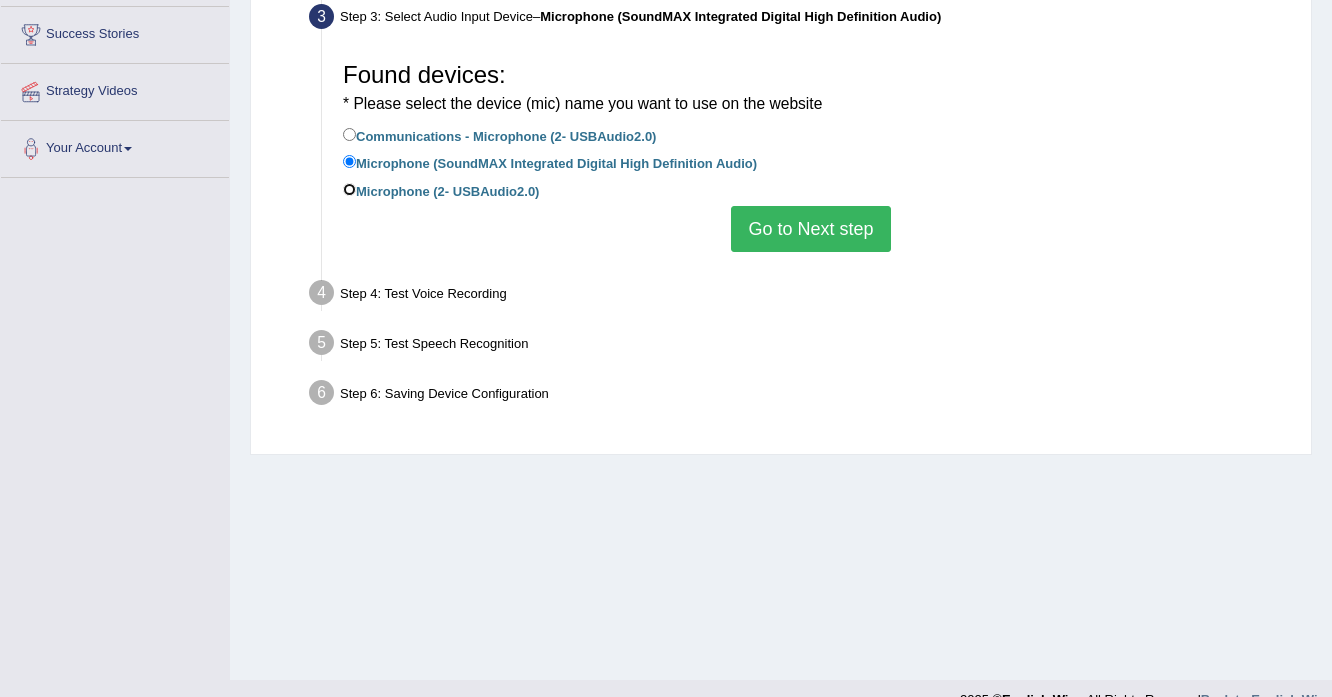 click on "Microphone (2- USBAudio2.0)" at bounding box center (349, 189) 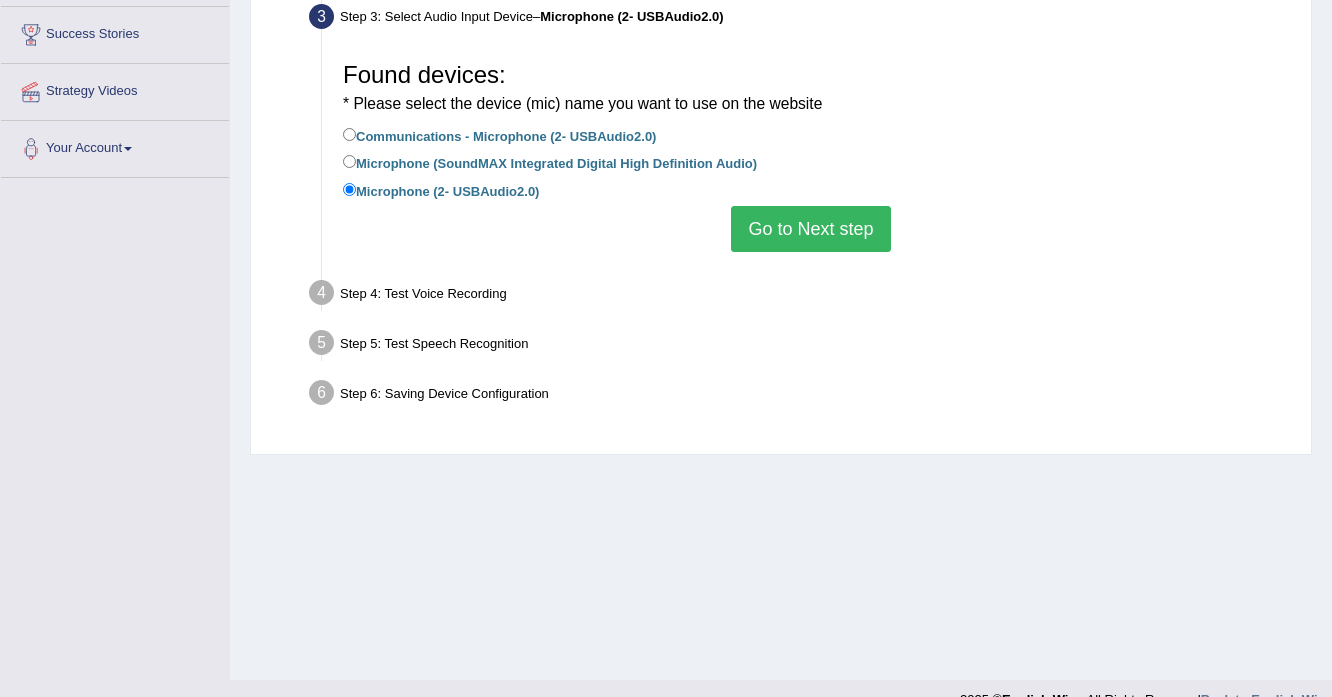 click on "Go to Next step" at bounding box center [810, 229] 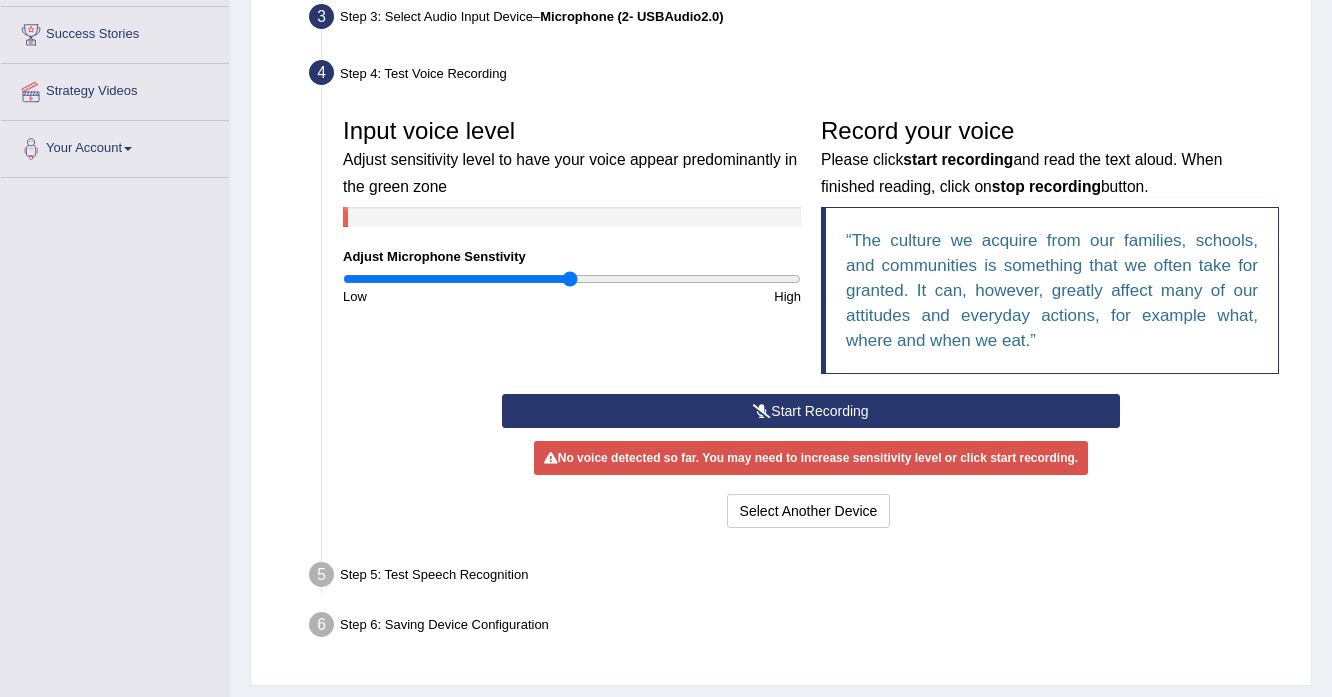 click on "Start Recording" at bounding box center (810, 411) 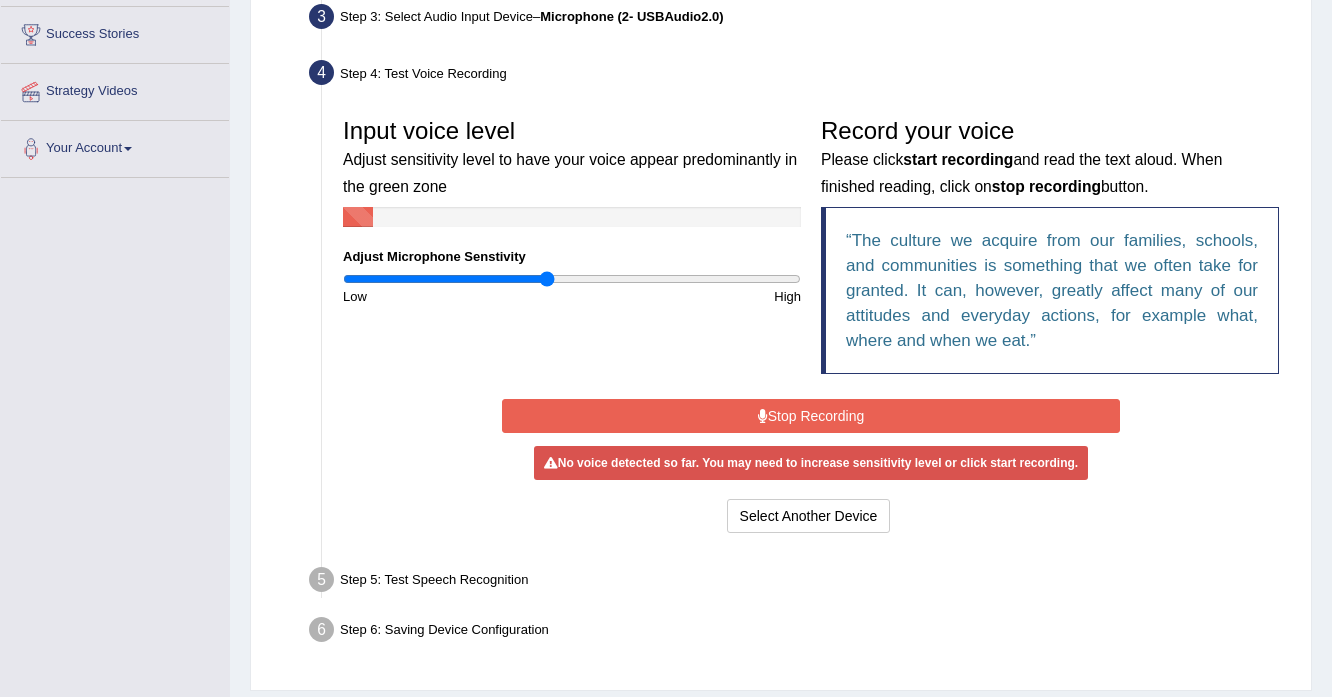 type on "0.9" 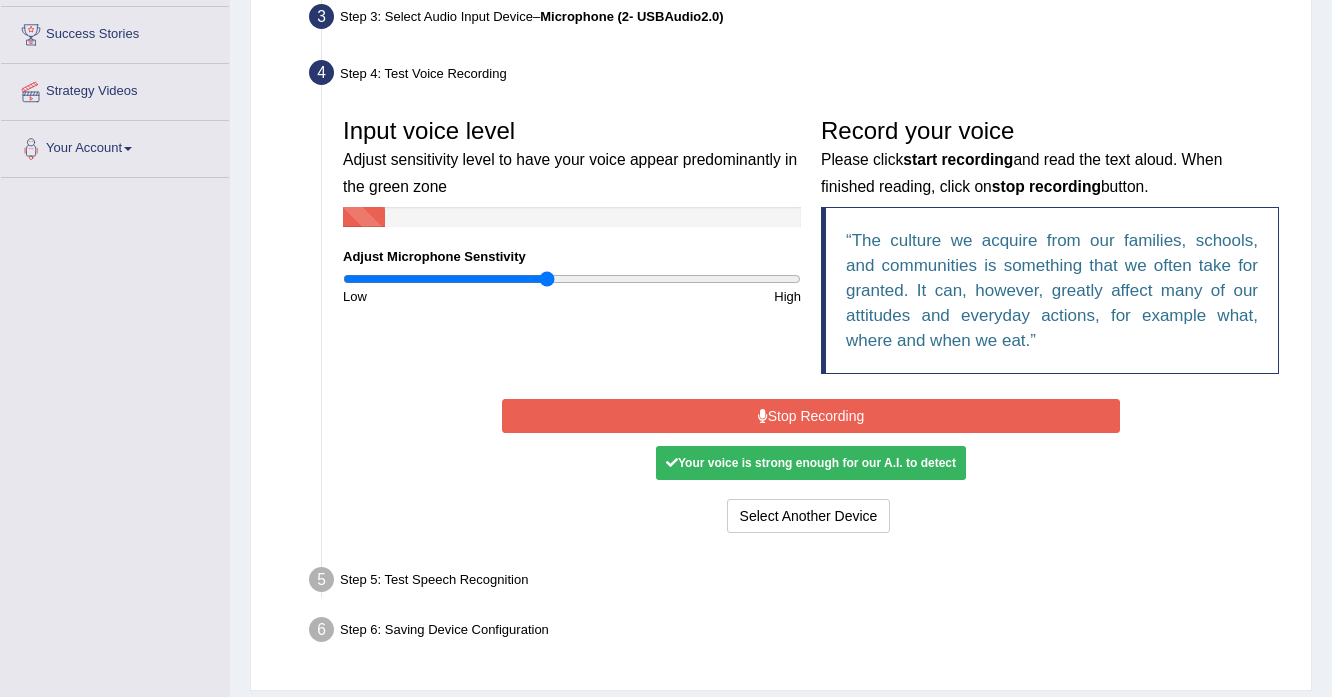 click on "Stop Recording" at bounding box center (810, 416) 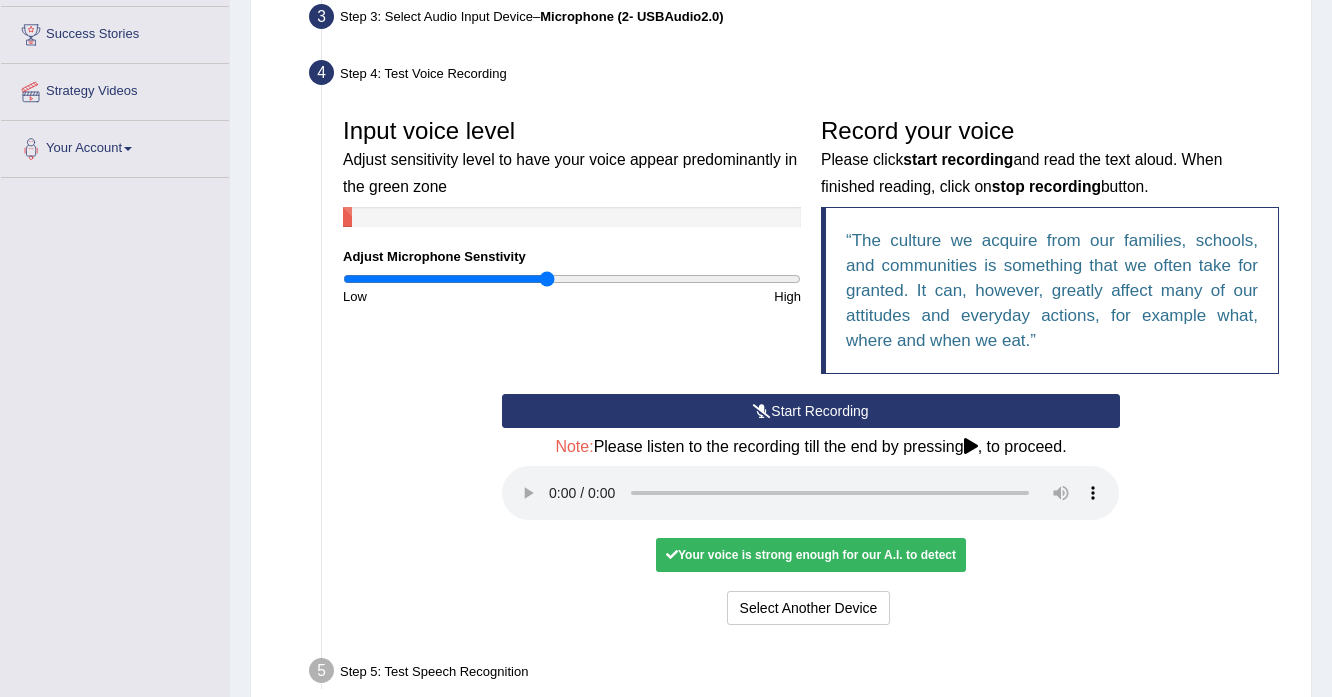 click on "Start Recording" at bounding box center [810, 411] 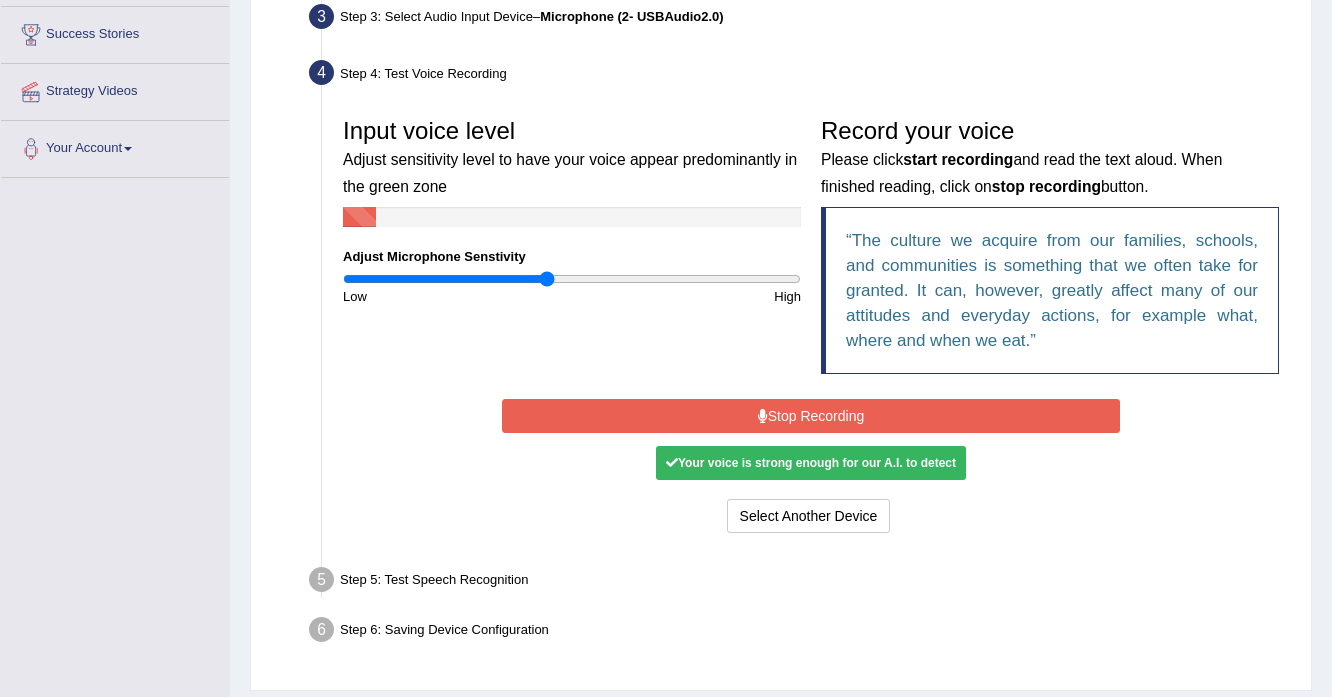 click on "Stop Recording" at bounding box center (810, 416) 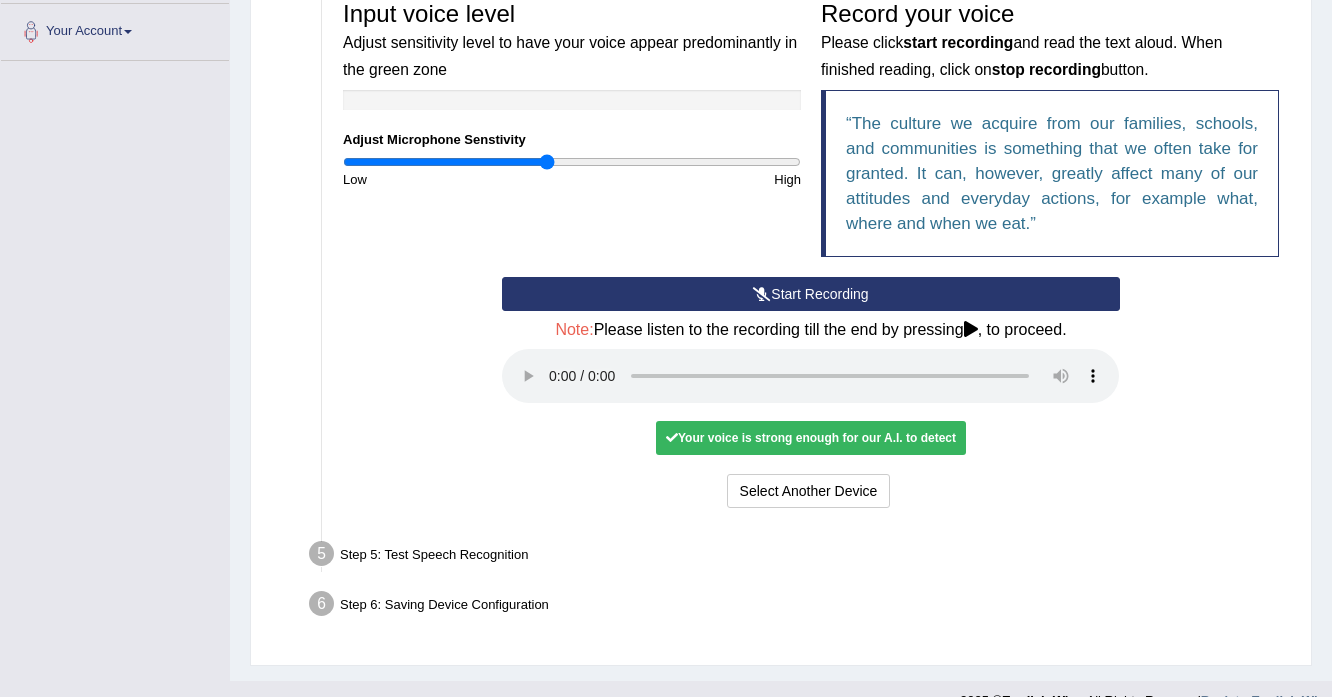 scroll, scrollTop: 470, scrollLeft: 0, axis: vertical 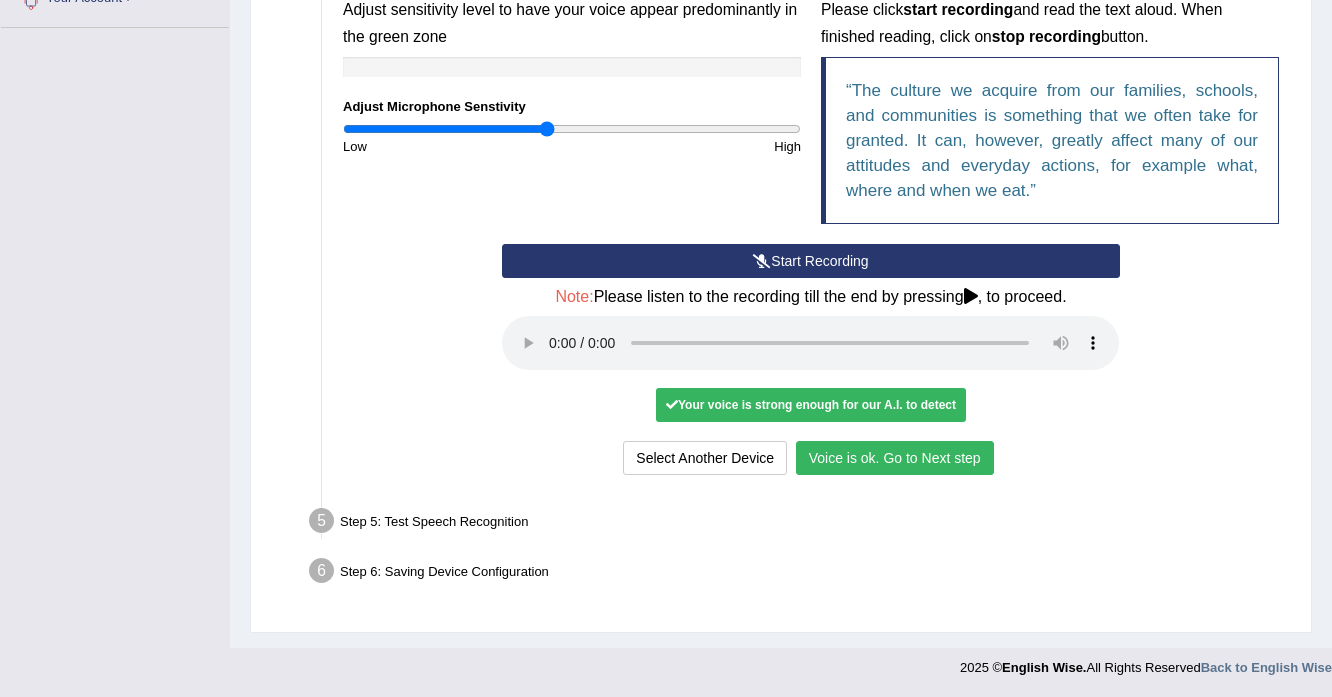 click on "Voice is ok. Go to Next step" at bounding box center [895, 458] 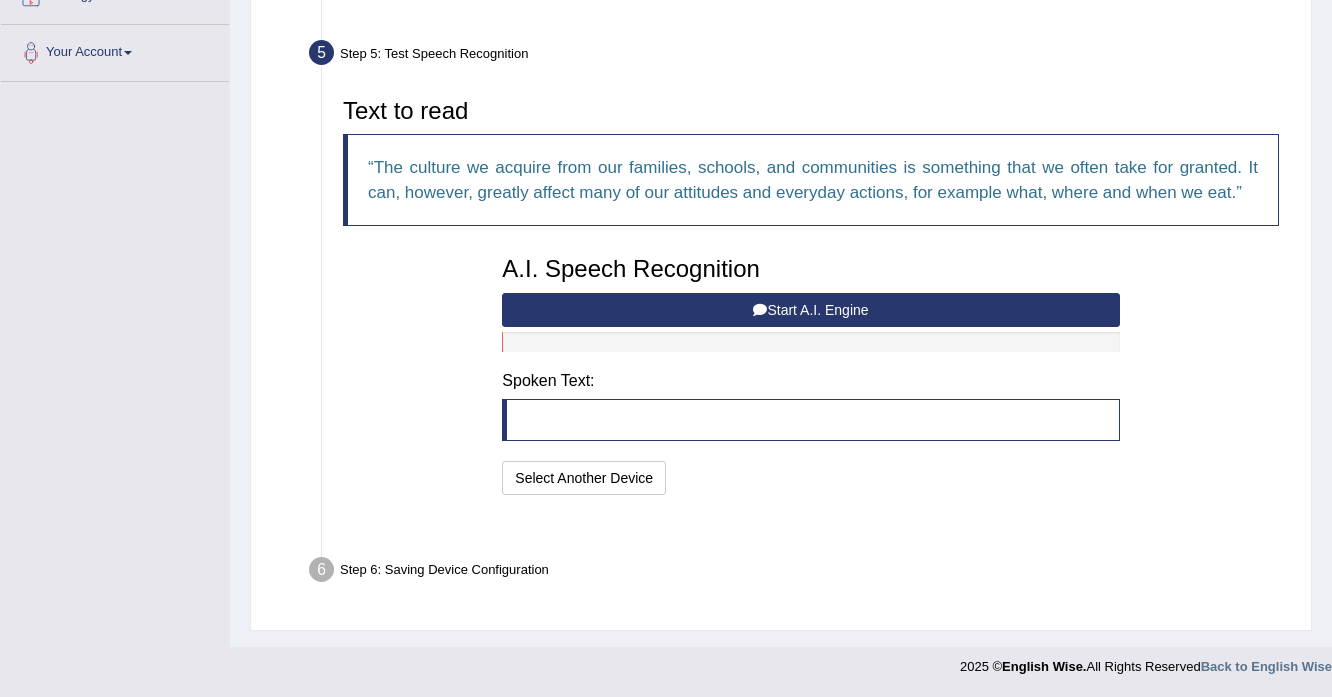 scroll, scrollTop: 366, scrollLeft: 0, axis: vertical 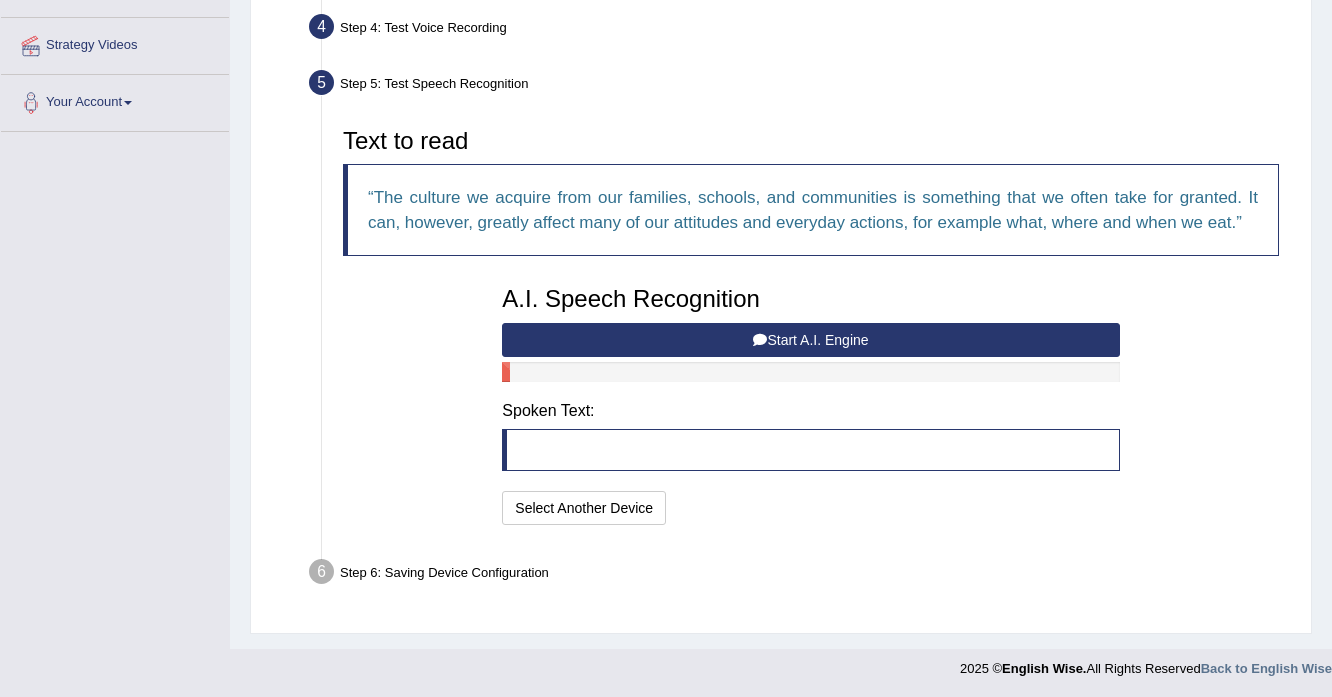 click on "Start A.I. Engine" at bounding box center (810, 340) 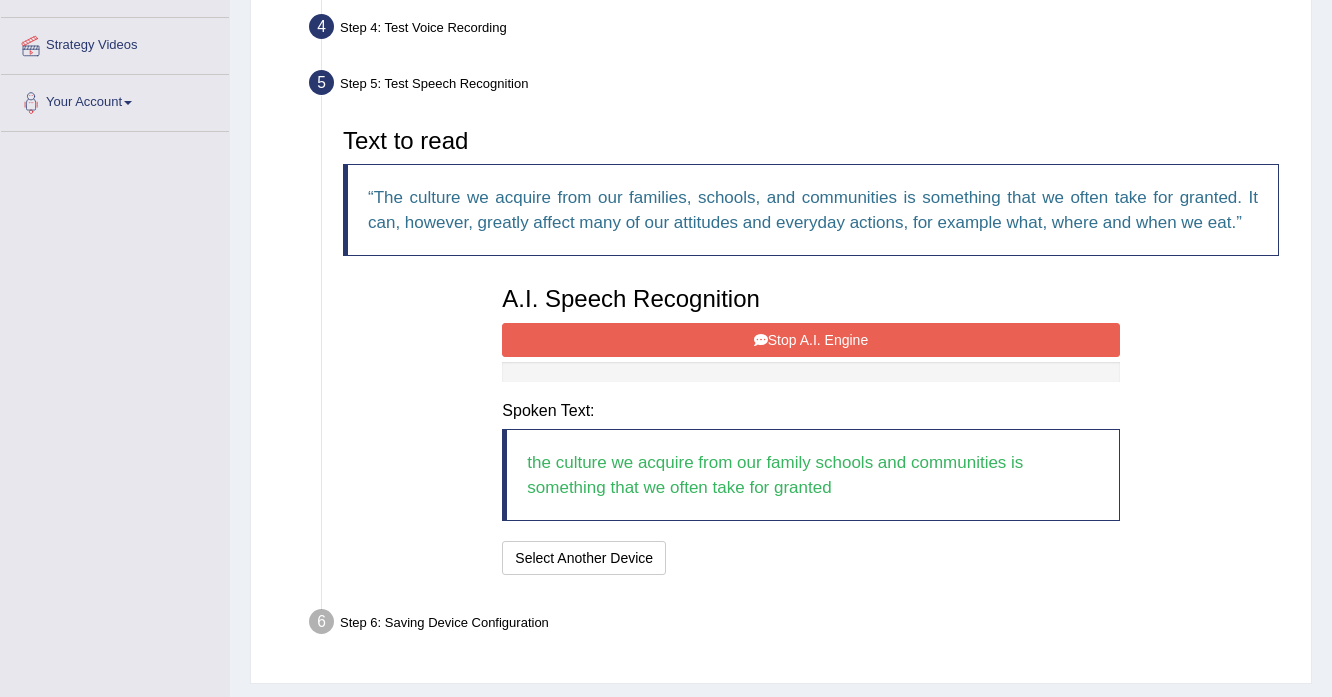 click on "Stop A.I. Engine" at bounding box center [810, 340] 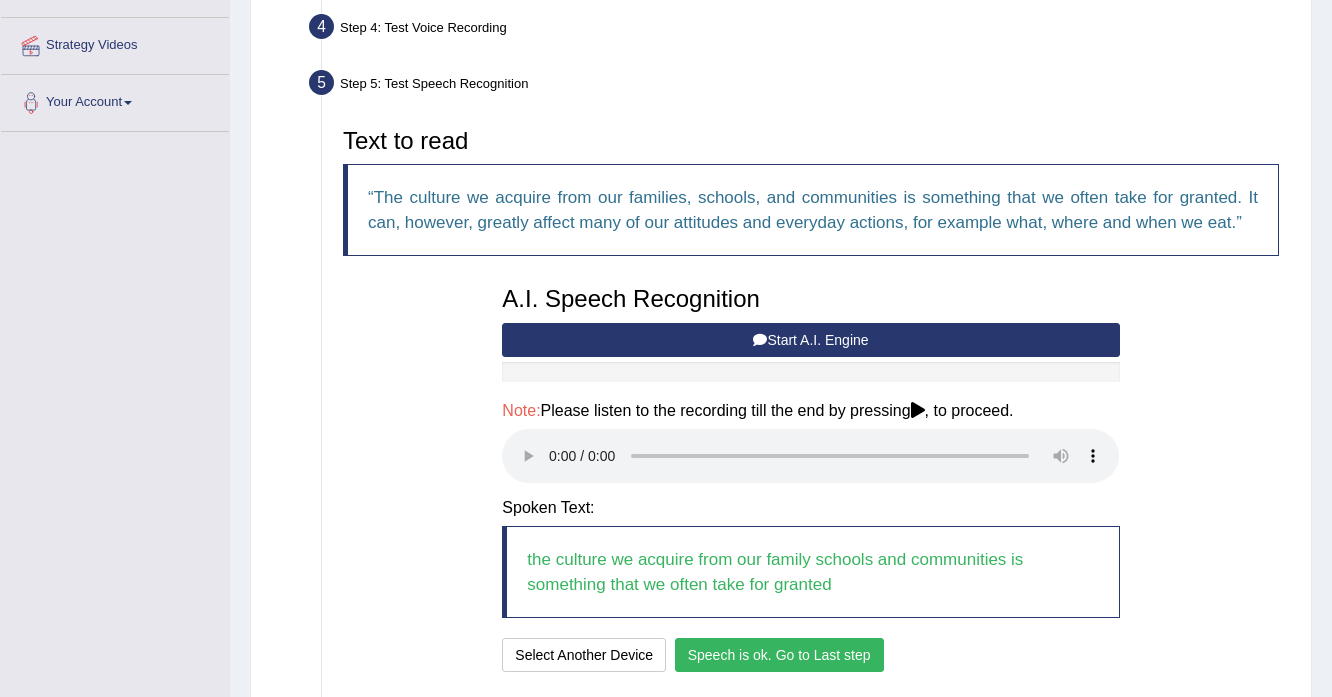 click on "Speech is ok. Go to Last step" at bounding box center [779, 655] 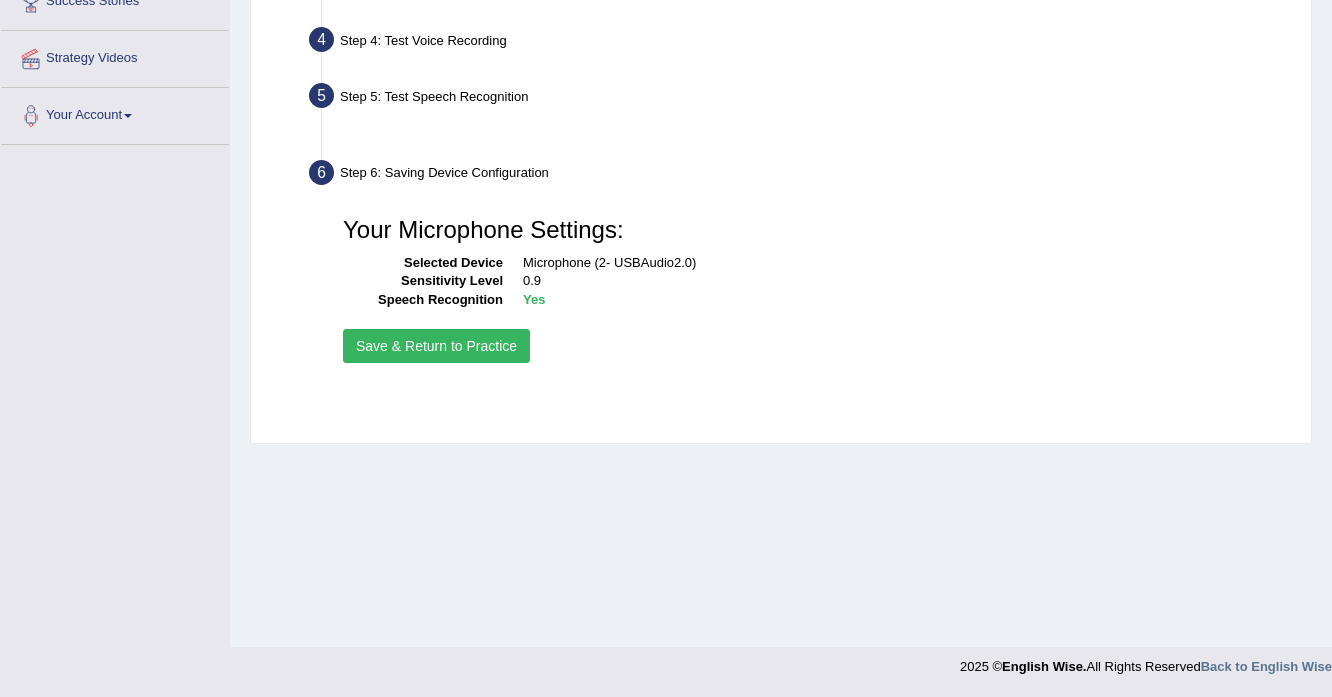 scroll, scrollTop: 353, scrollLeft: 0, axis: vertical 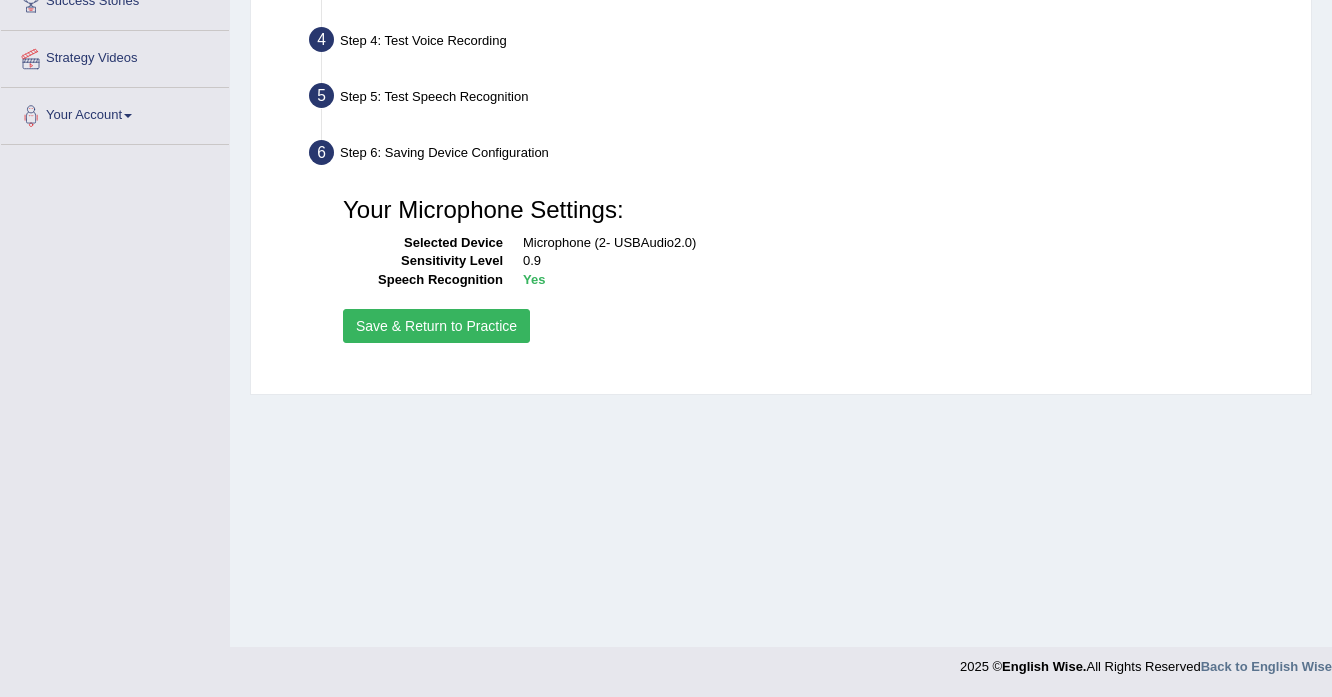 click on "Save & Return to Practice" at bounding box center (436, 326) 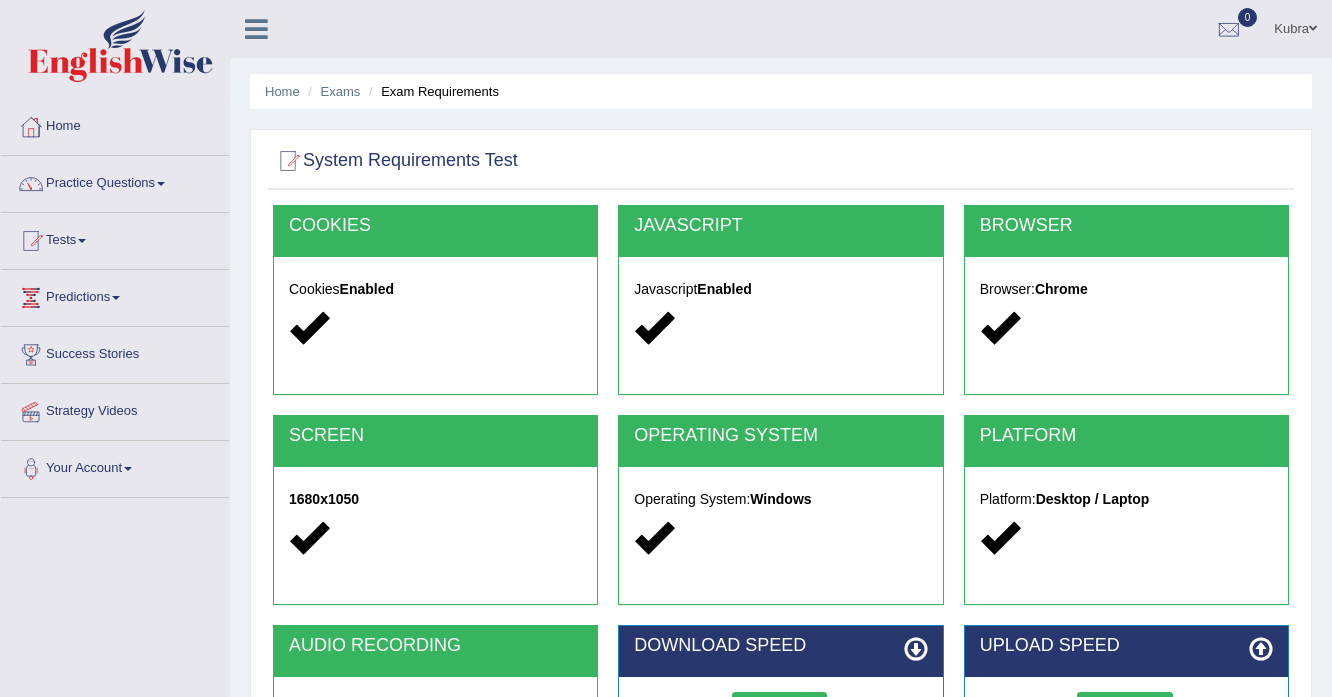scroll, scrollTop: 0, scrollLeft: 0, axis: both 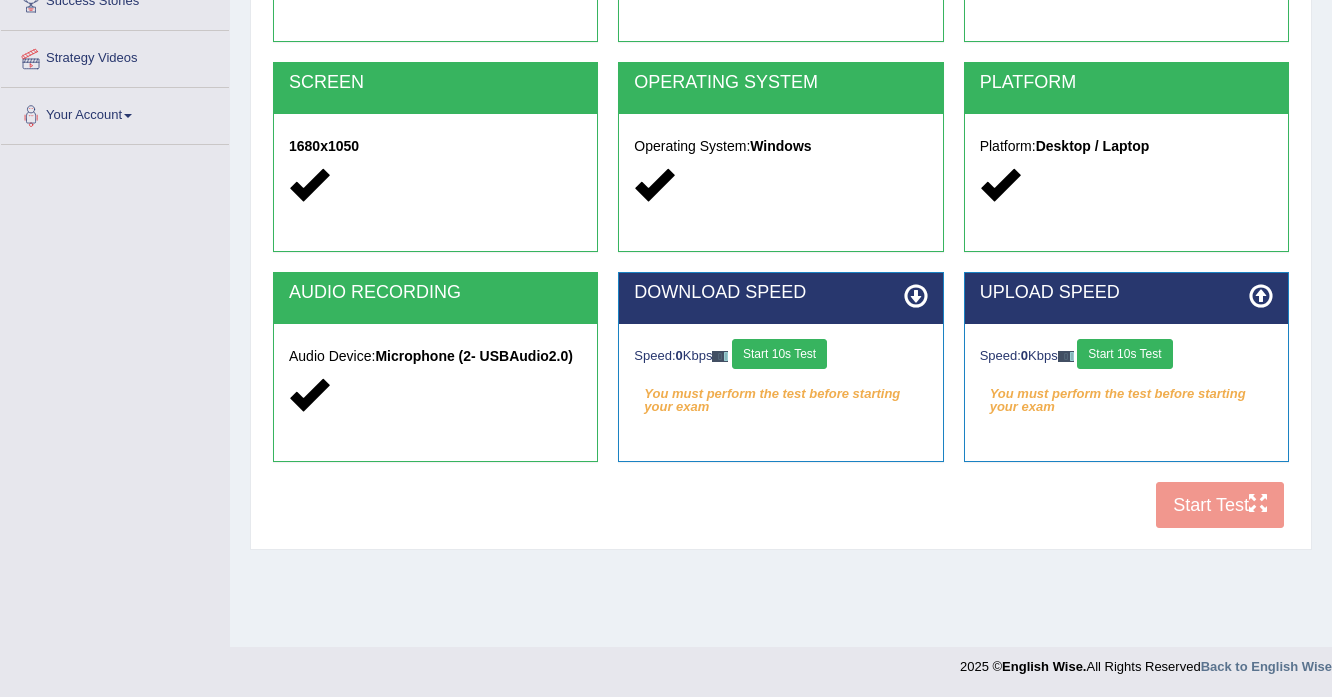 click on "Start 10s Test" at bounding box center (779, 354) 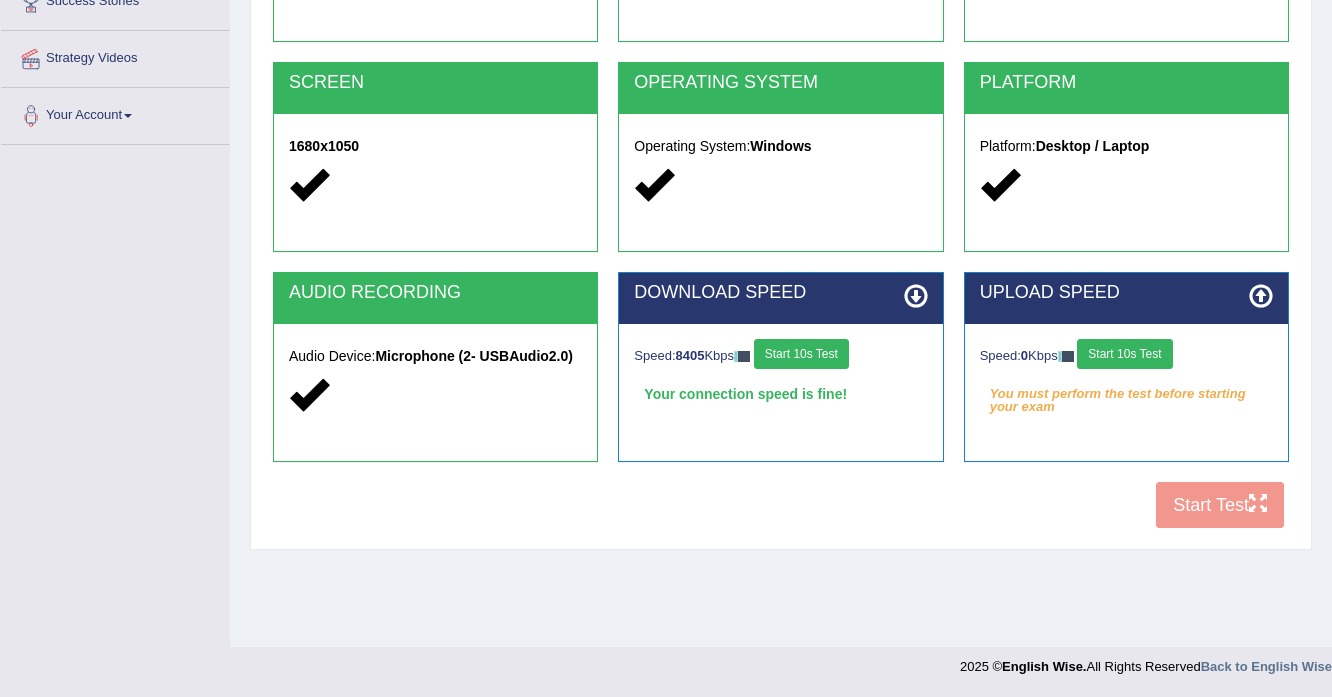 click on "Start 10s Test" at bounding box center (1124, 354) 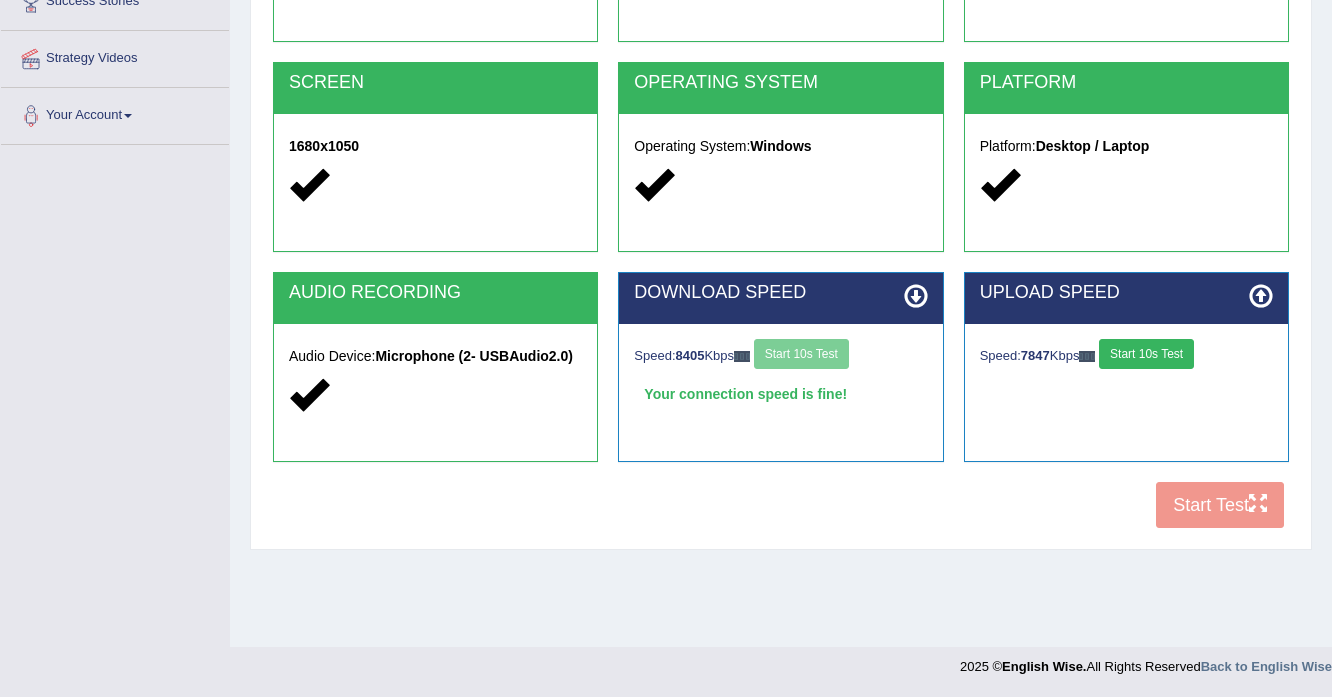 click on "Start 10s Test" at bounding box center [1146, 354] 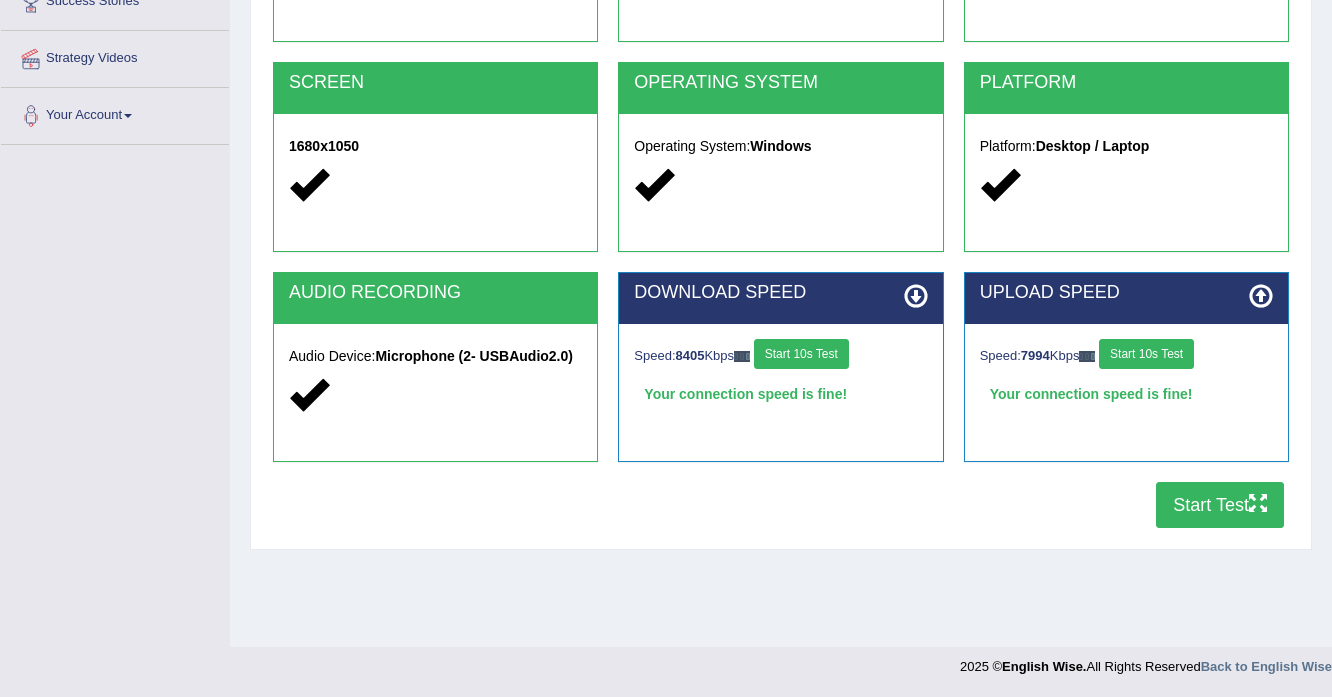 click on "Start Test" at bounding box center [1220, 505] 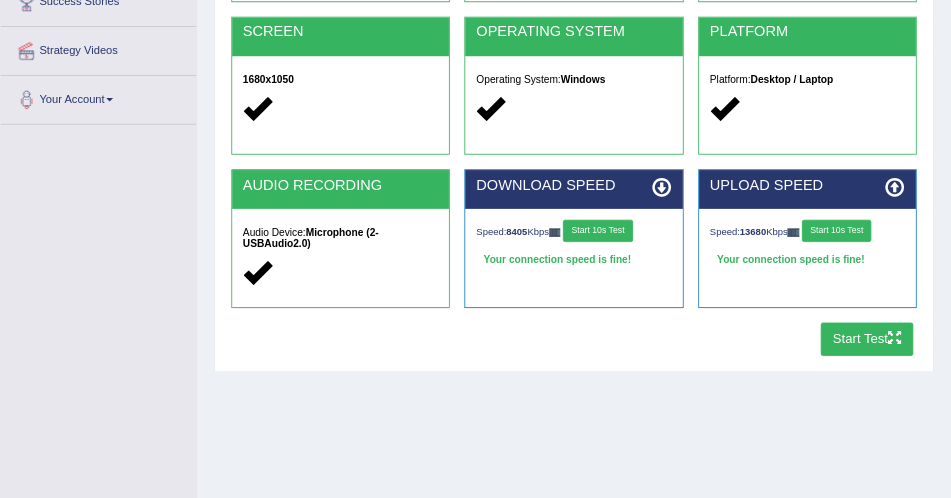 scroll, scrollTop: 353, scrollLeft: 0, axis: vertical 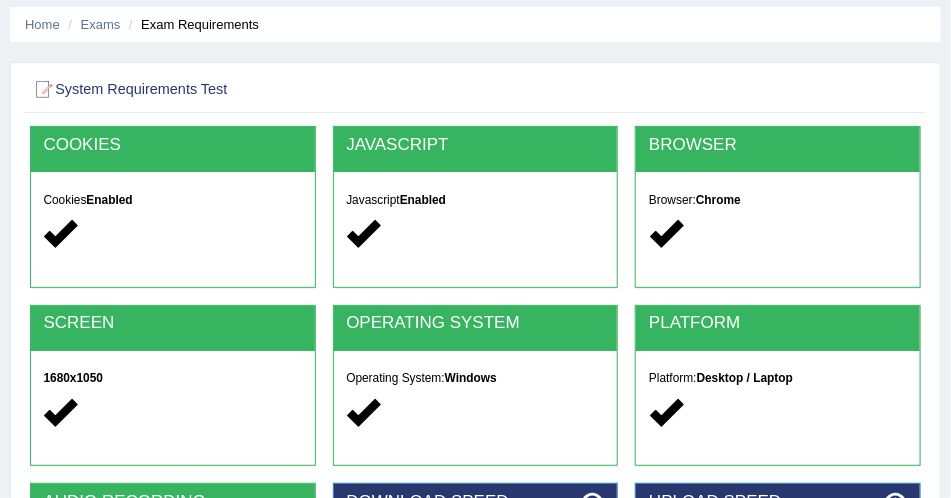 type 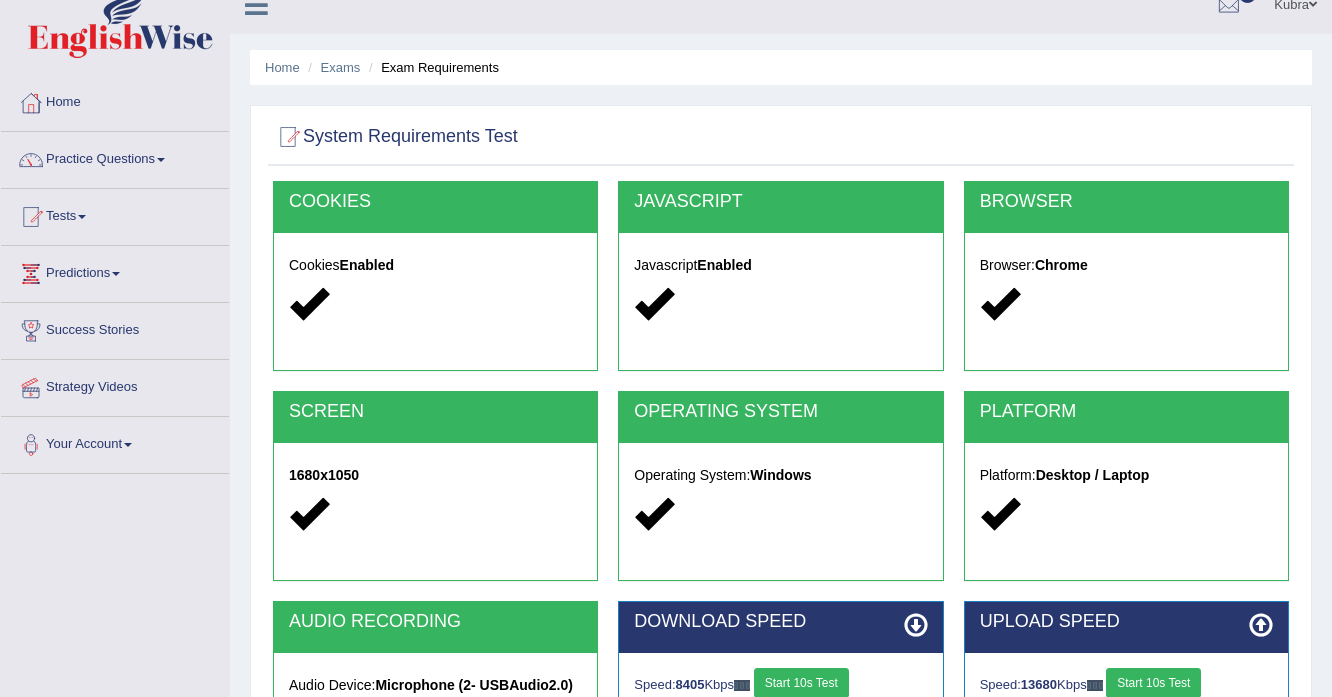 scroll, scrollTop: 0, scrollLeft: 0, axis: both 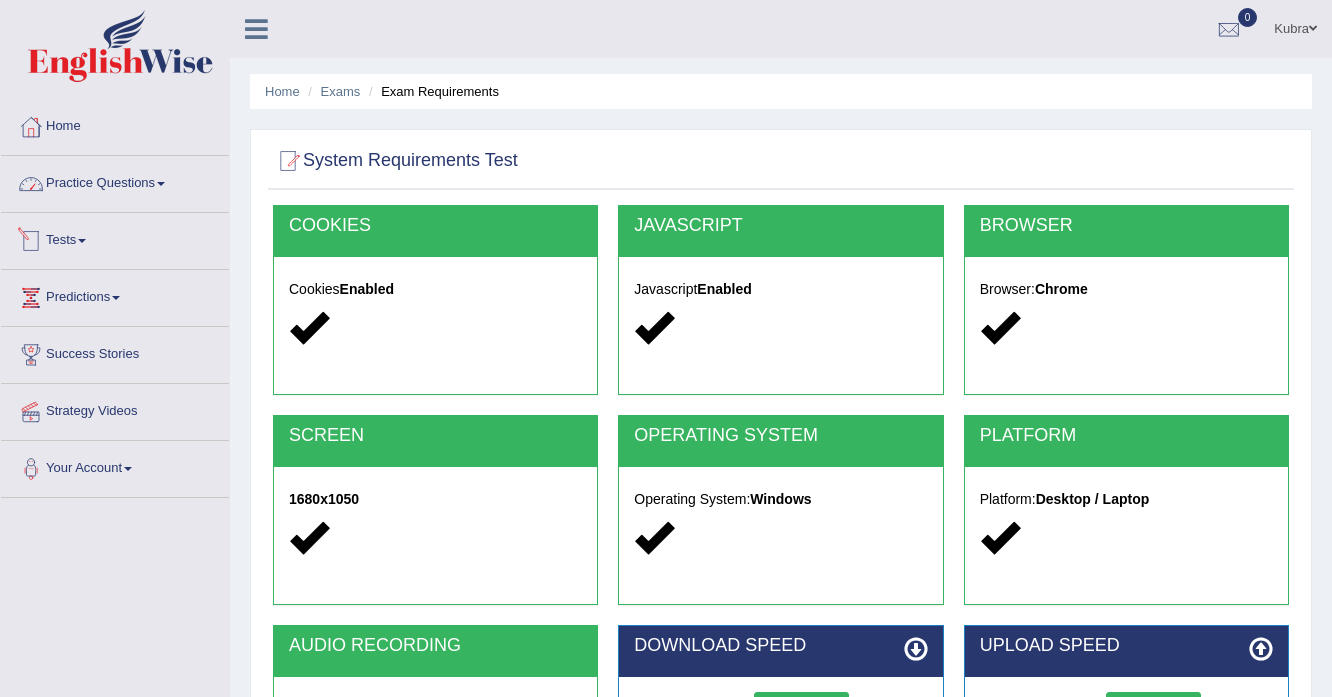 click on "Practice Questions" at bounding box center [115, 181] 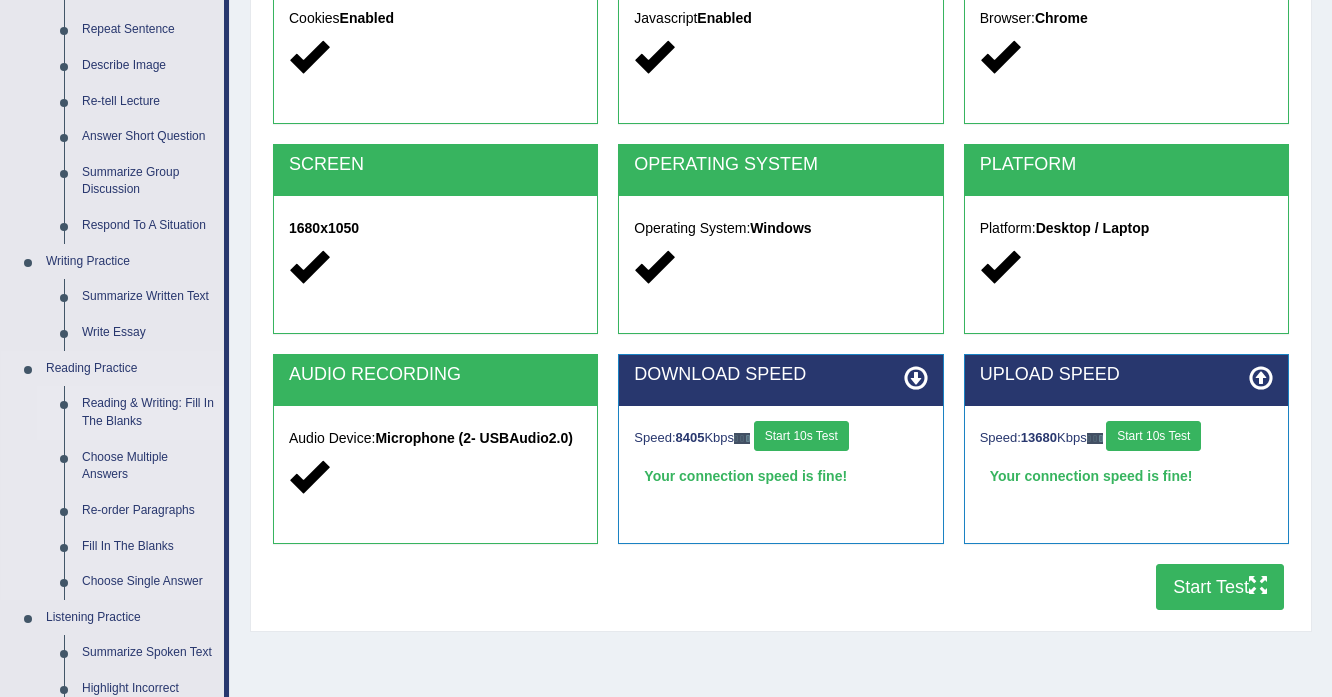 scroll, scrollTop: 320, scrollLeft: 0, axis: vertical 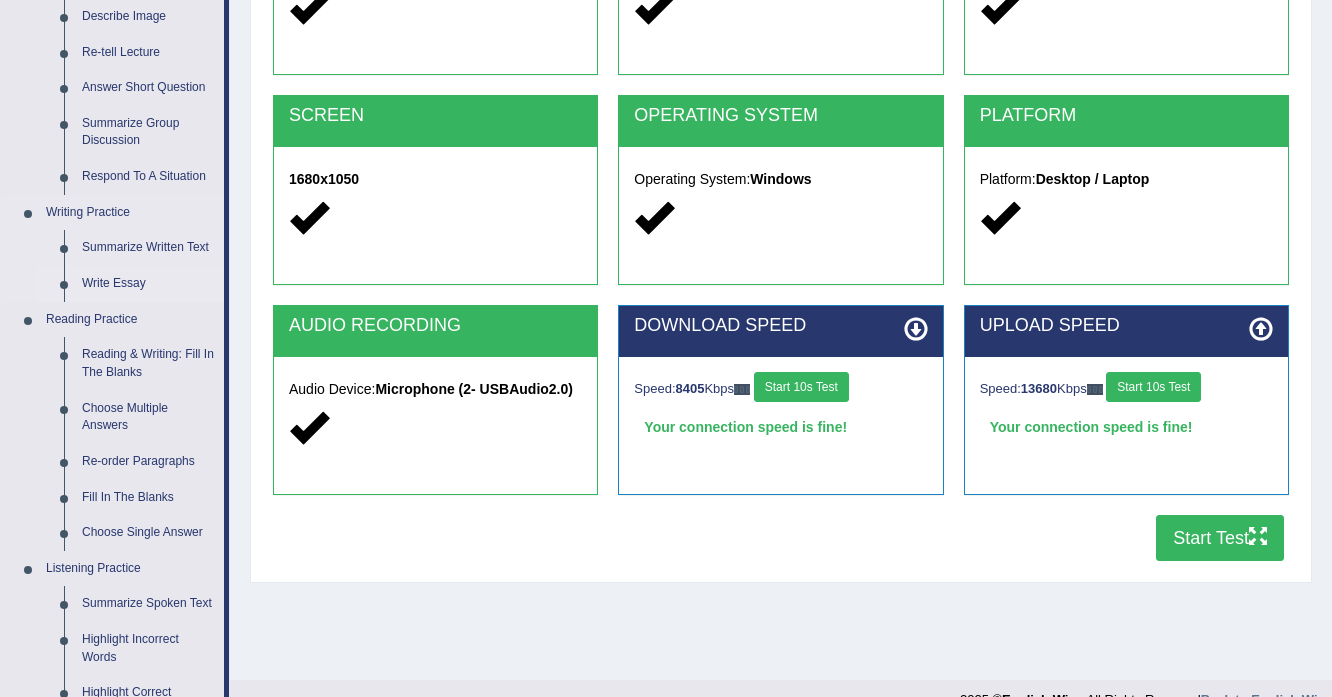 click on "Write Essay" at bounding box center [148, 284] 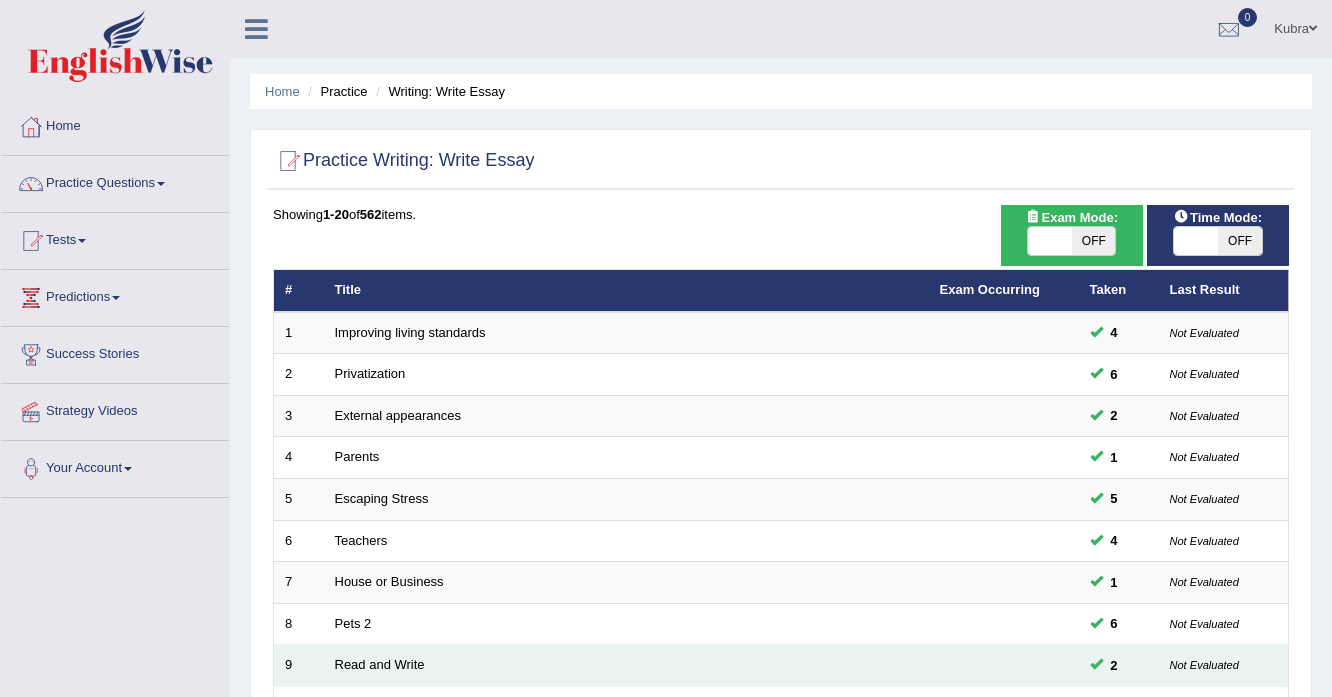 scroll, scrollTop: 240, scrollLeft: 0, axis: vertical 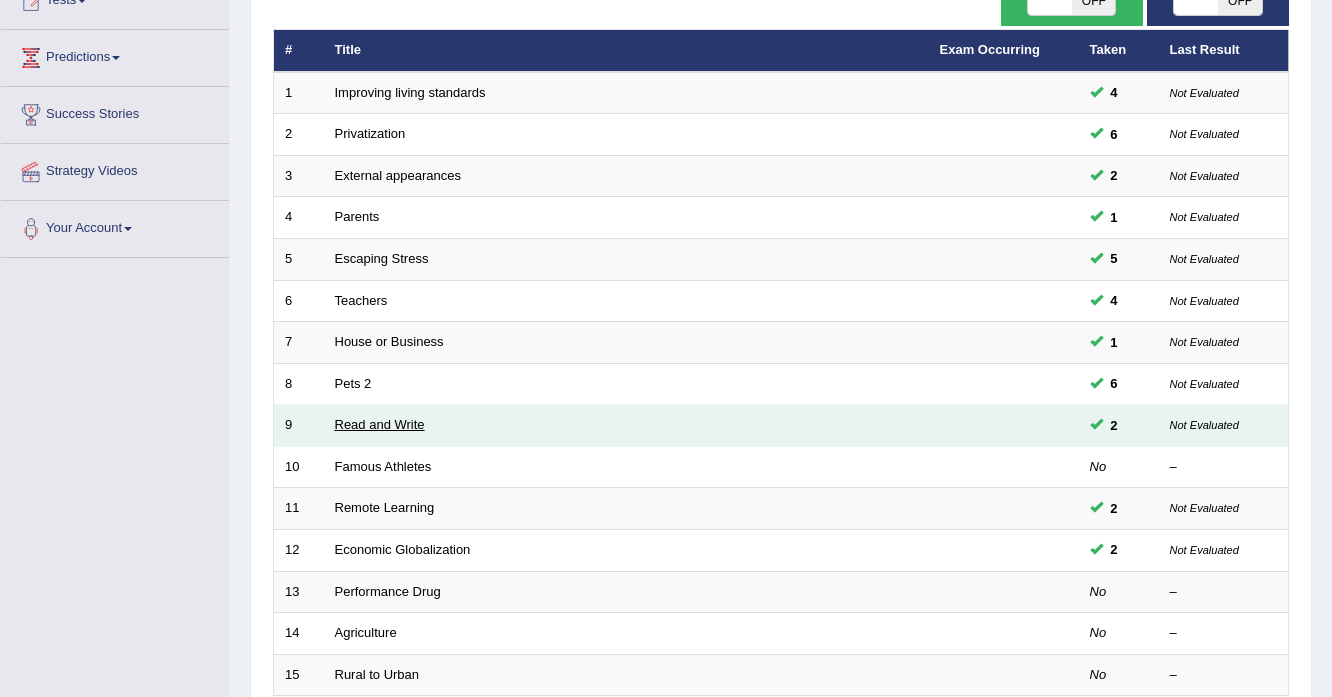 click on "Read and Write" at bounding box center [380, 424] 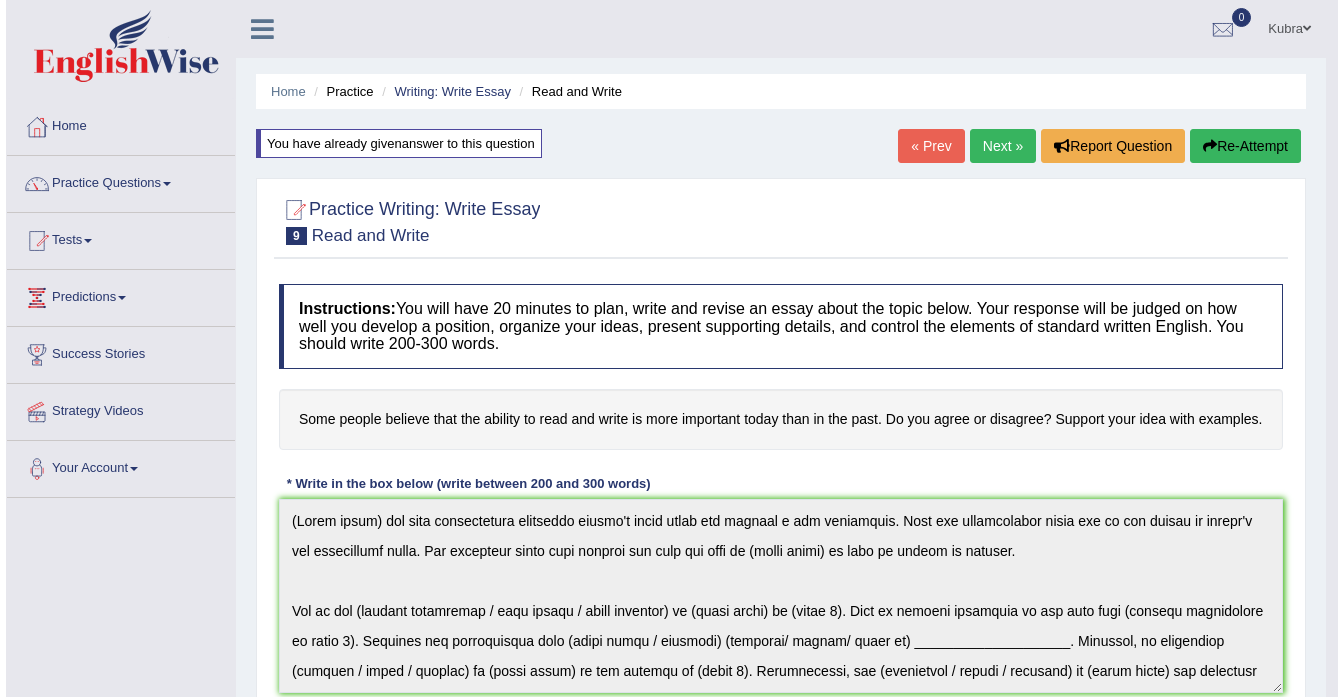 scroll, scrollTop: 0, scrollLeft: 0, axis: both 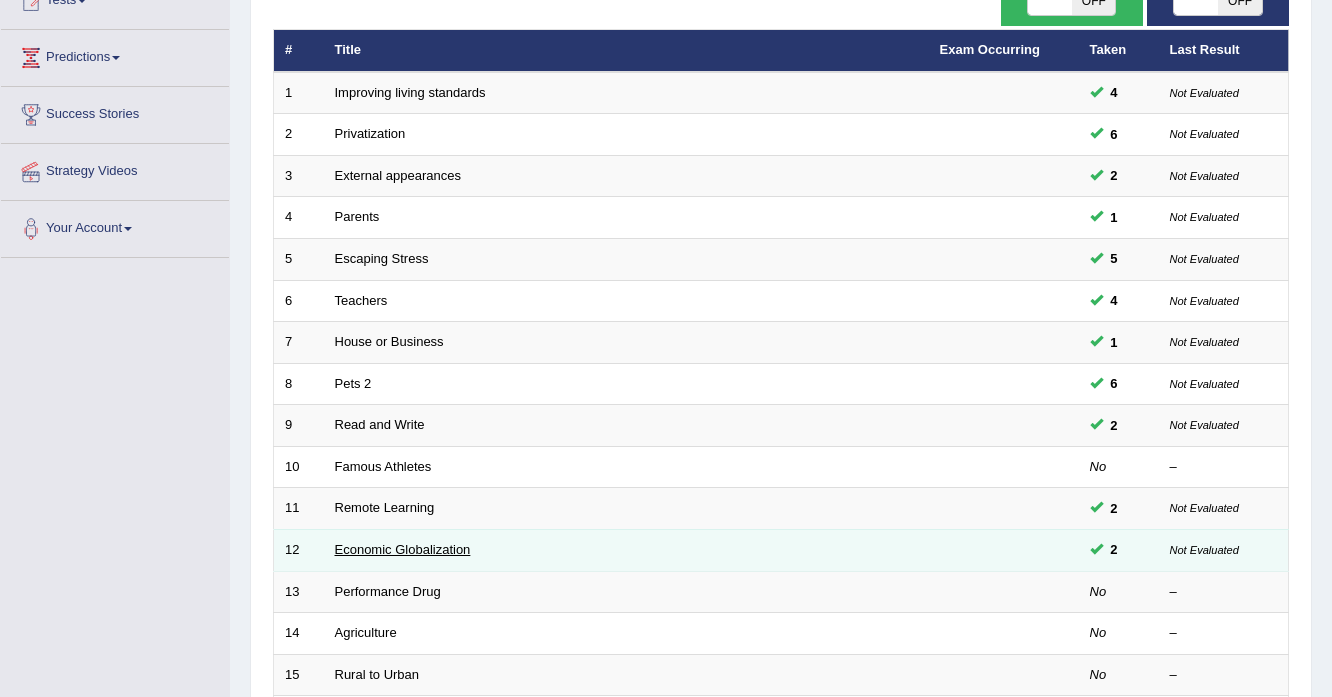 click on "Economic Globalization" at bounding box center [403, 549] 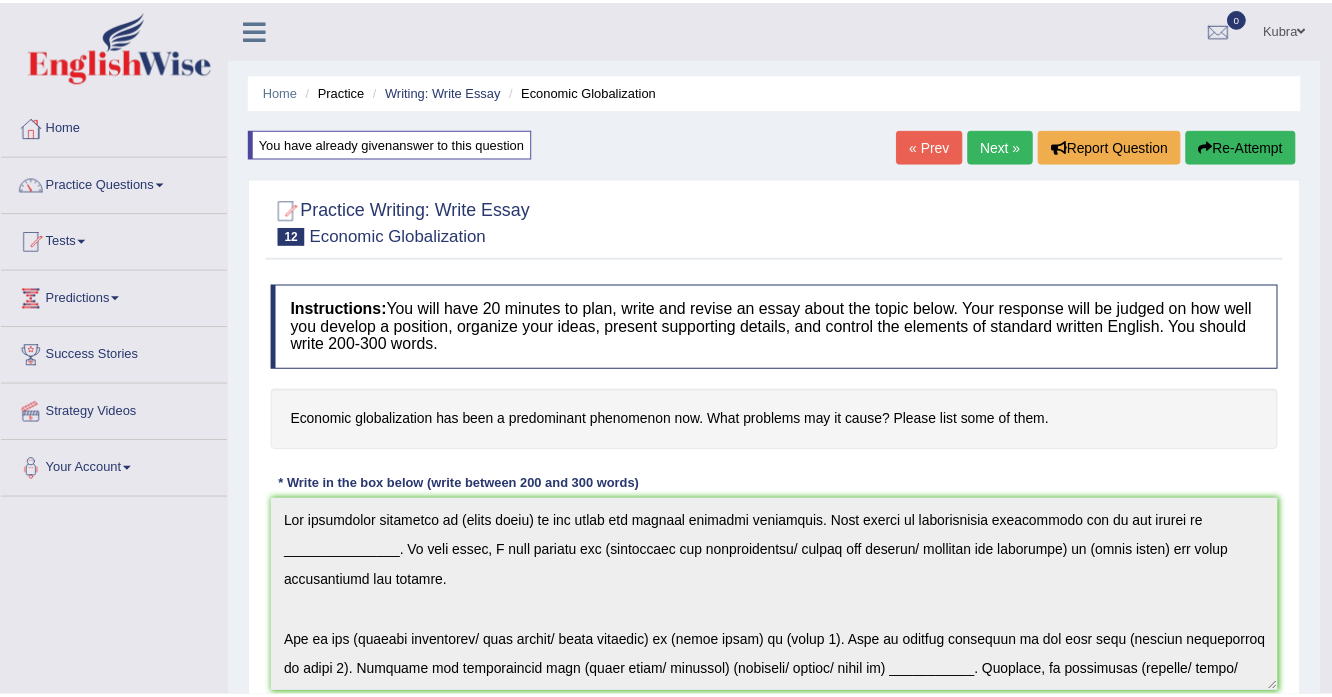 scroll, scrollTop: 0, scrollLeft: 0, axis: both 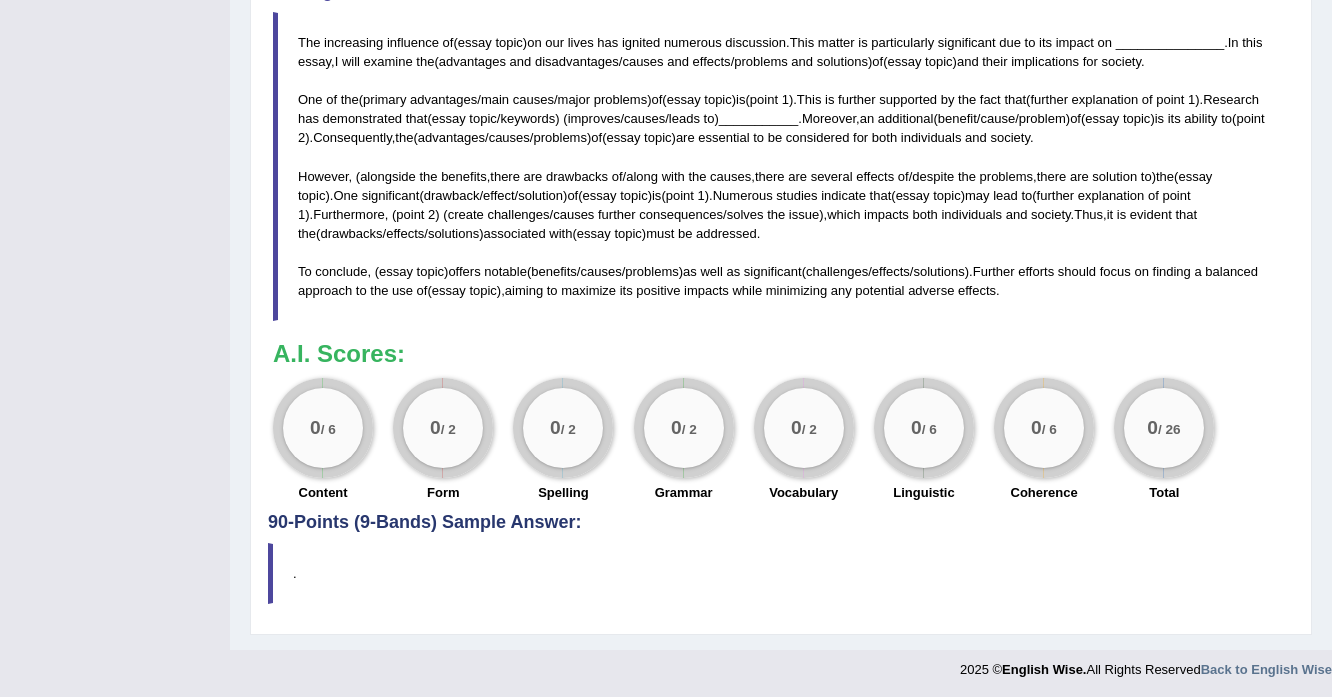 click on "Instructions:  You will have 20 minutes to plan, write and revise an essay about the topic below. Your response will be judged on how well you develop a position, organize your ideas, present supporting details, and control the elements of standard written English. You should write 200-300 words.
Economic globalization has been a predominant phenomenon now. What problems may it cause? Please list some of them. * Write in the box below (write between 200 and 300 words) 249 words Written Keywords:  problems  cause  society A.I. Engine Result: The   increasing   influence   of  ( essay   topic )  on   our   lives   has   ignited   numerous   discussion .  This   matter   is   particularly   significant   due   to   its   impact   on   _______________ .  In   this   essay ,  I   will   examine   the  ( advantages   and   disadvantages /  causes   and   effects /  problems   and   solutions )  of  ( essay   topic )  and   their   implications   for   society . One   of   the  ( primary   advantages" at bounding box center (781, 24) 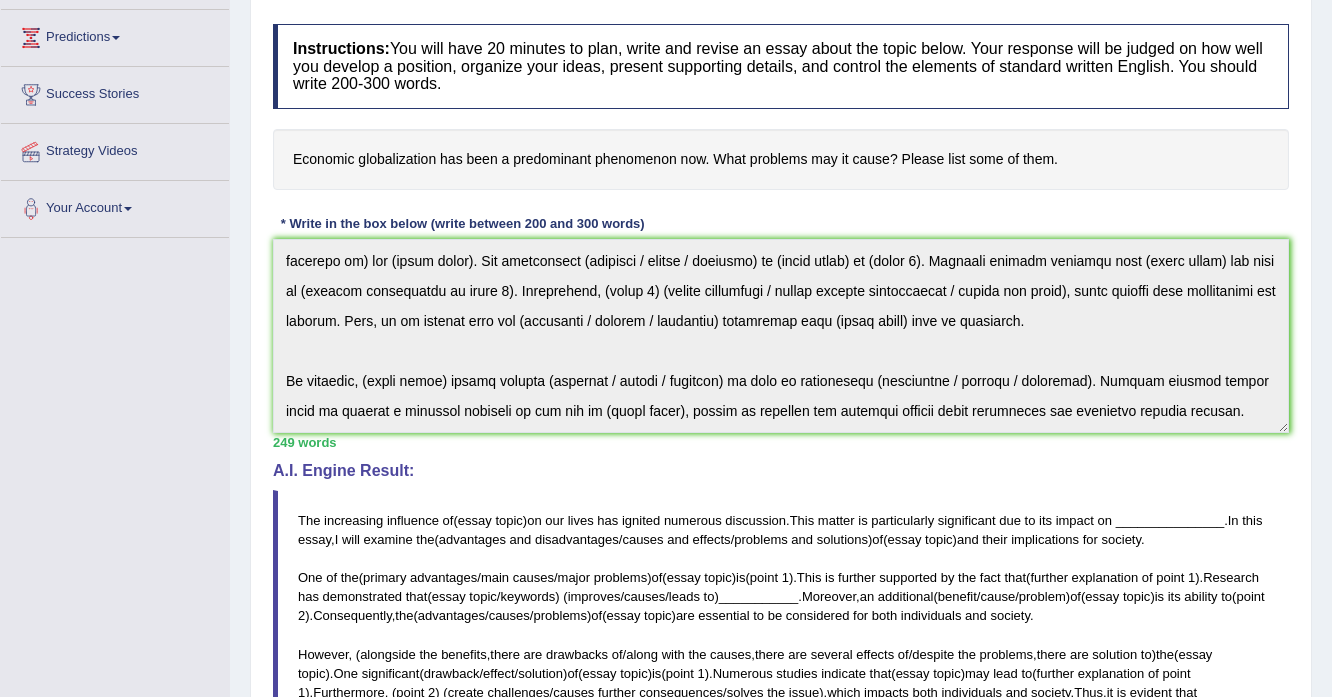 scroll, scrollTop: 258, scrollLeft: 0, axis: vertical 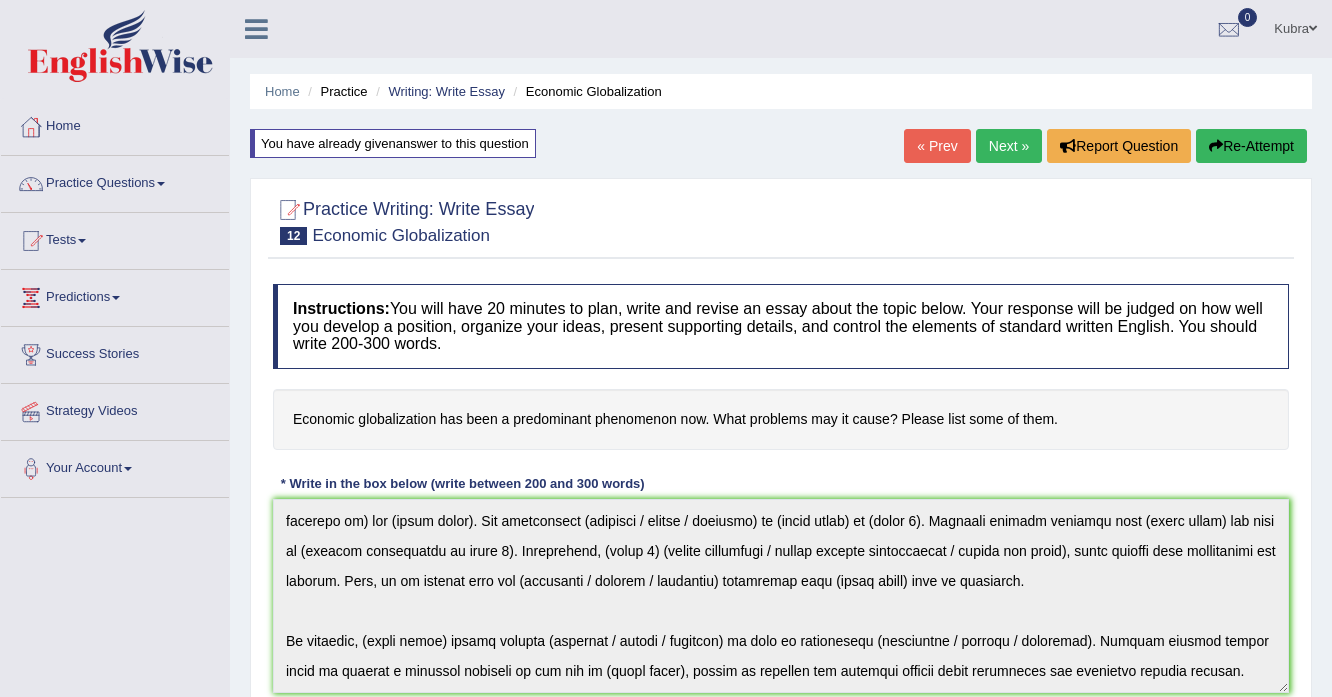 click on "Home" at bounding box center [115, 124] 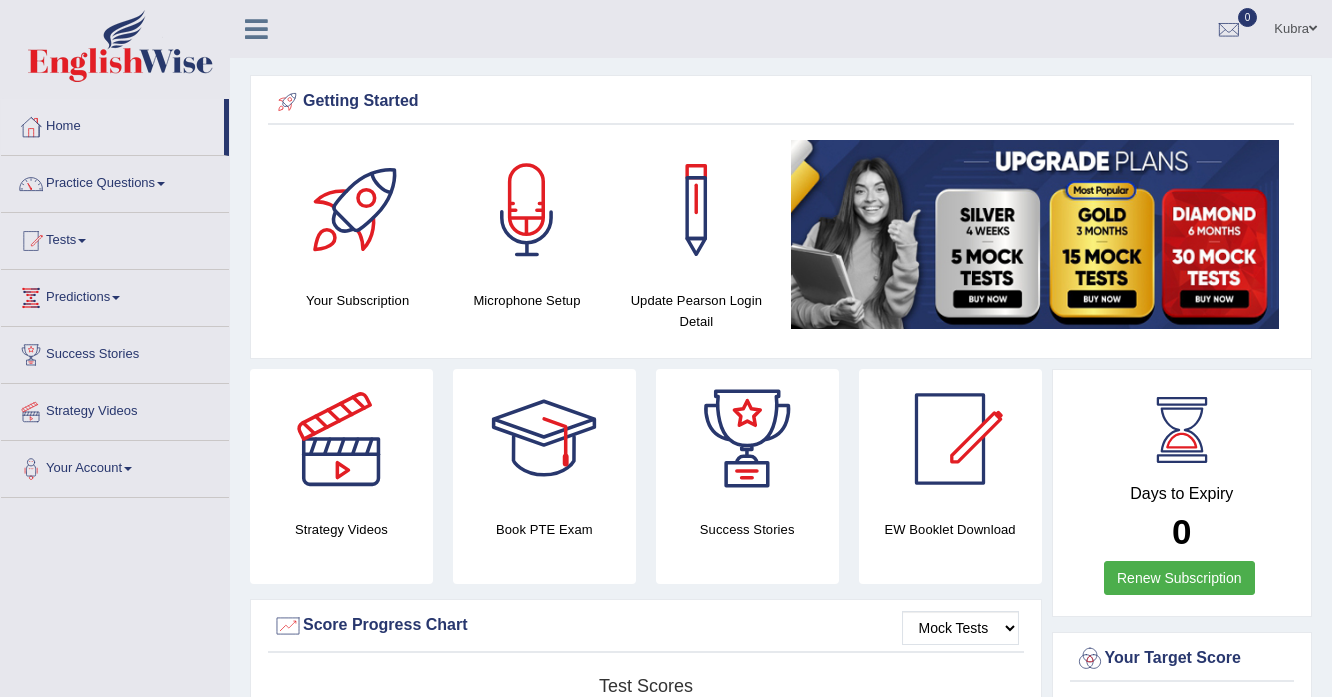 scroll, scrollTop: 0, scrollLeft: 0, axis: both 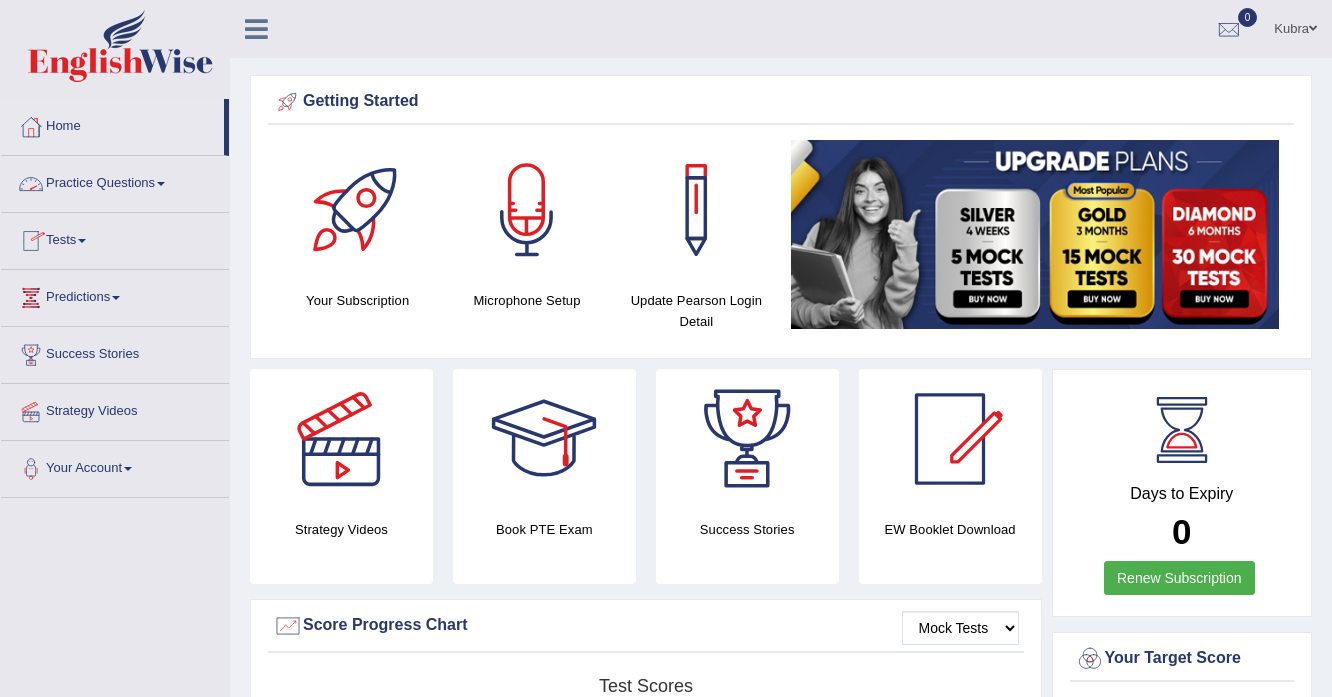 click on "Practice Questions" at bounding box center (115, 181) 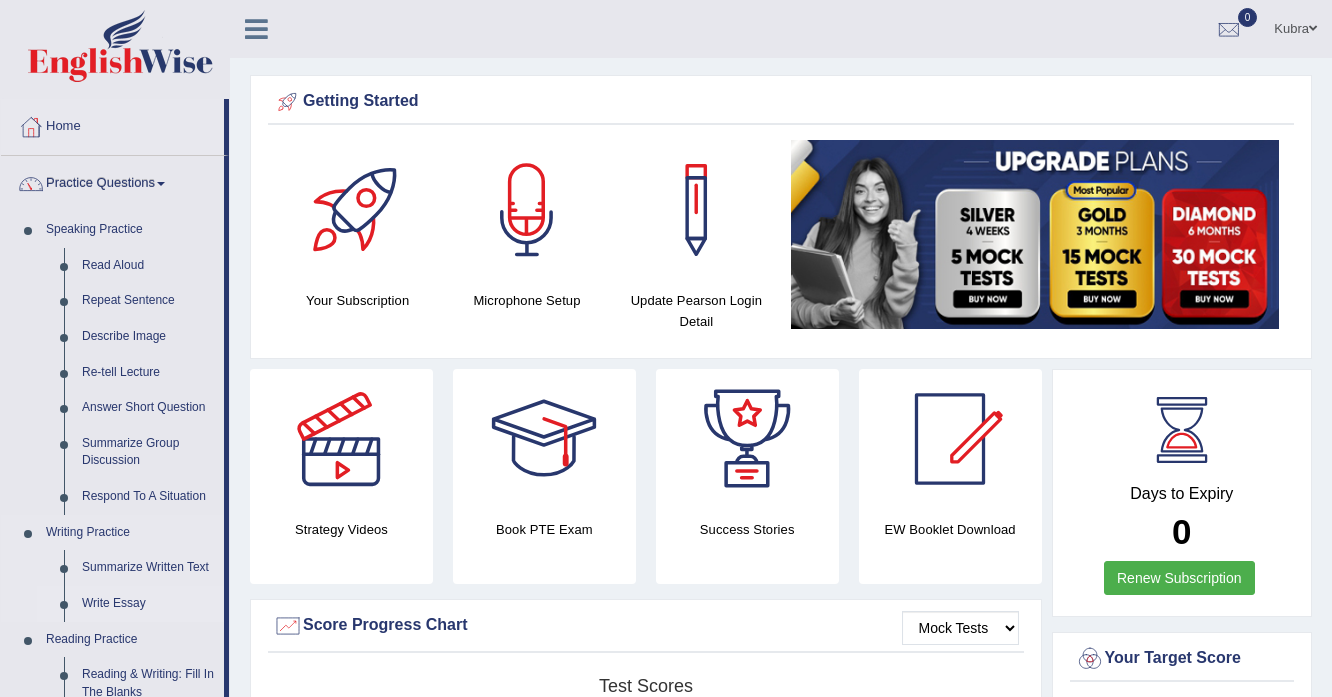 click on "Write Essay" at bounding box center [148, 604] 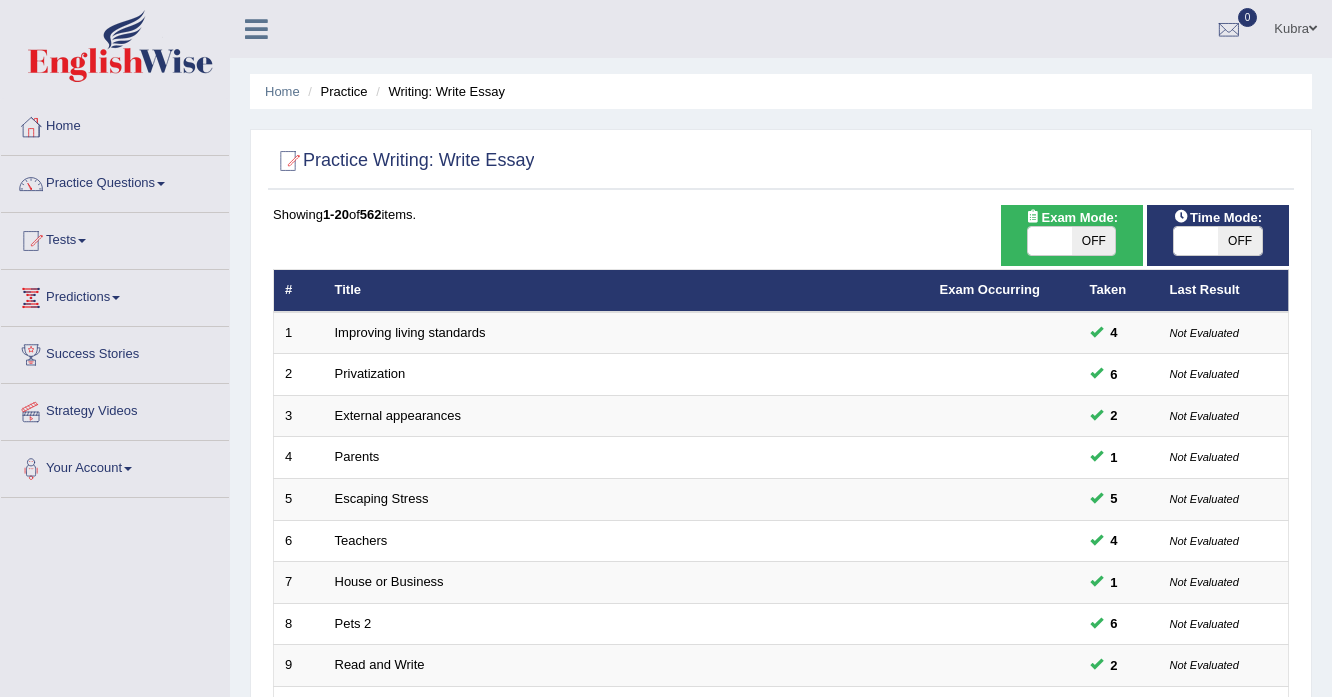 scroll, scrollTop: 160, scrollLeft: 0, axis: vertical 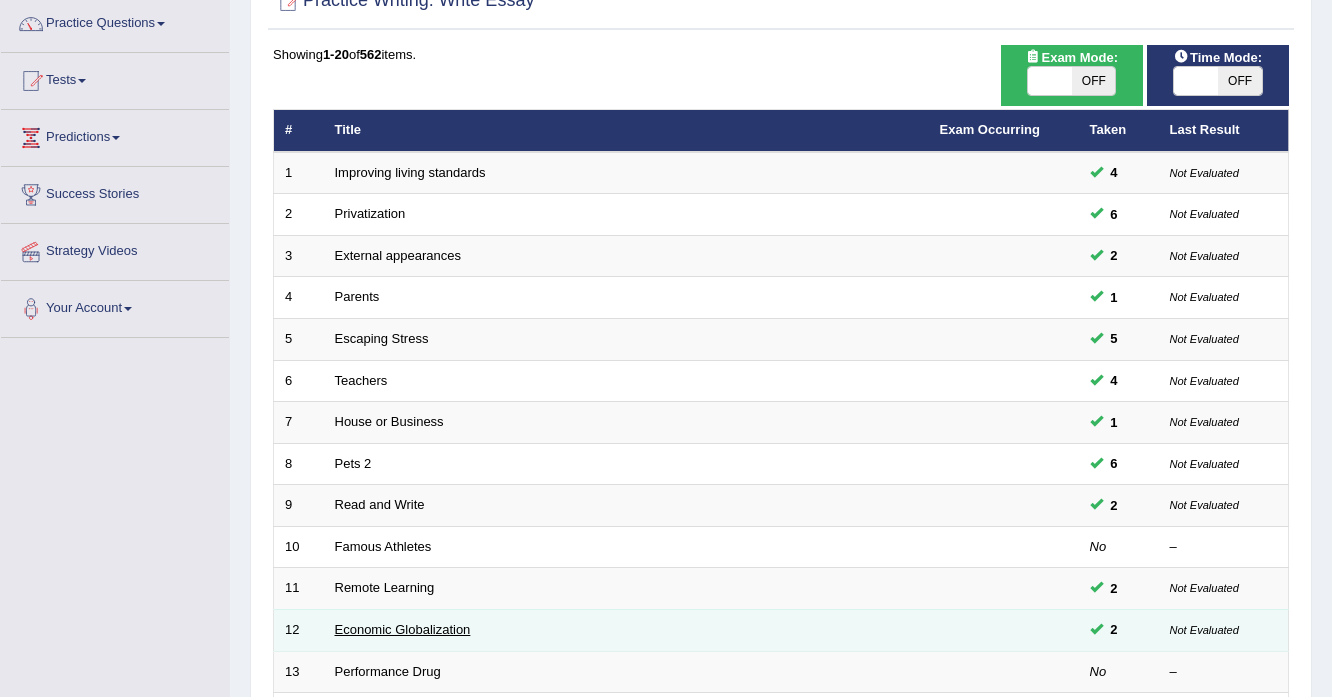 click on "Economic Globalization" at bounding box center (403, 629) 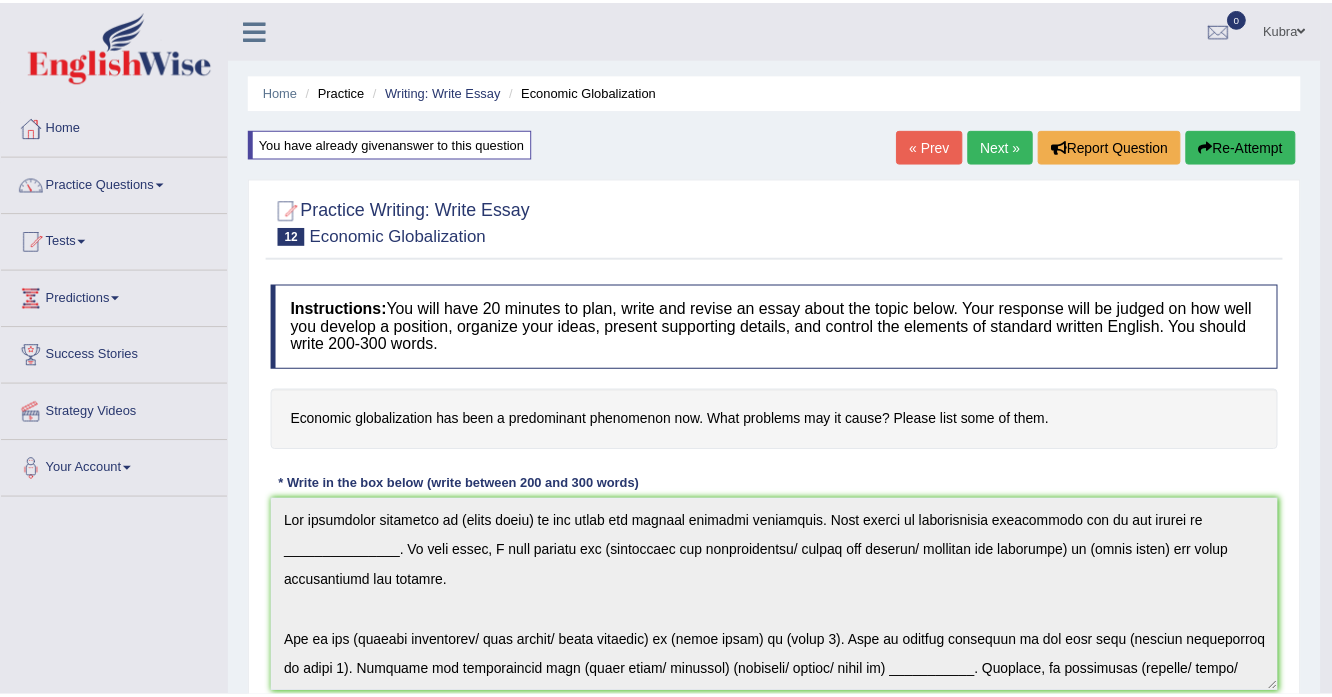 scroll, scrollTop: 0, scrollLeft: 0, axis: both 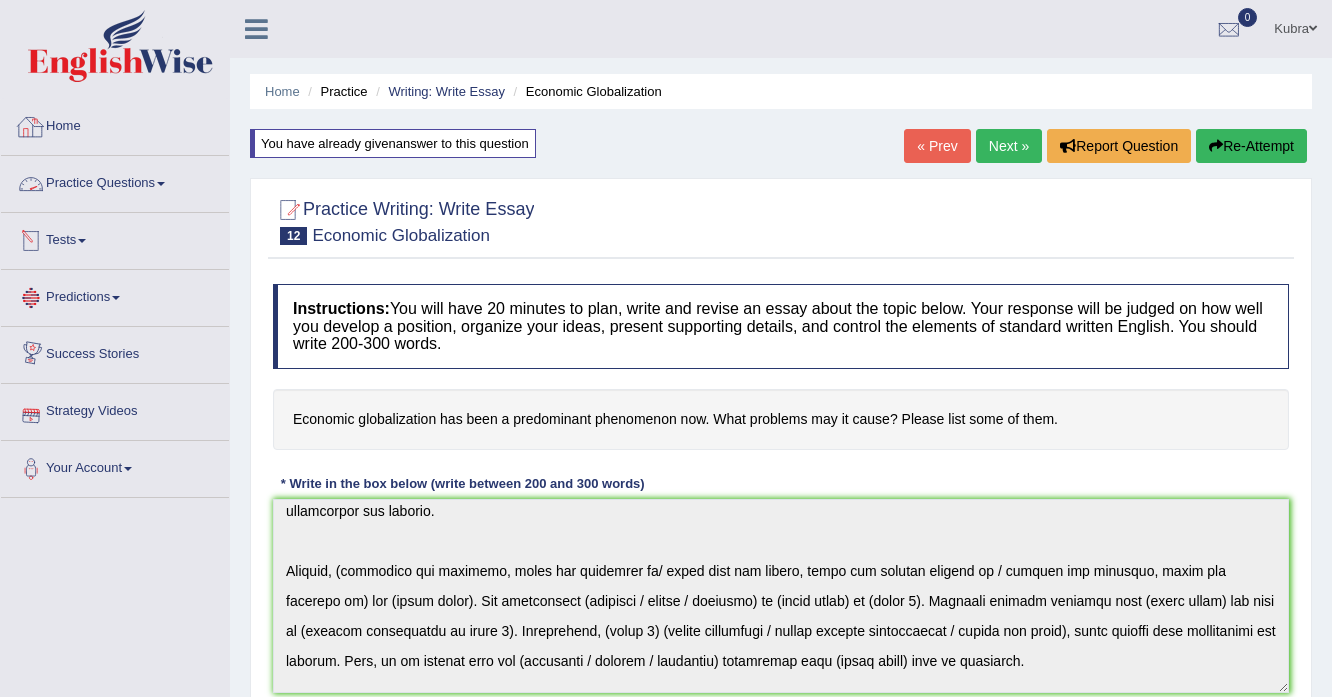 click on "Practice Questions" at bounding box center (115, 181) 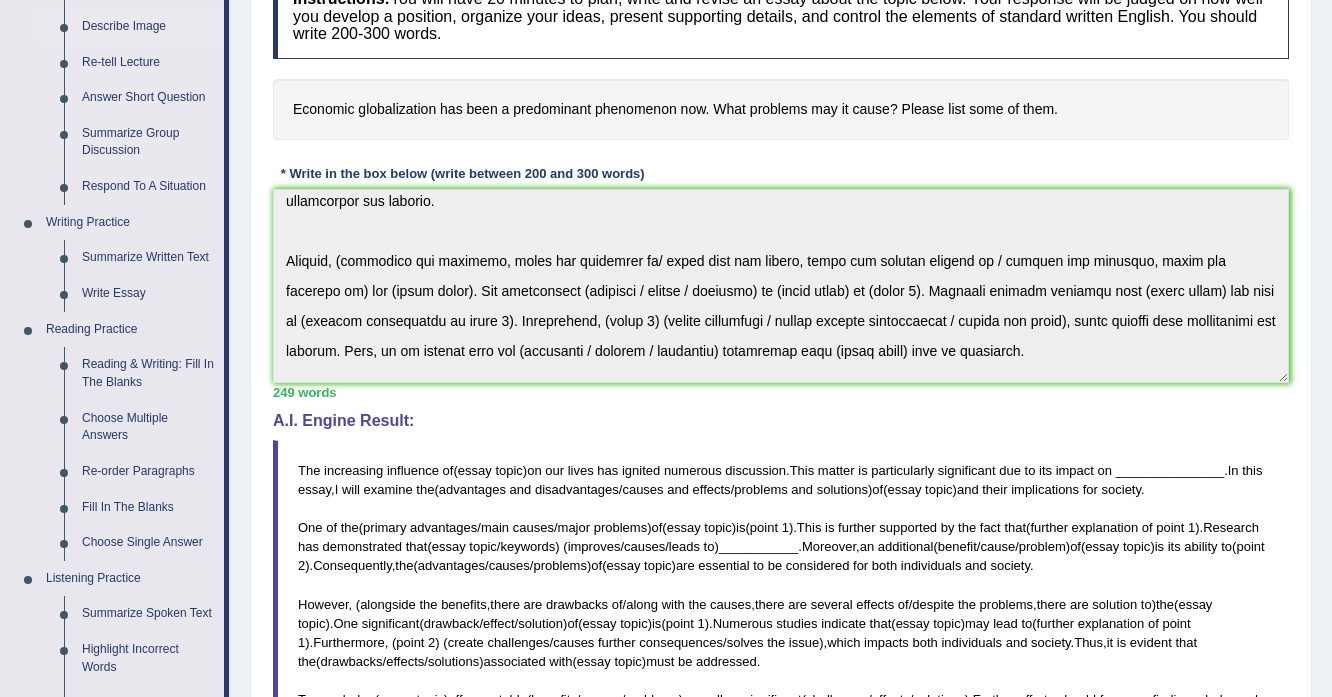 scroll, scrollTop: 400, scrollLeft: 0, axis: vertical 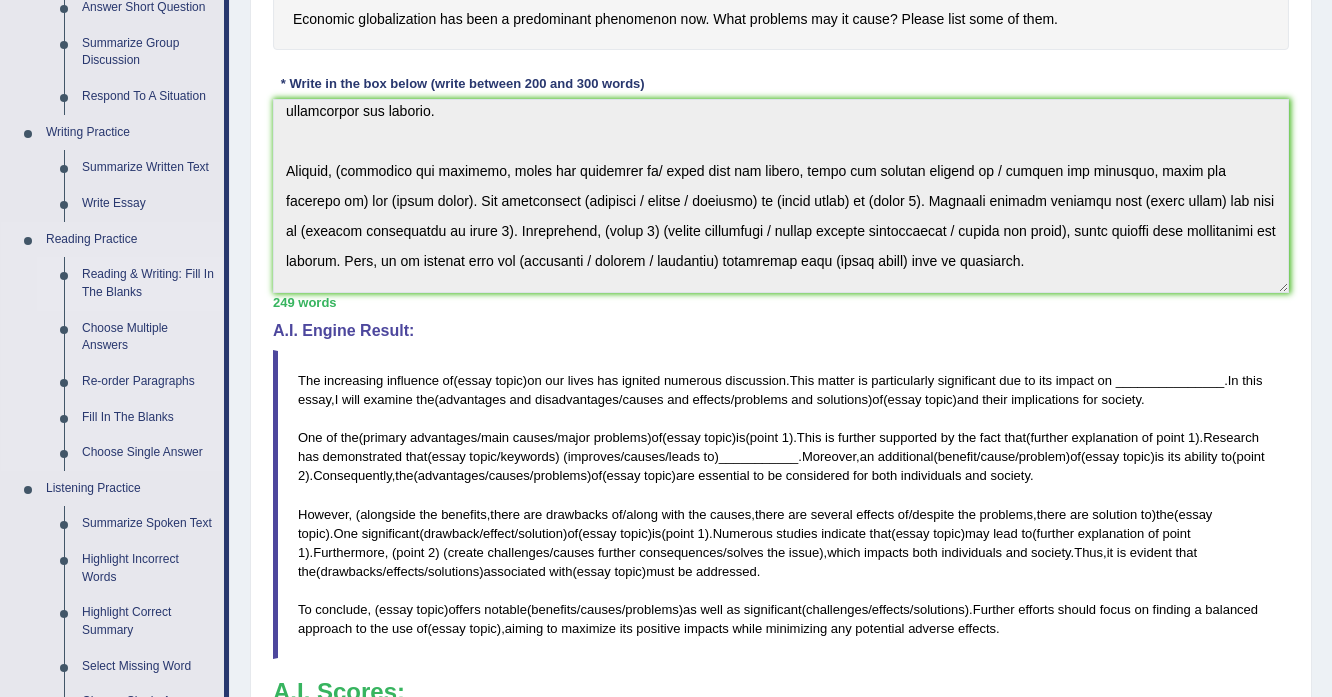 click on "Reading & Writing: Fill In The Blanks" at bounding box center [148, 283] 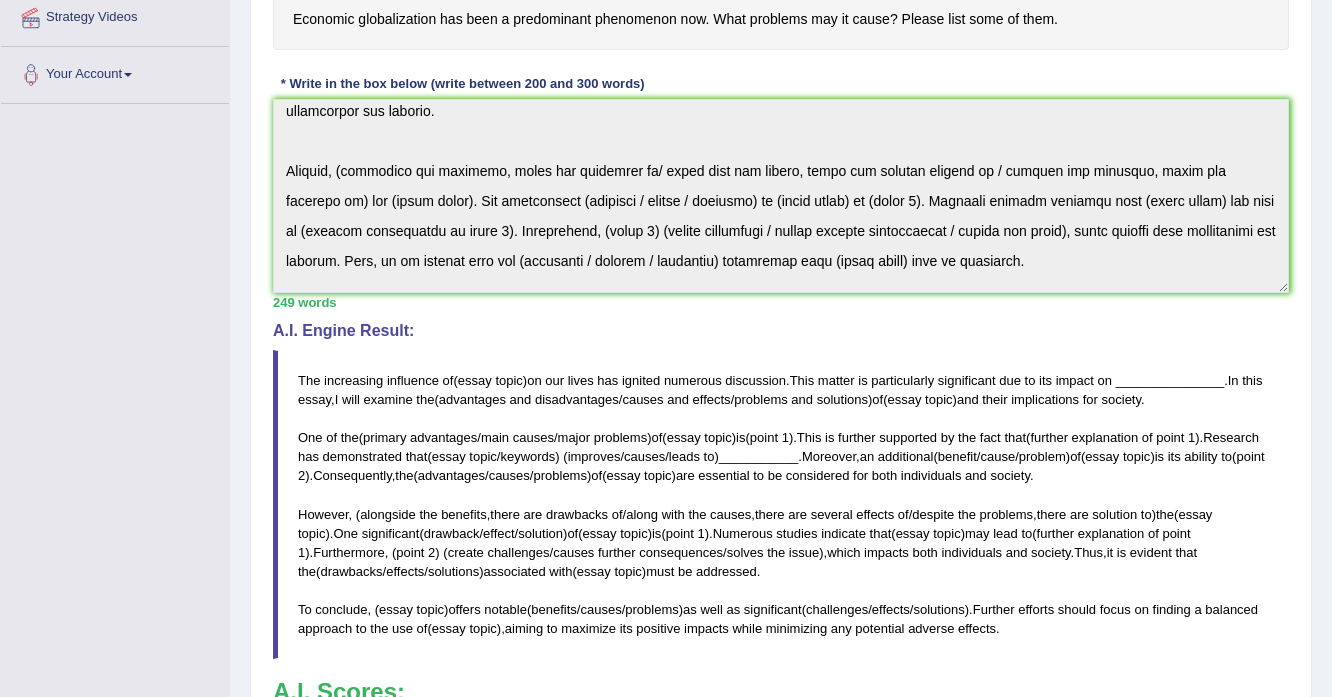 scroll, scrollTop: 401, scrollLeft: 0, axis: vertical 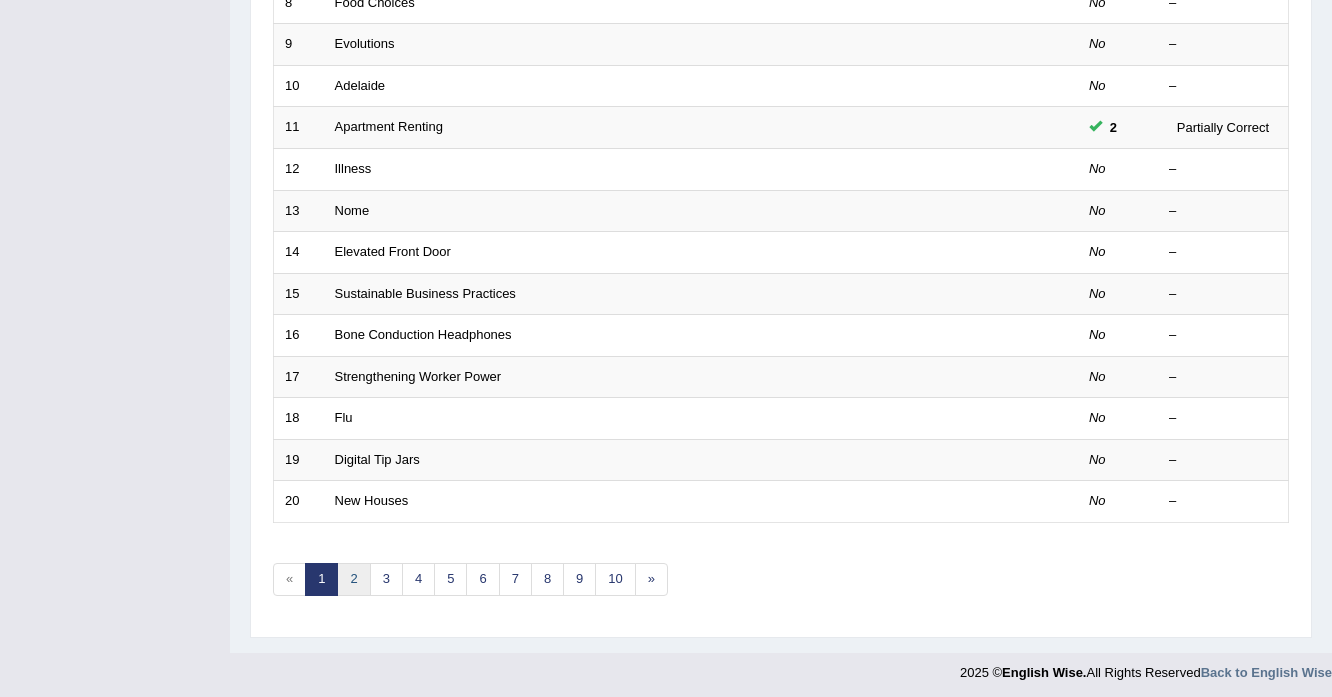 click on "2" at bounding box center (353, 579) 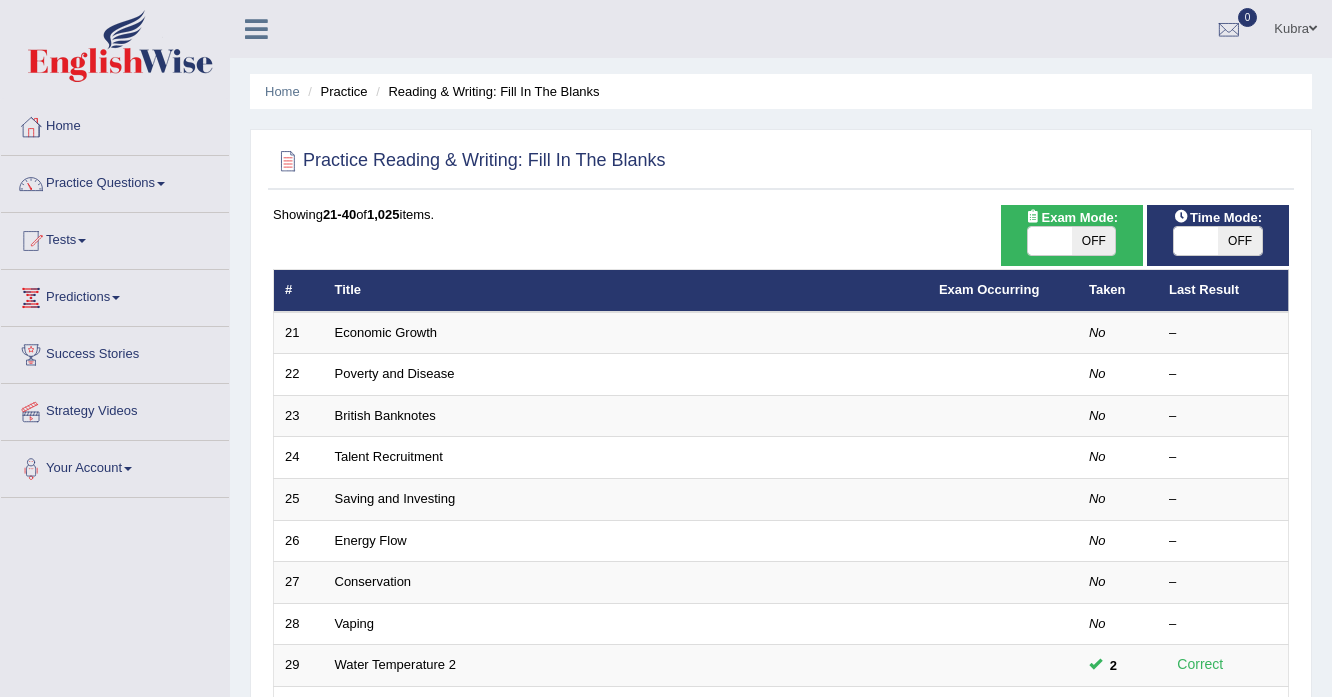 scroll, scrollTop: 80, scrollLeft: 0, axis: vertical 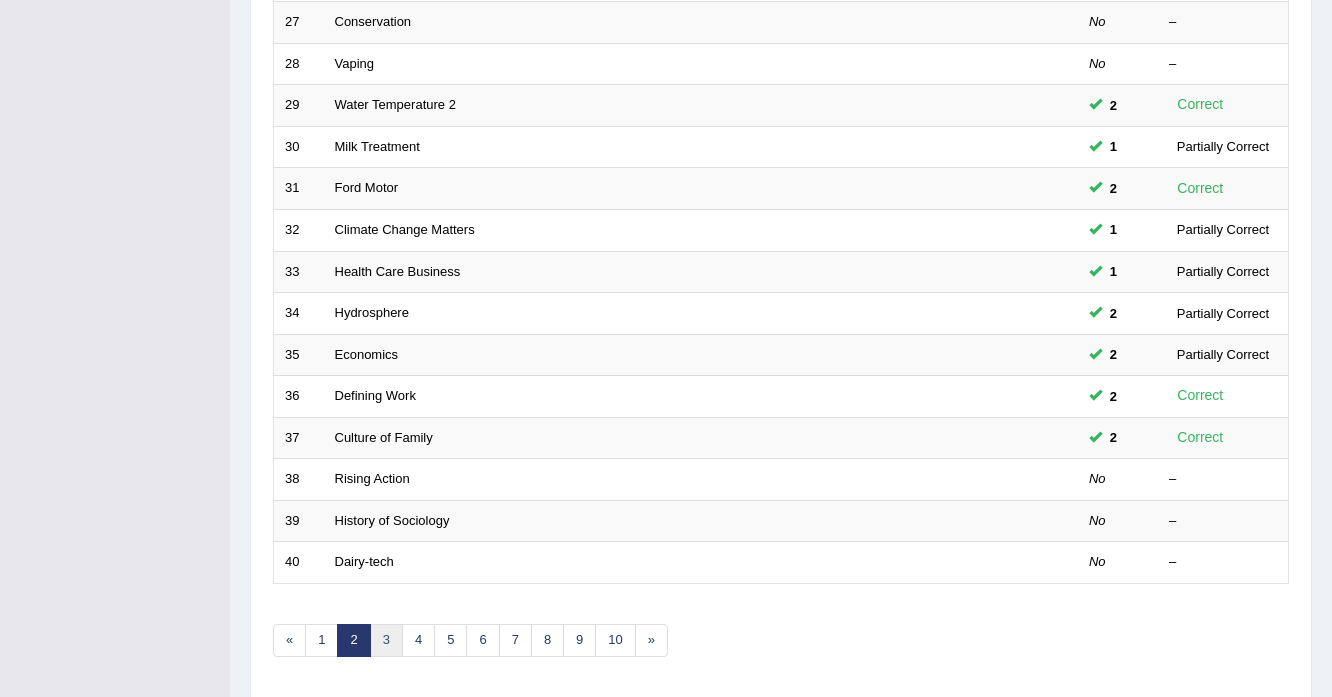 click on "3" at bounding box center [386, 640] 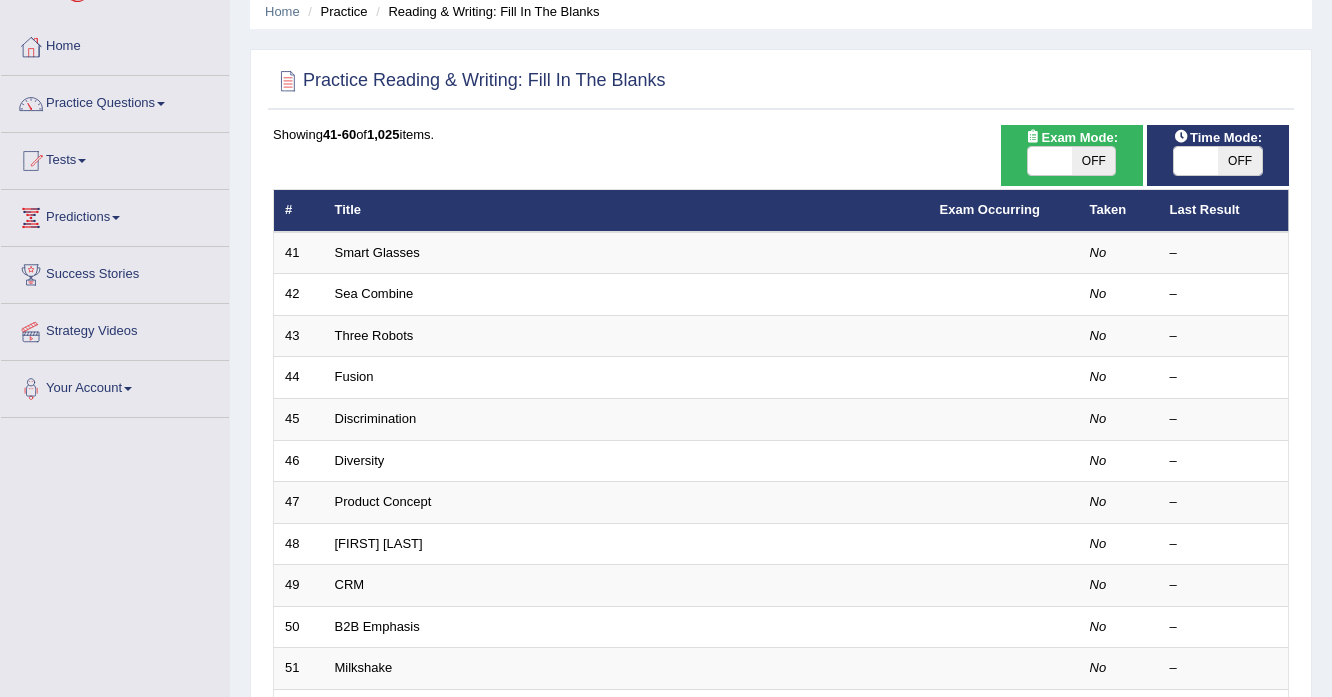 scroll, scrollTop: 0, scrollLeft: 0, axis: both 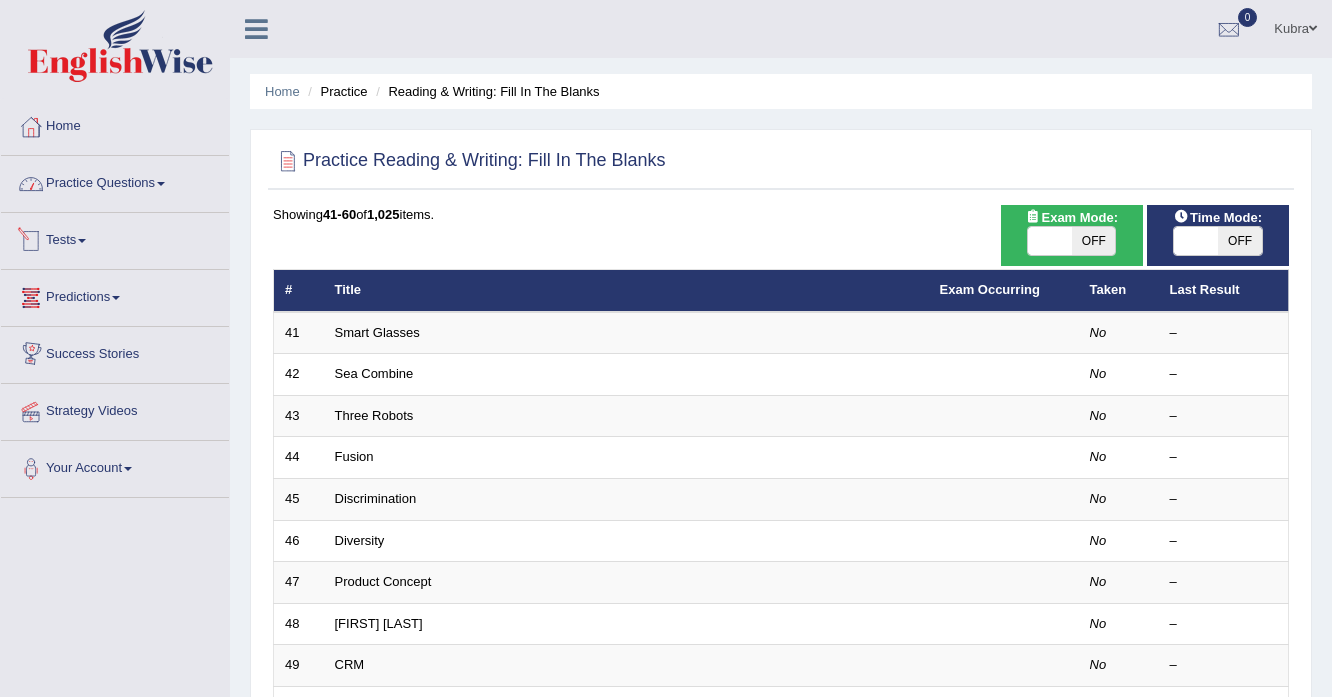 click on "Practice Questions" at bounding box center [115, 181] 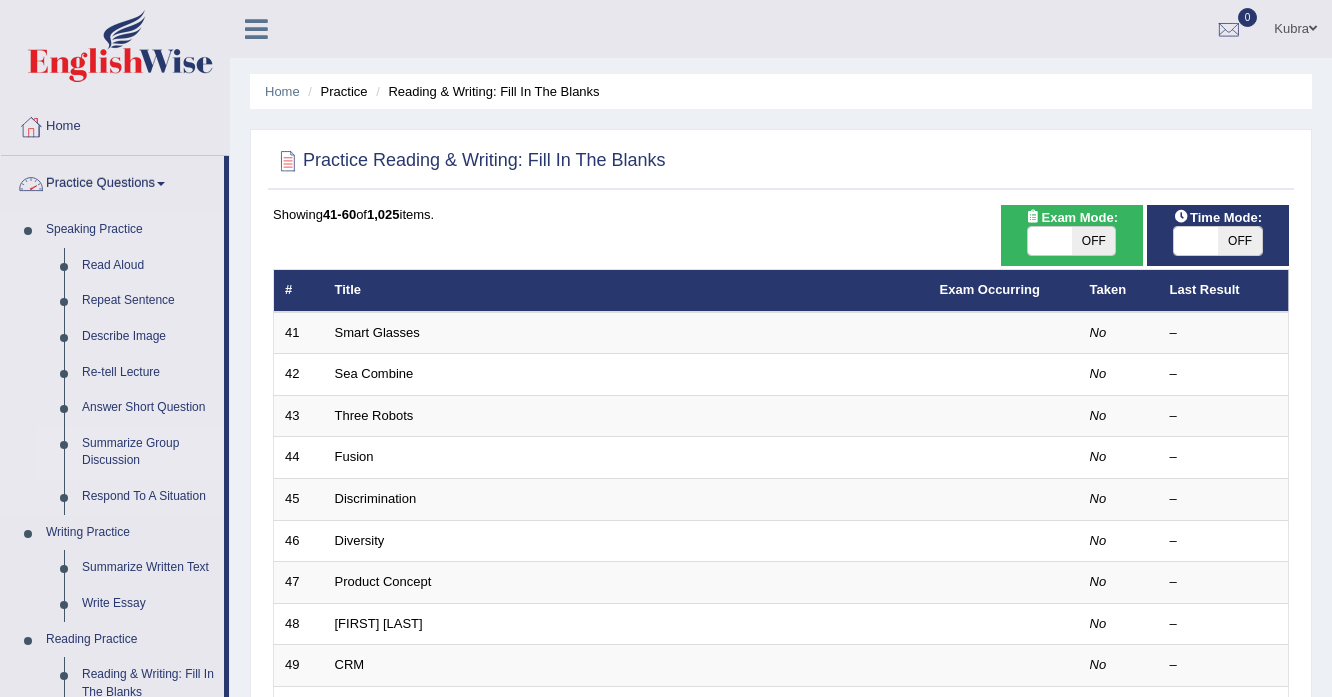 scroll, scrollTop: 400, scrollLeft: 0, axis: vertical 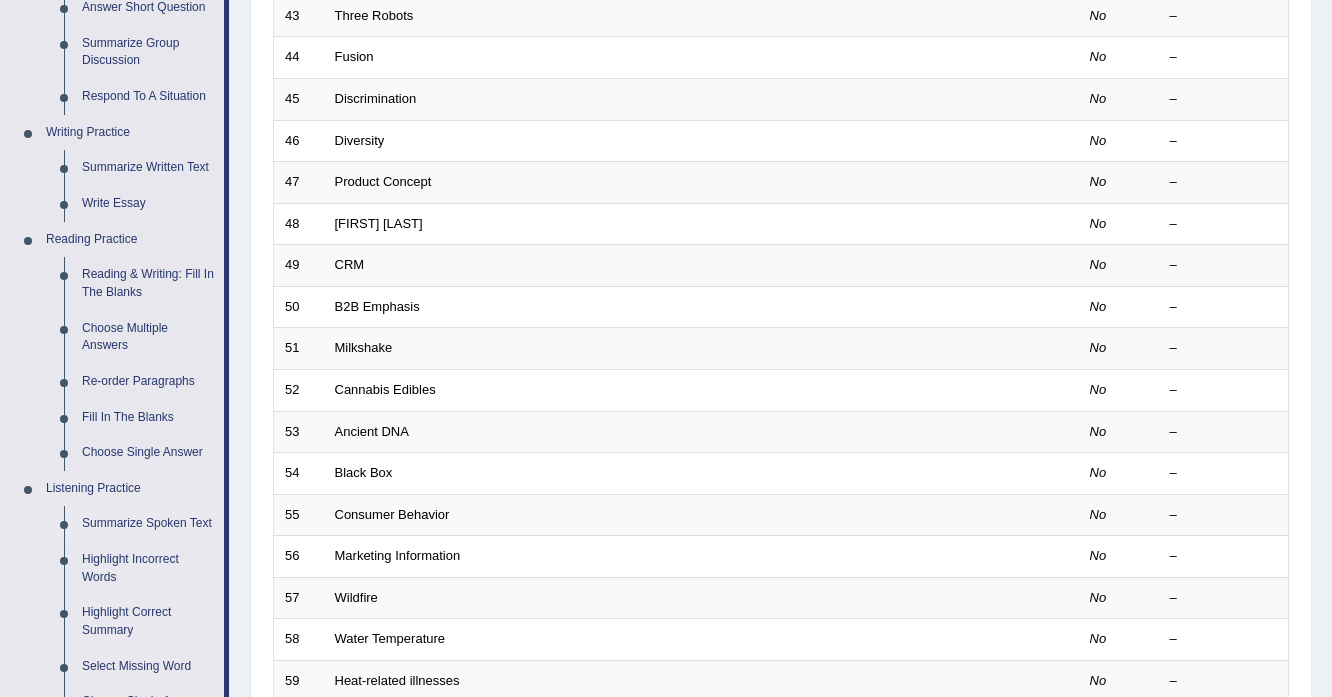 click on "Summarize Spoken Text" at bounding box center (148, 524) 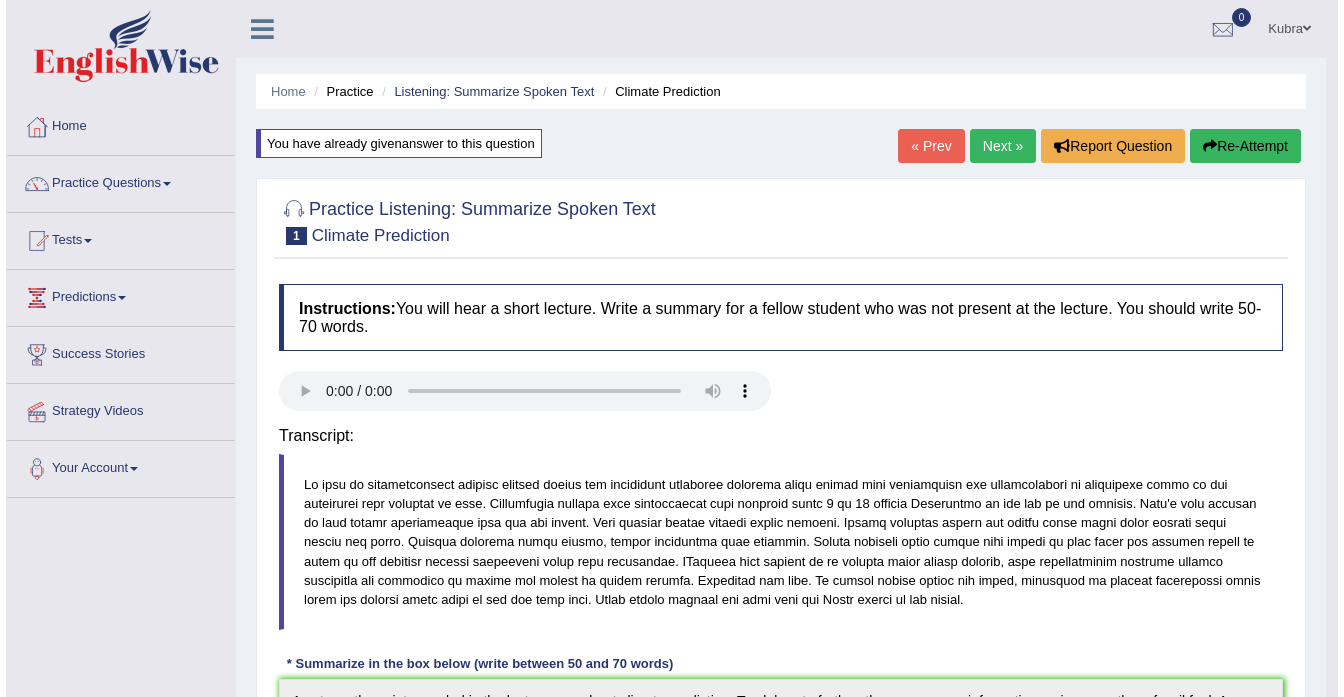 scroll, scrollTop: 0, scrollLeft: 0, axis: both 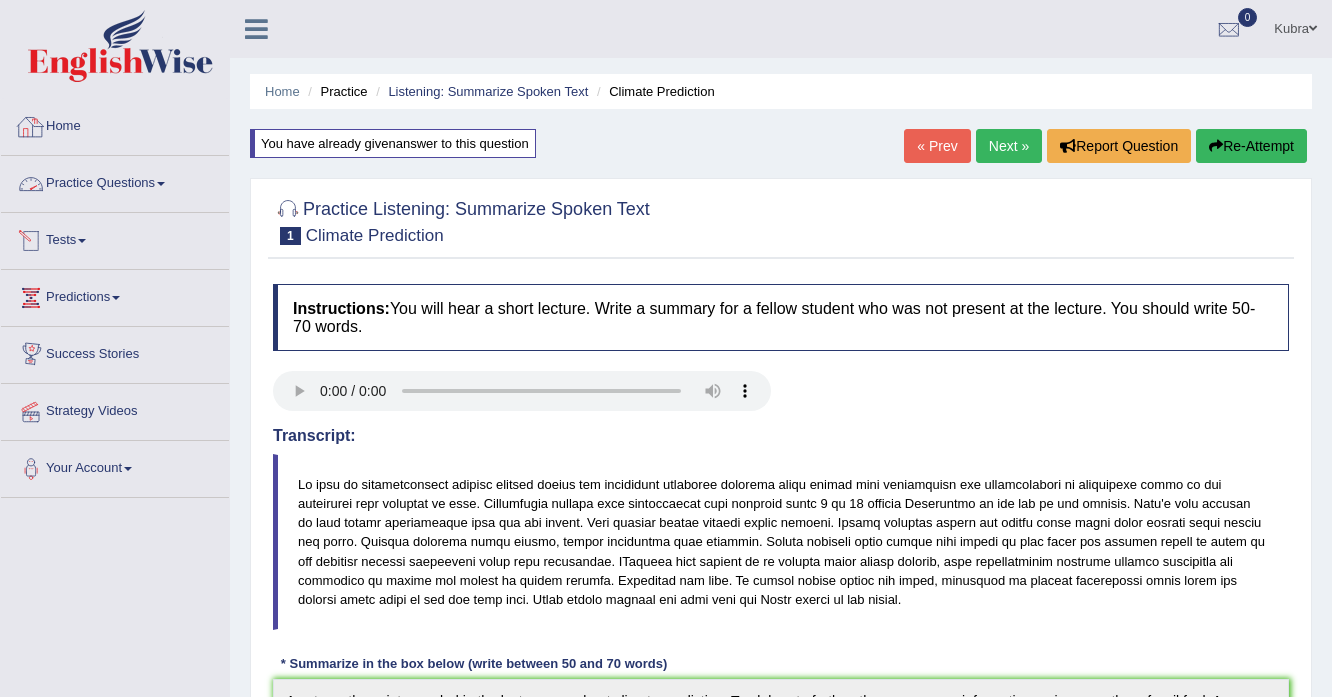 click on "Home" at bounding box center (115, 124) 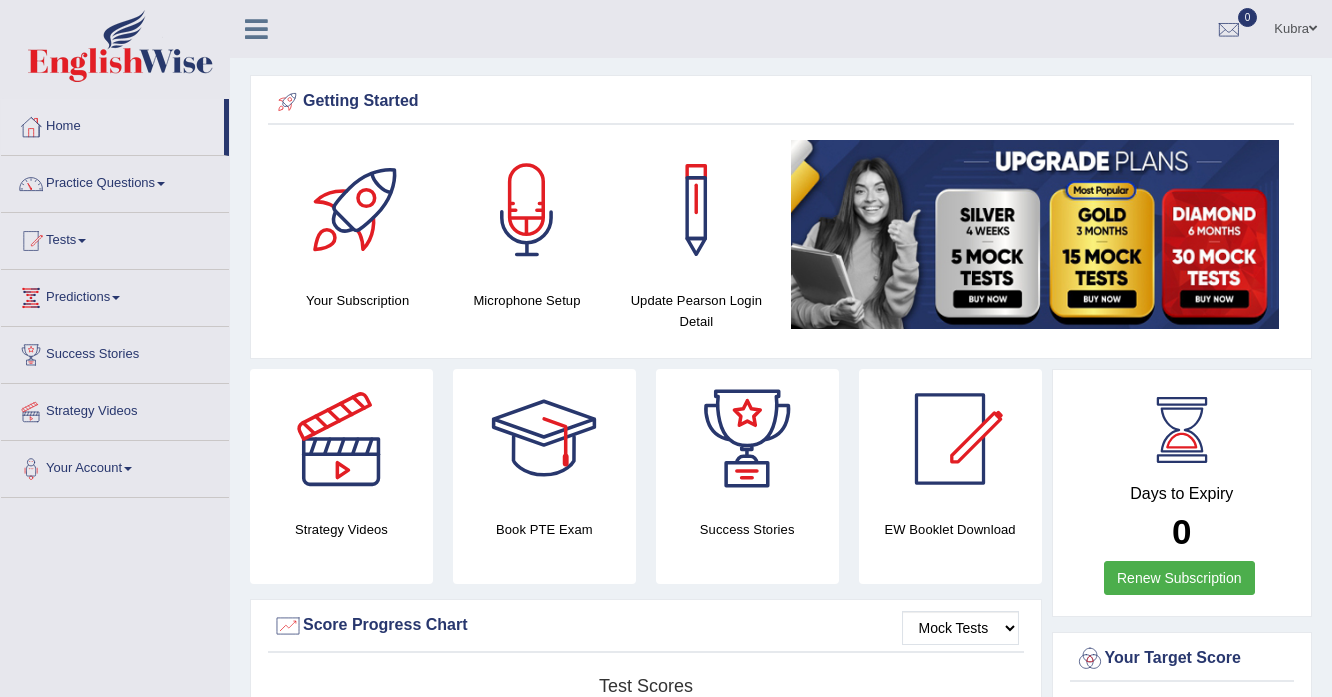 scroll, scrollTop: 0, scrollLeft: 0, axis: both 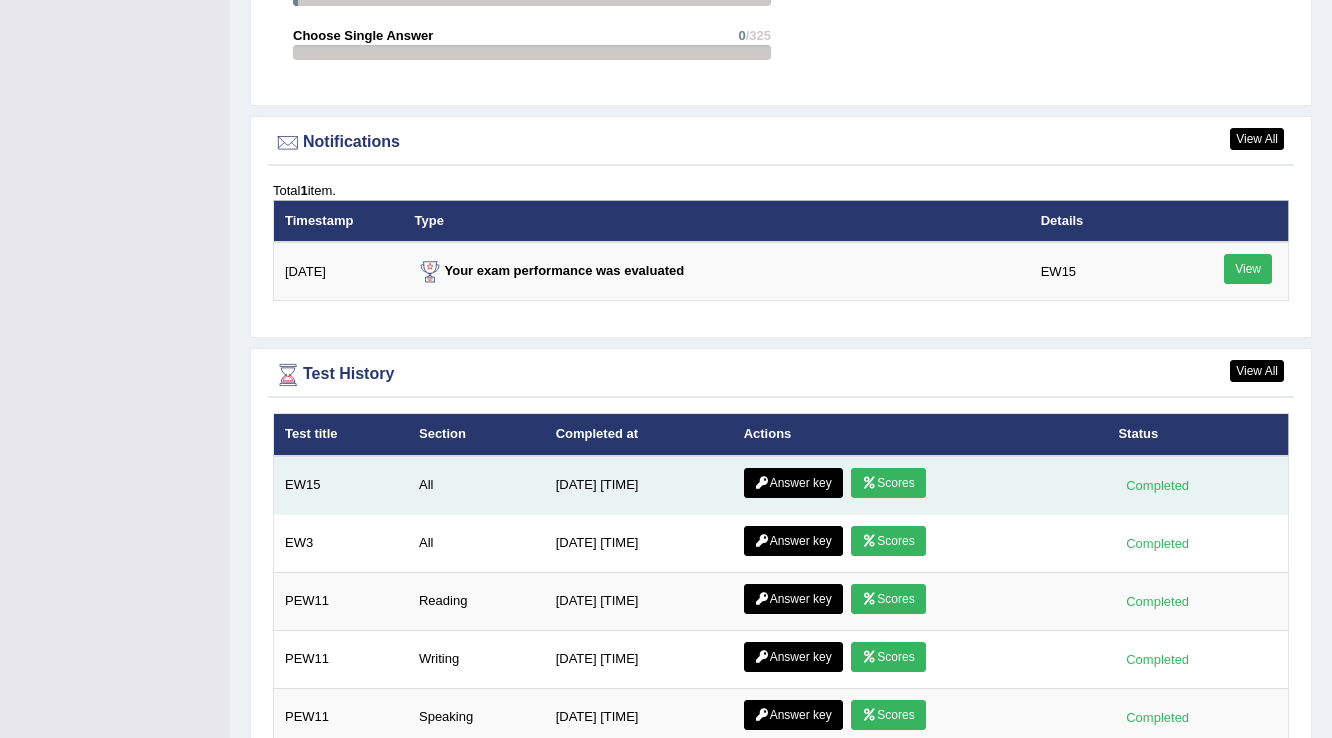click on "Scores" at bounding box center (888, 483) 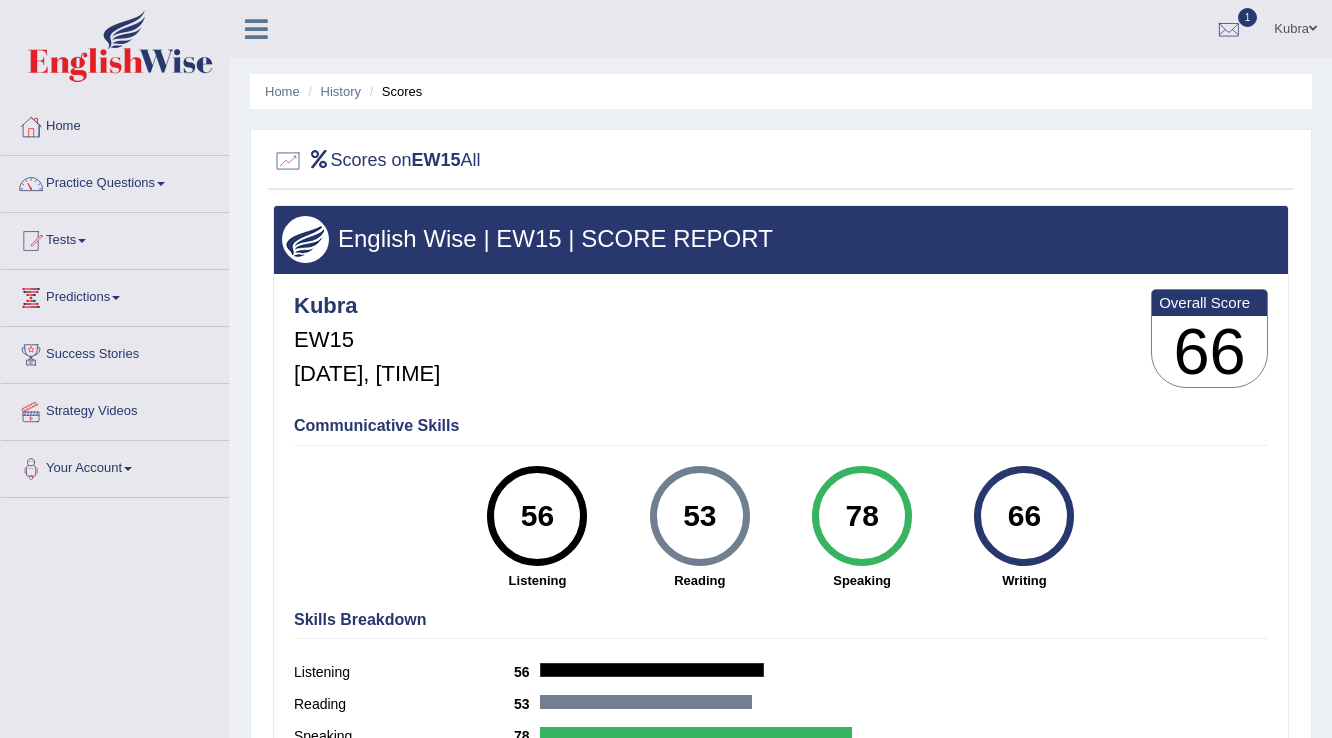 scroll, scrollTop: 0, scrollLeft: 0, axis: both 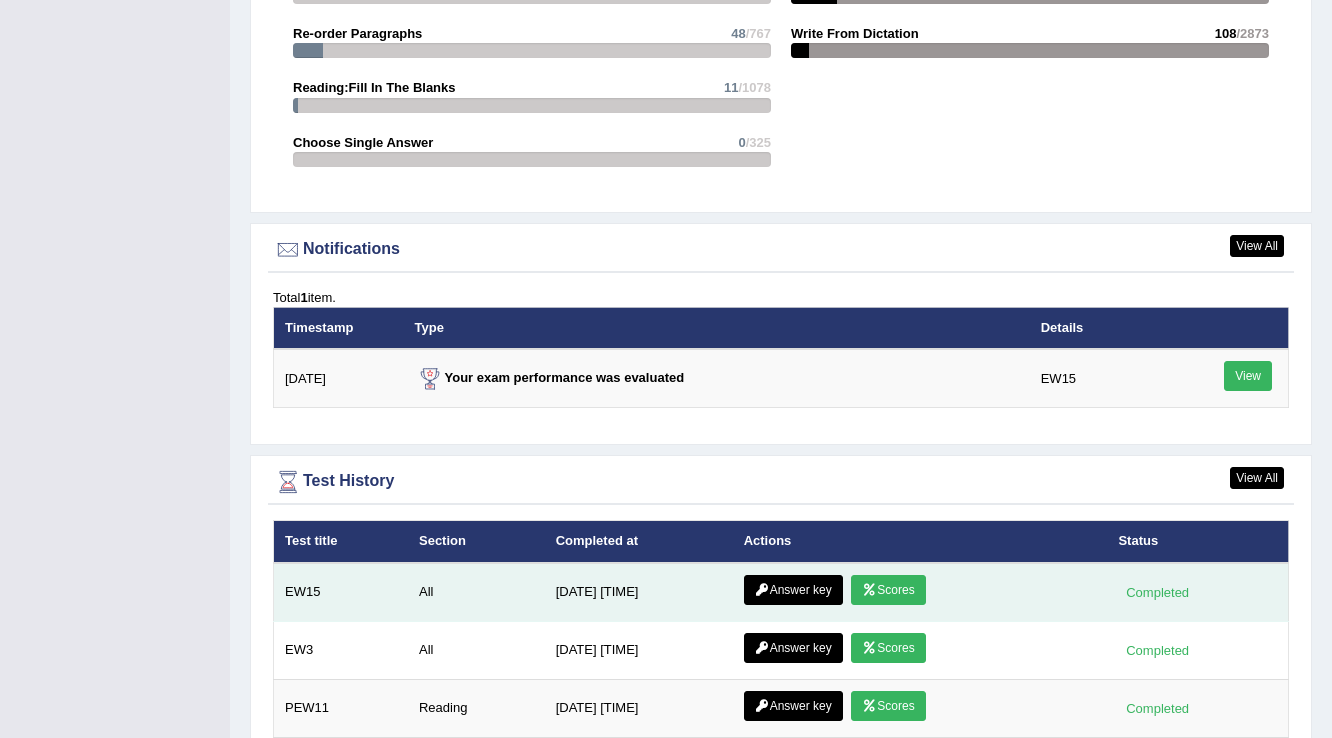click on "Scores" at bounding box center [888, 590] 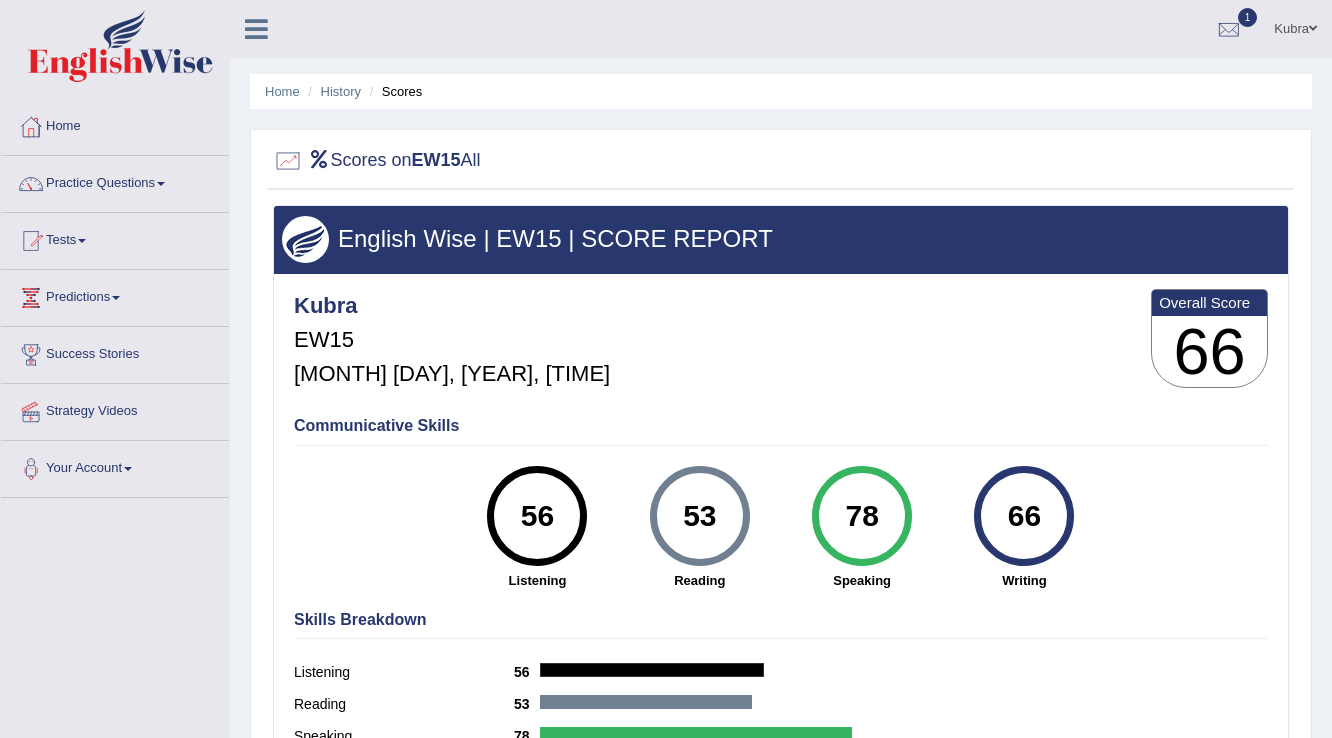 scroll, scrollTop: 312, scrollLeft: 0, axis: vertical 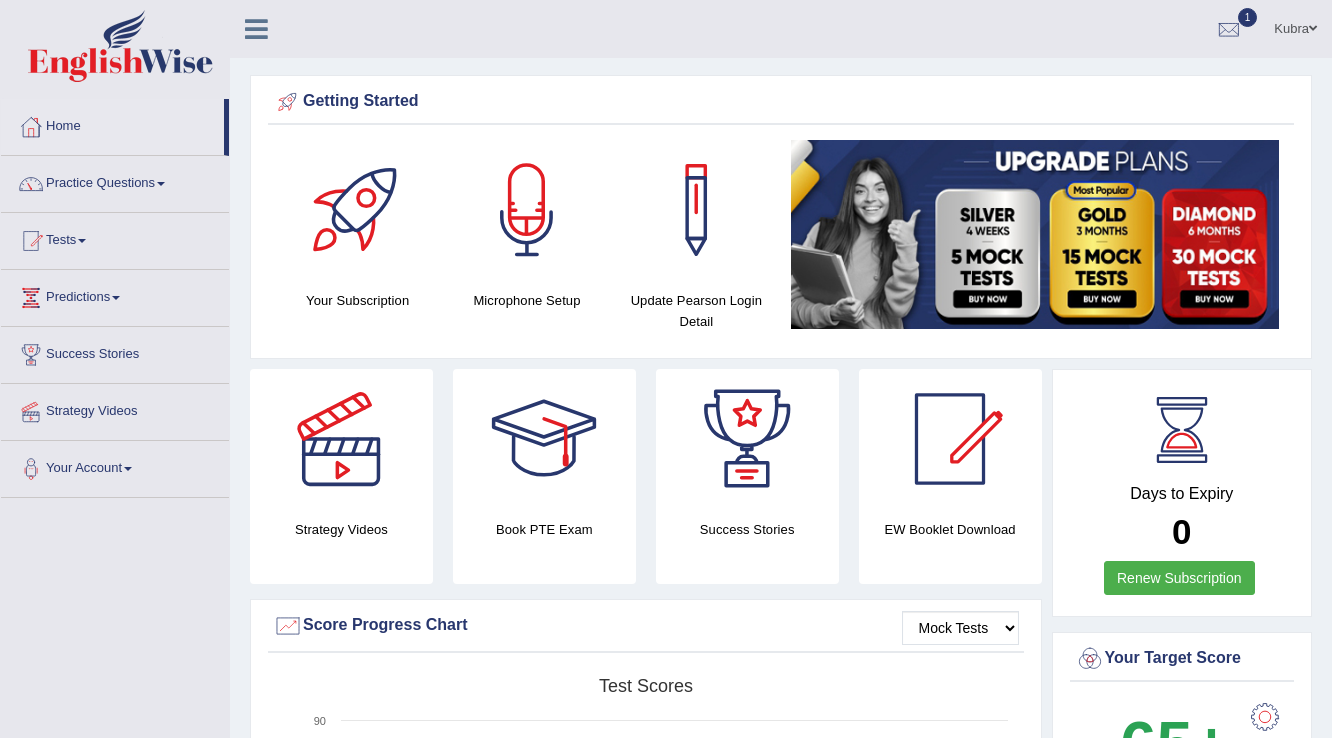 click on "Answer key" at bounding box center [793, 2803] 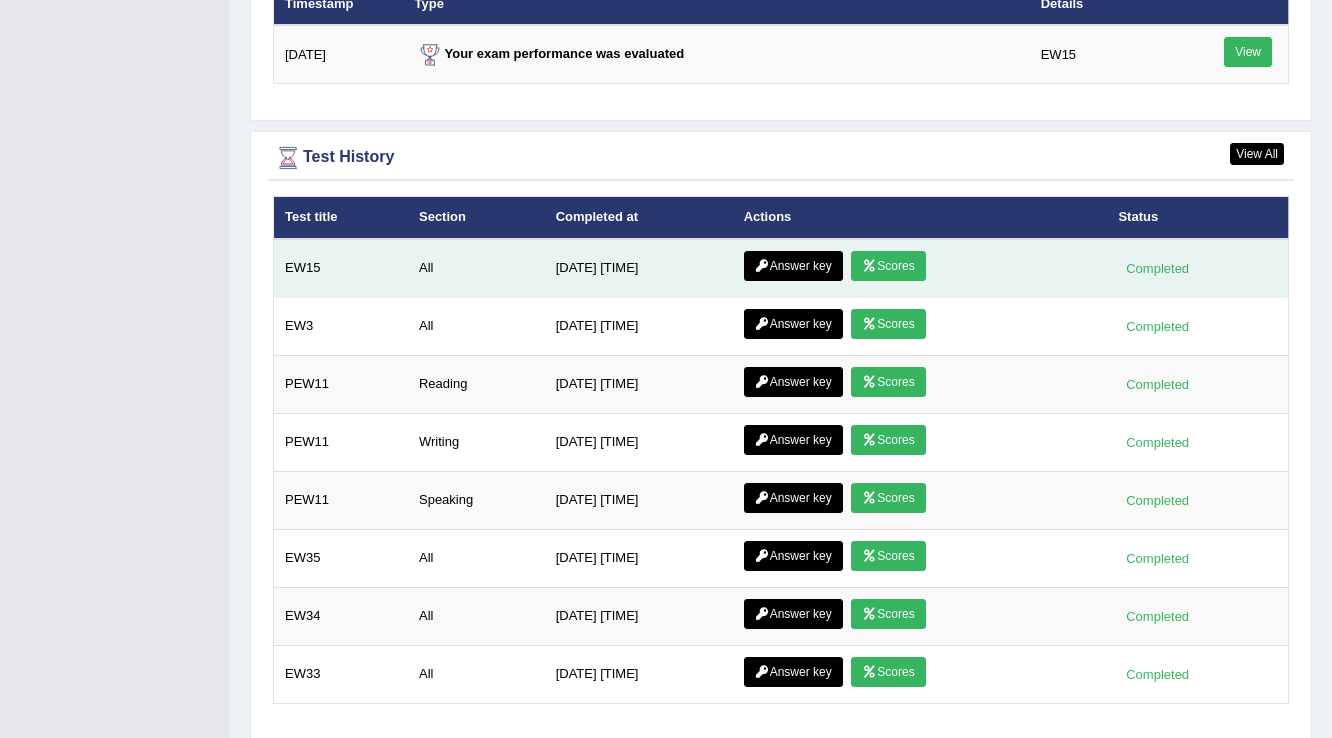 scroll, scrollTop: 0, scrollLeft: 0, axis: both 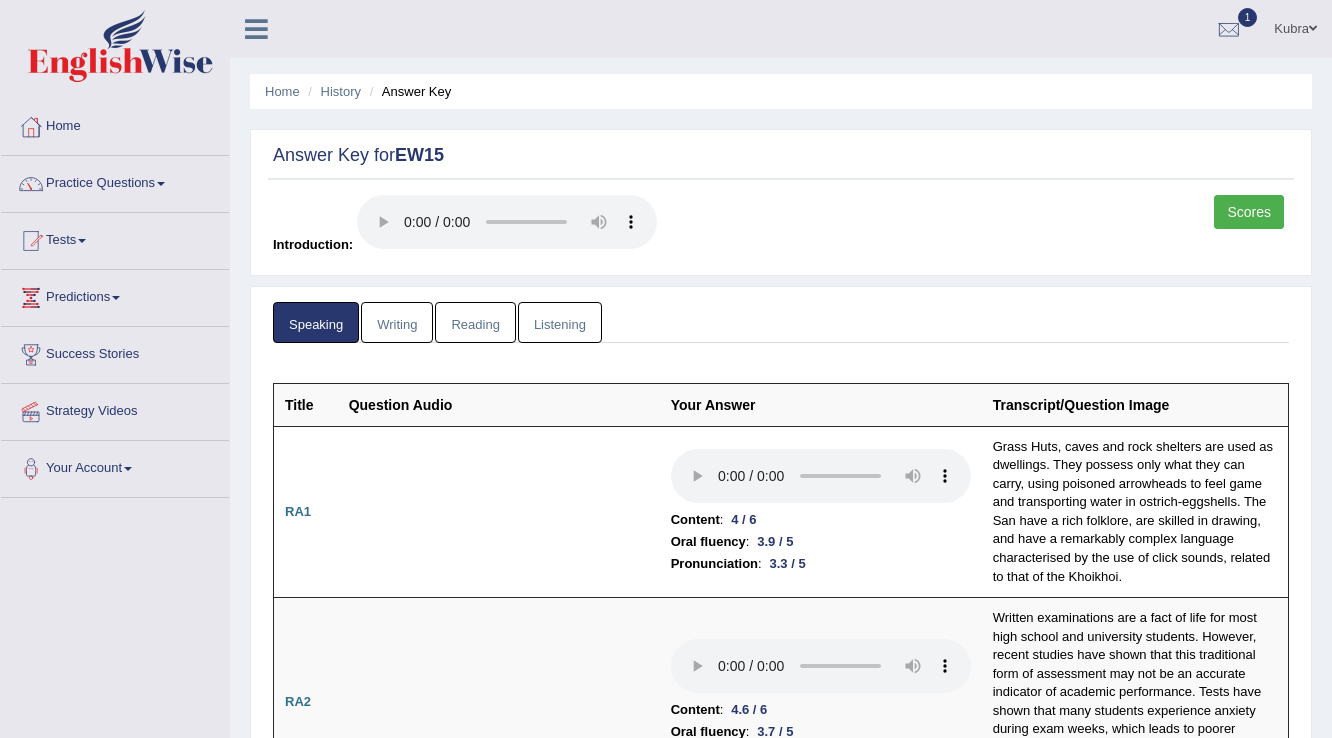 click on "Writing" at bounding box center [397, 322] 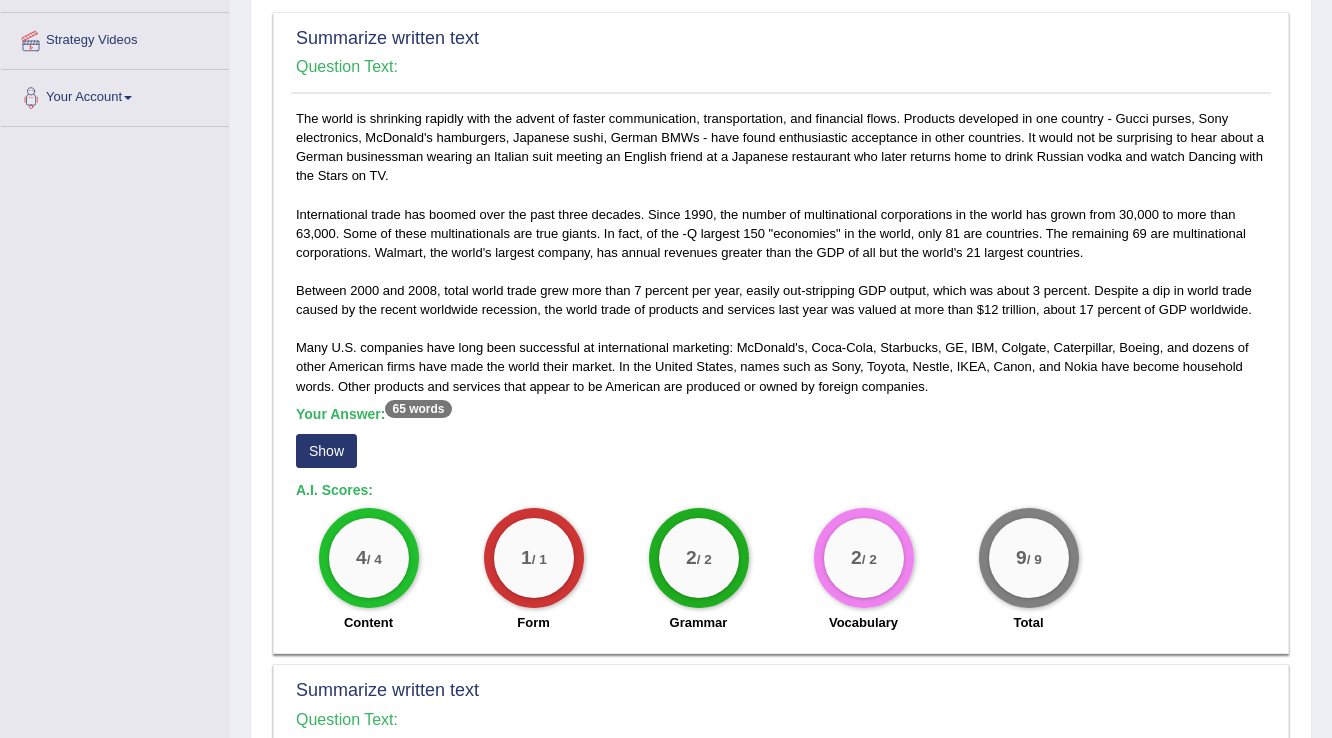 scroll, scrollTop: 400, scrollLeft: 0, axis: vertical 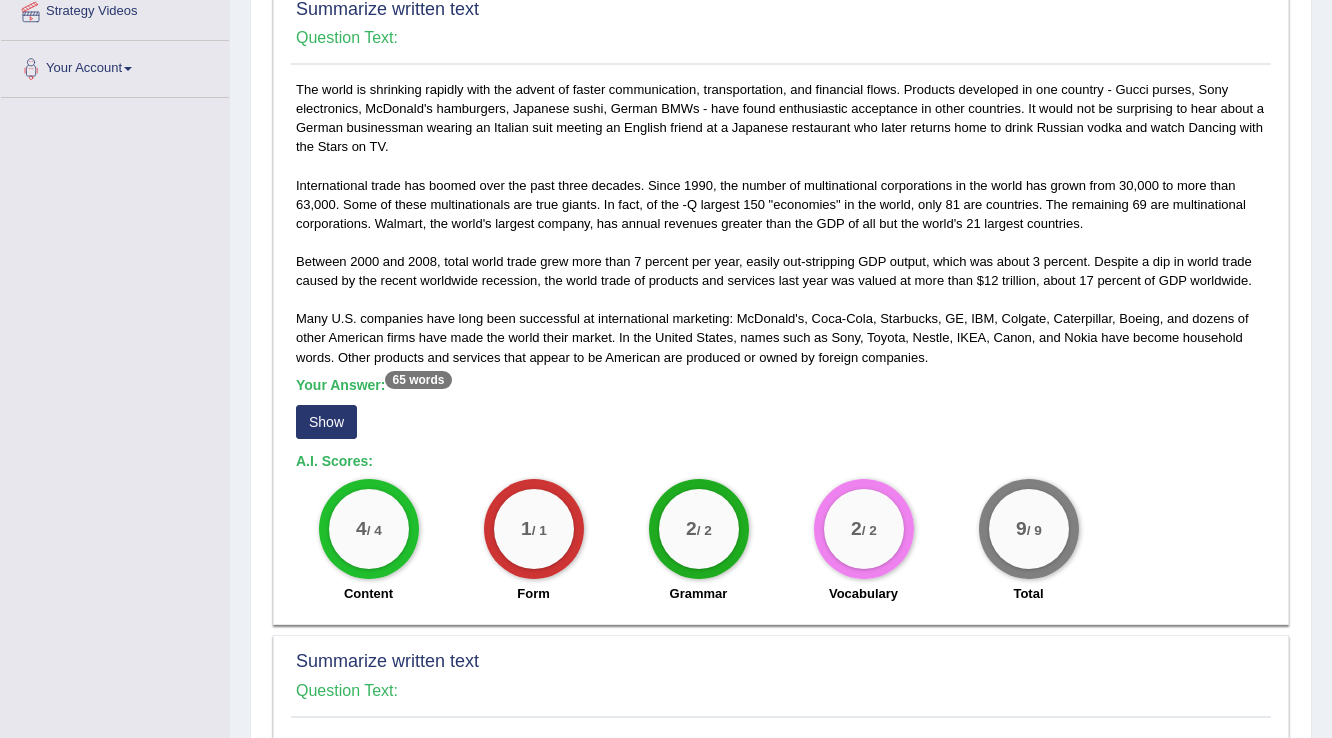 click on "Show" at bounding box center [326, 422] 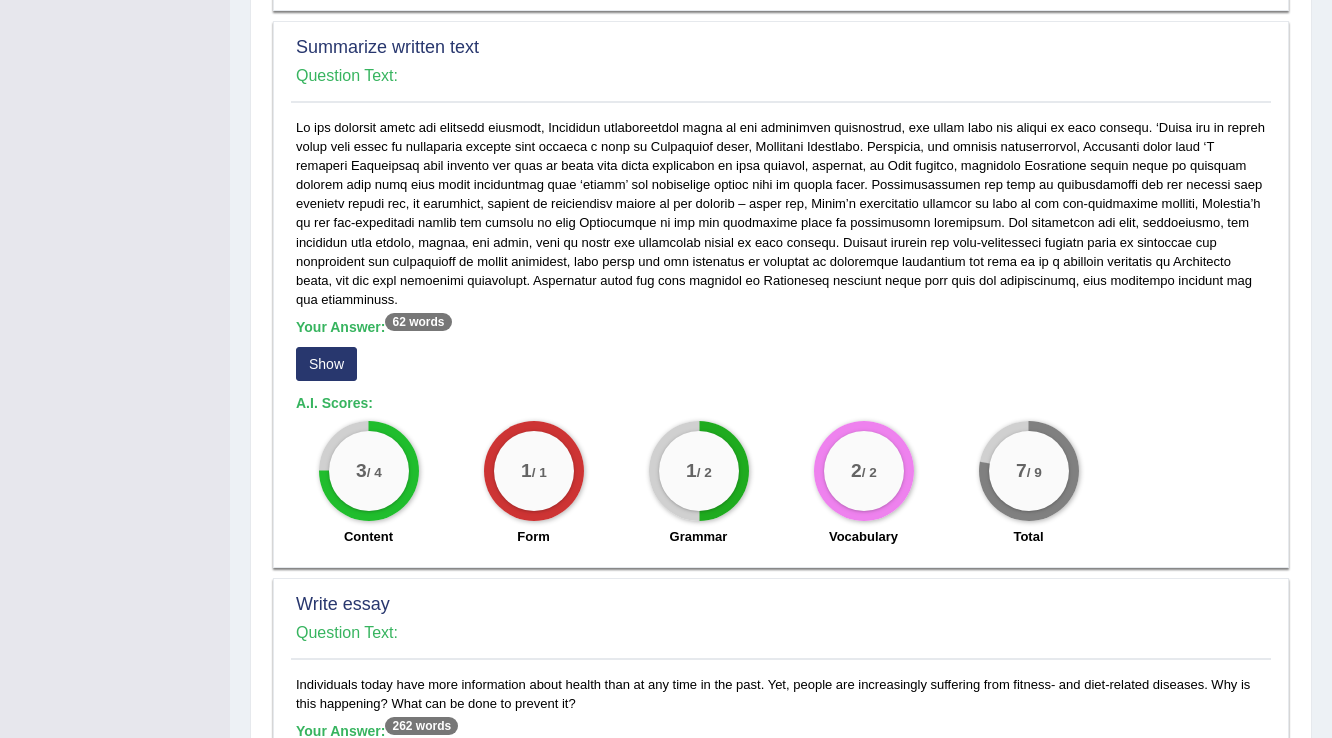 scroll, scrollTop: 1040, scrollLeft: 0, axis: vertical 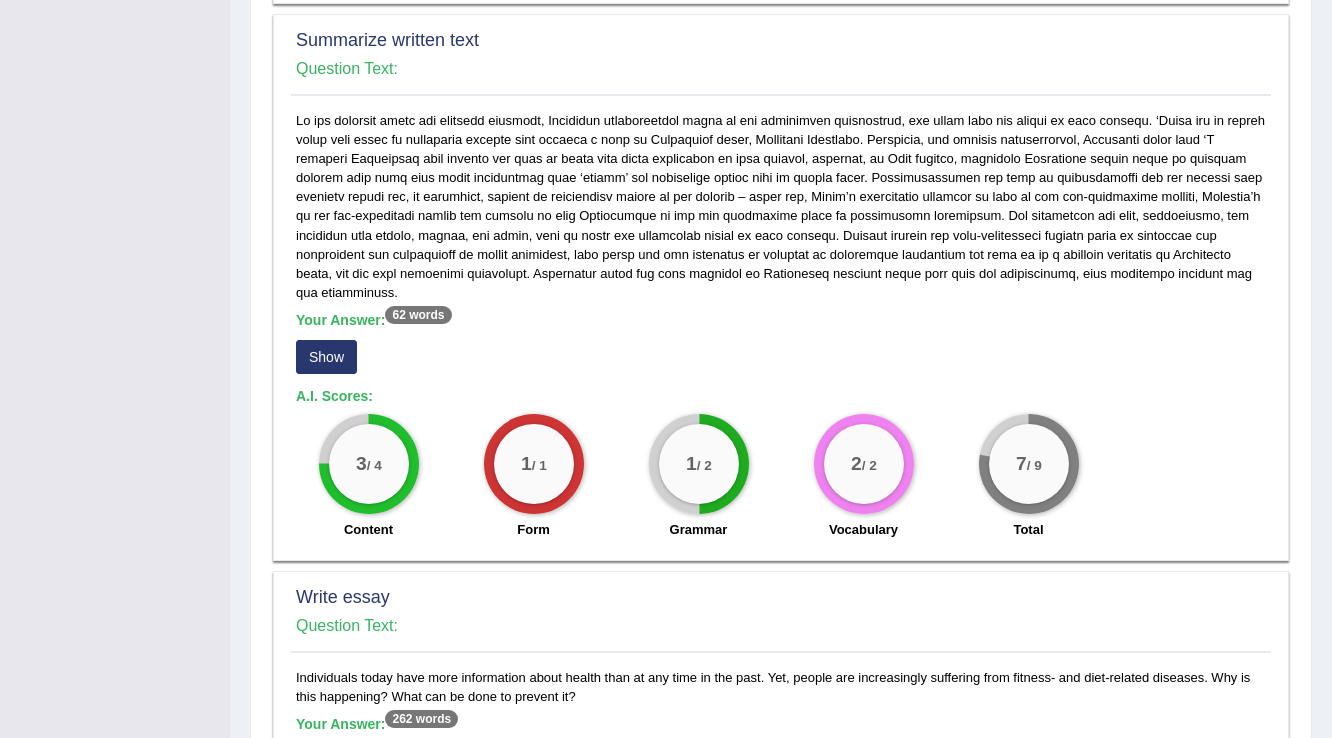 click on "Show" at bounding box center (326, 357) 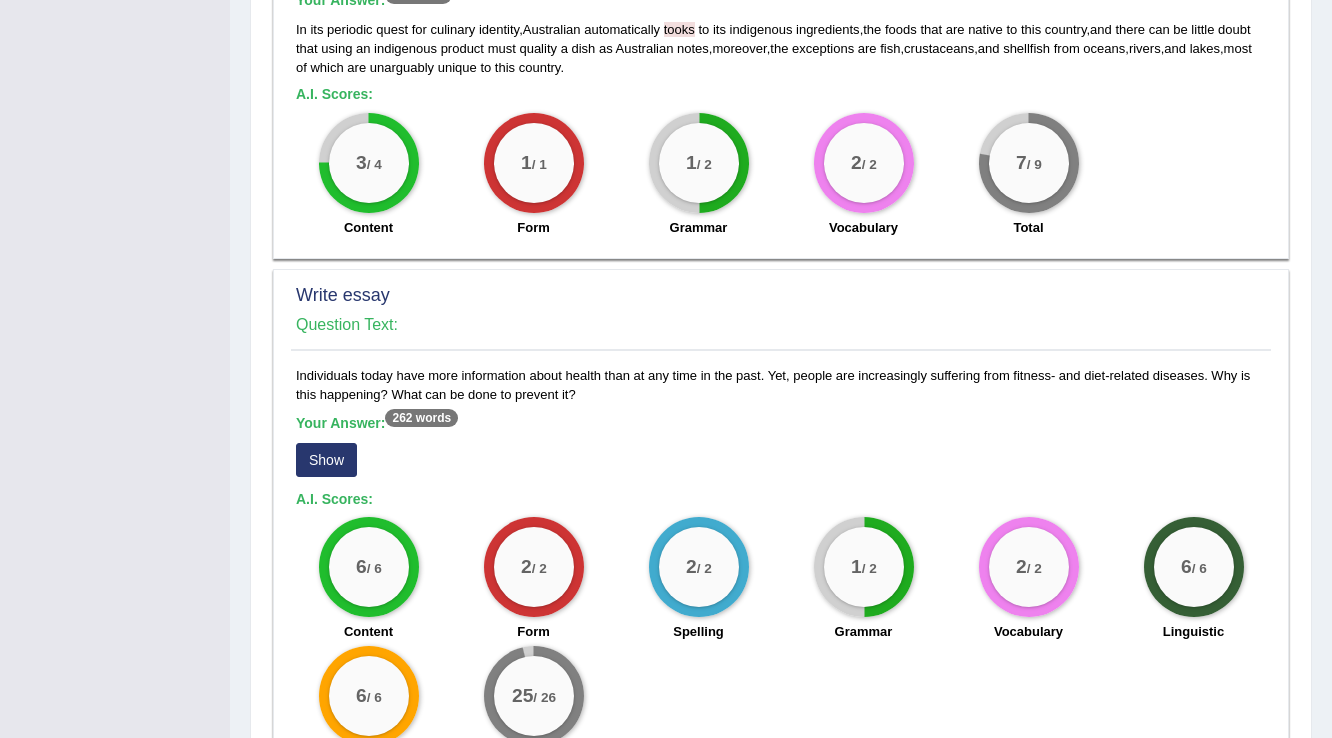 scroll, scrollTop: 1440, scrollLeft: 0, axis: vertical 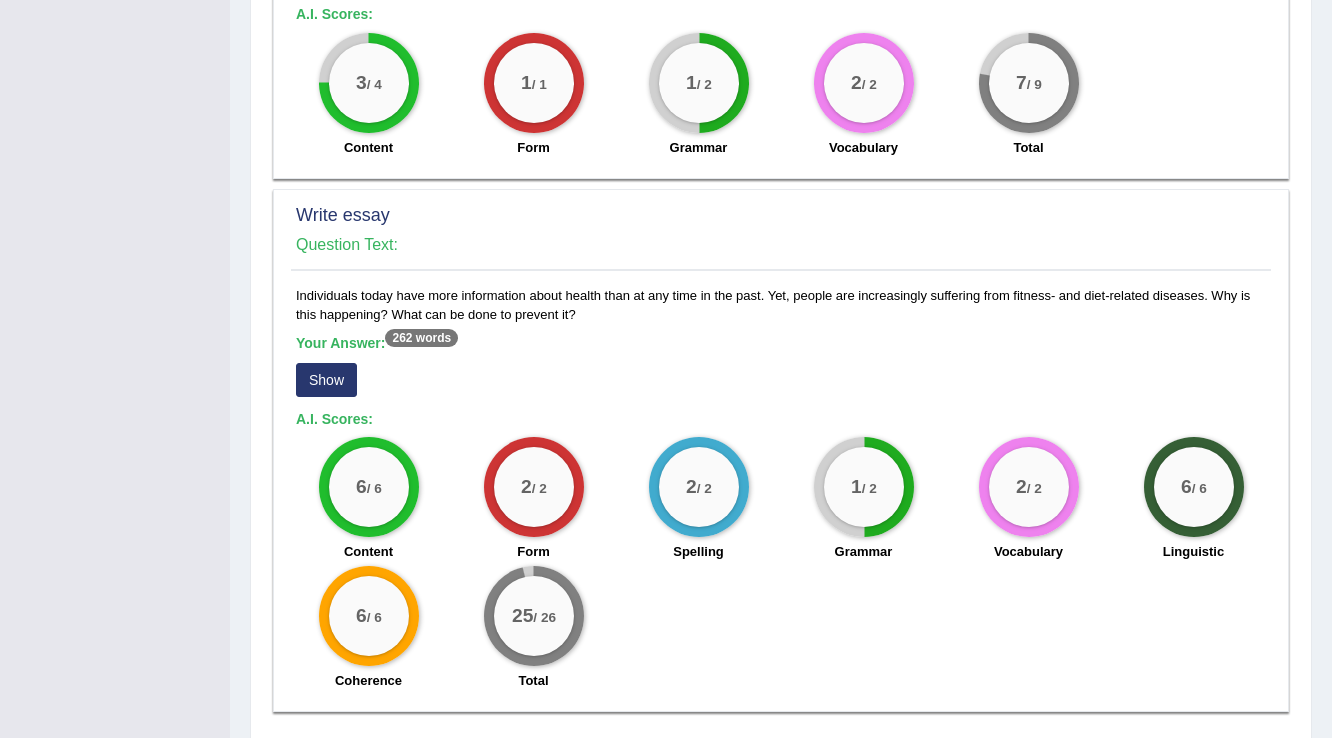 click on "Show" at bounding box center [326, 380] 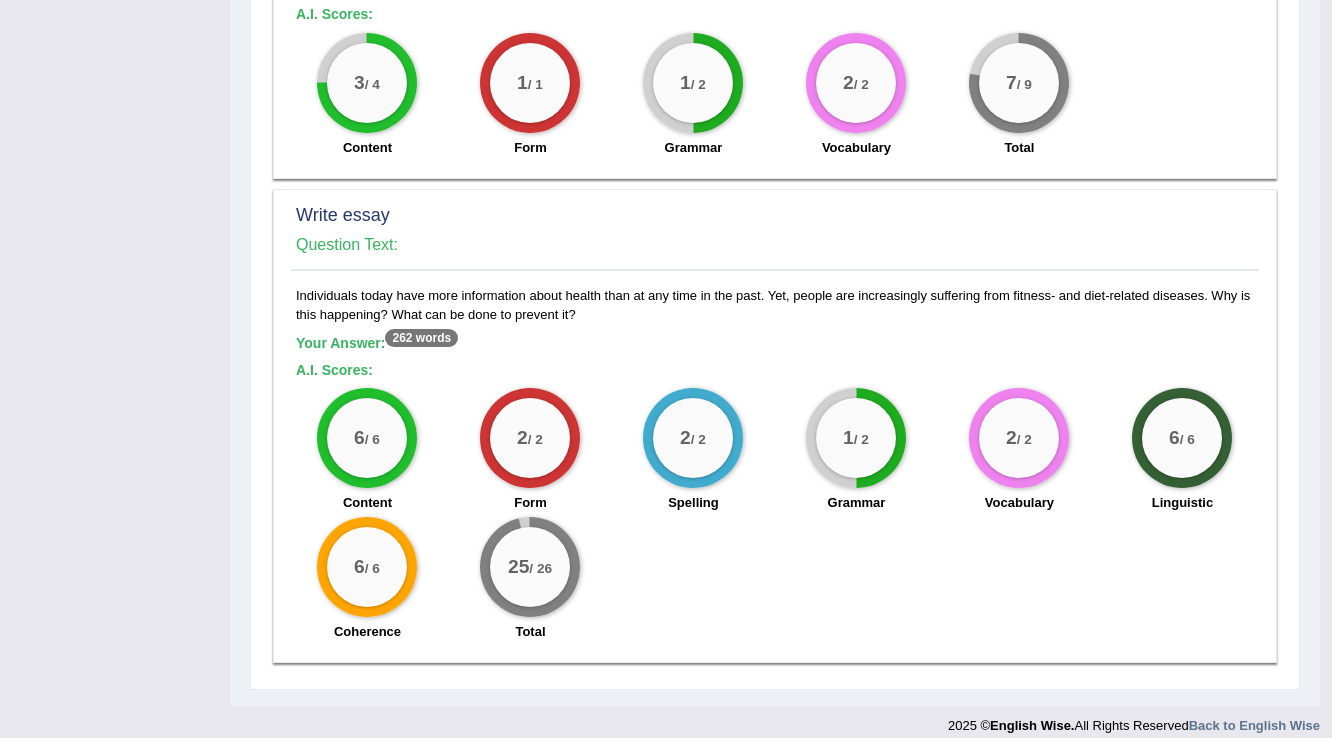 scroll, scrollTop: 1436, scrollLeft: 0, axis: vertical 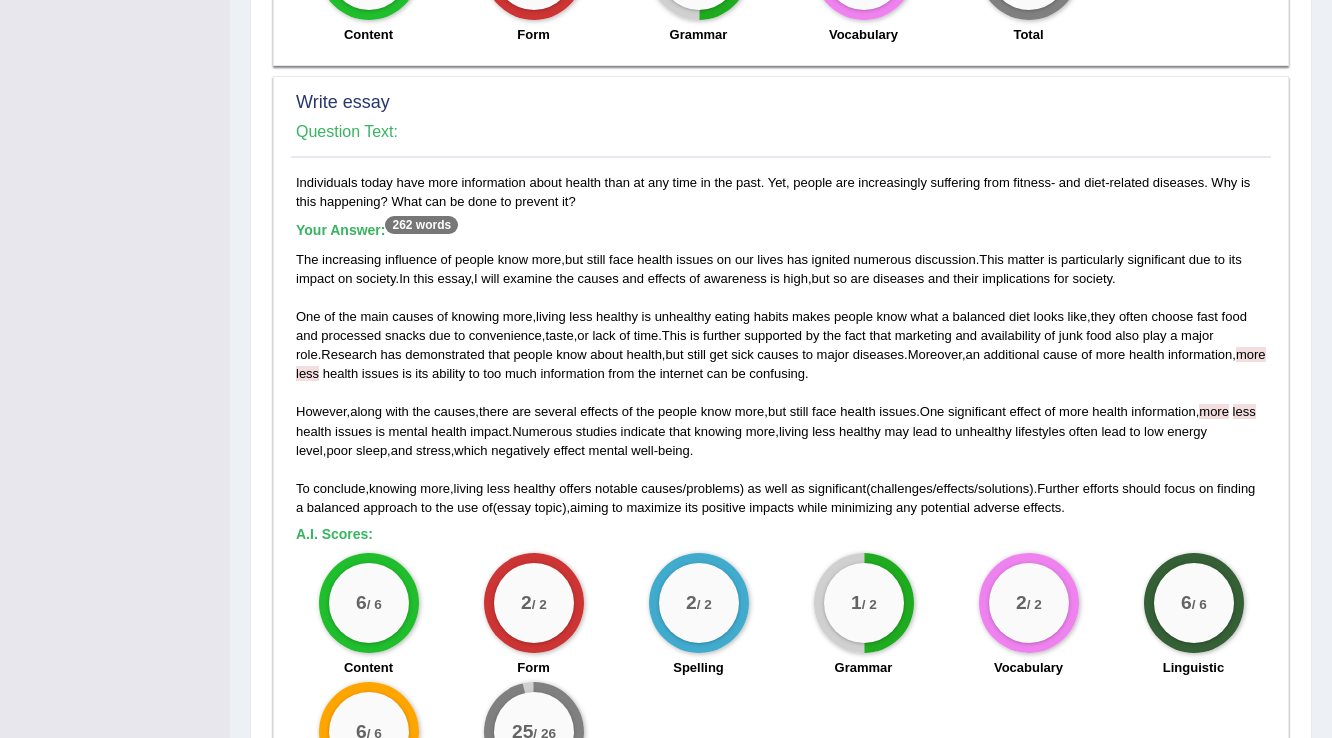 click on "internet" at bounding box center (681, 373) 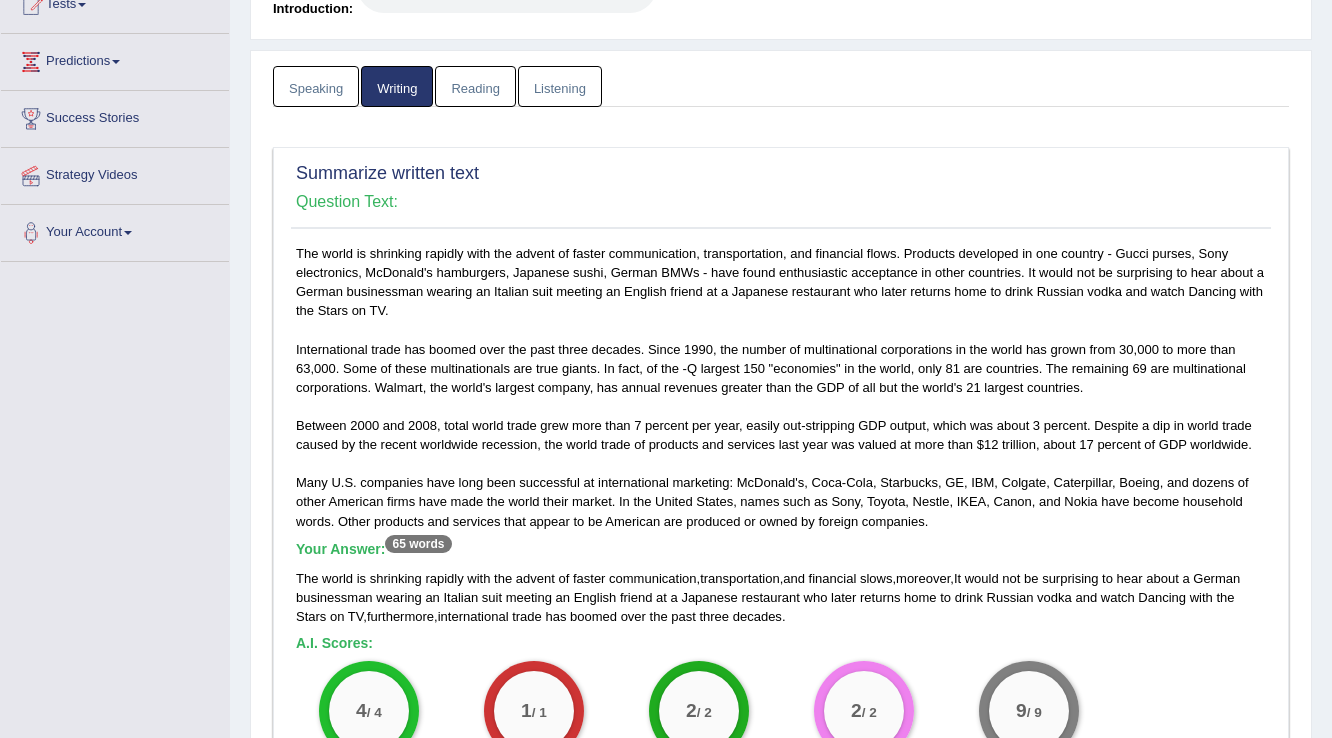 scroll, scrollTop: 33, scrollLeft: 0, axis: vertical 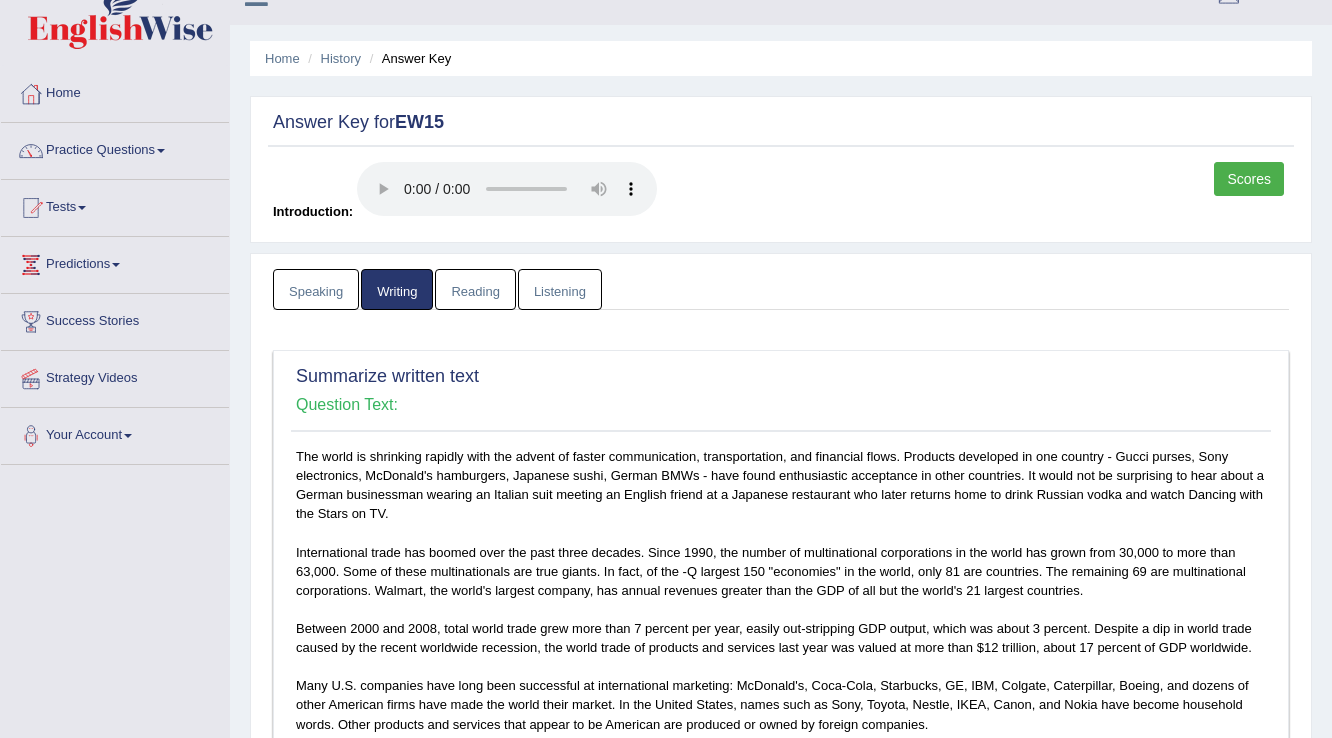 click on "Reading" at bounding box center [475, 289] 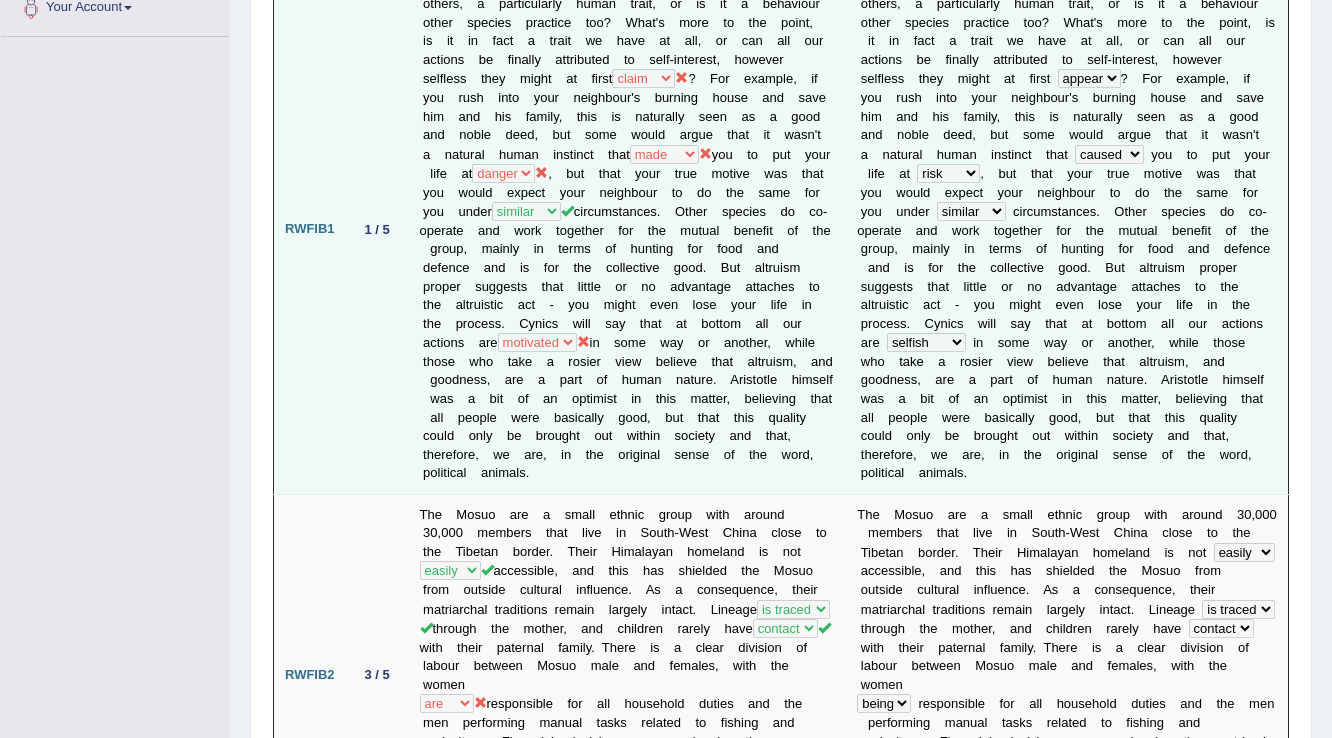 scroll, scrollTop: 0, scrollLeft: 0, axis: both 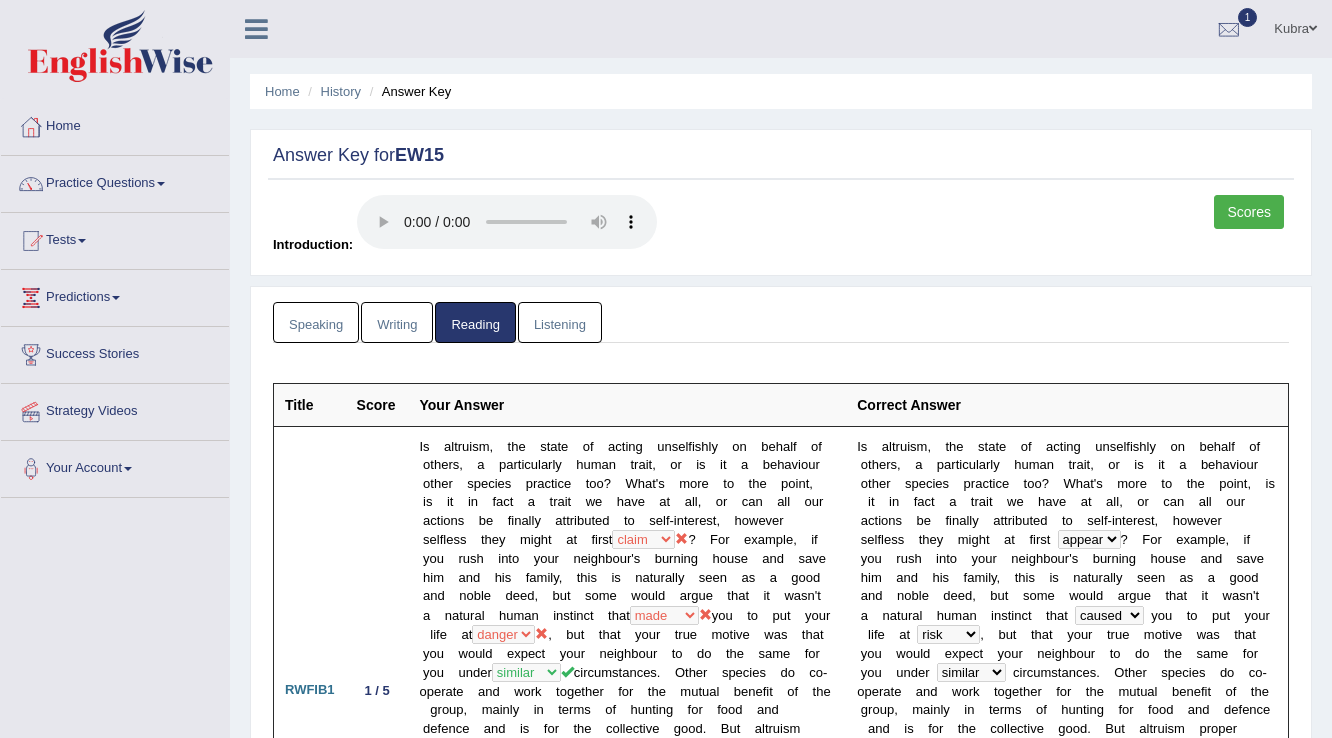 click on "Listening" at bounding box center [560, 322] 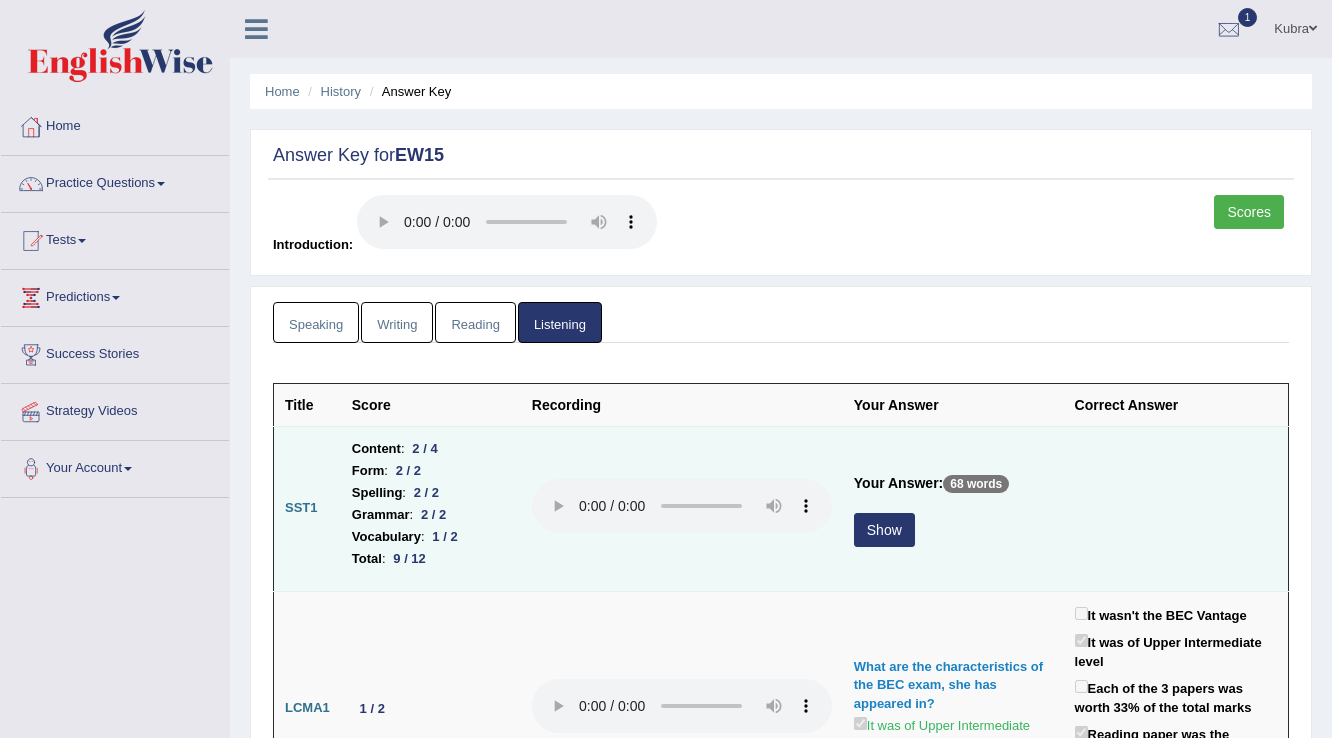 click on "Show" at bounding box center [884, 530] 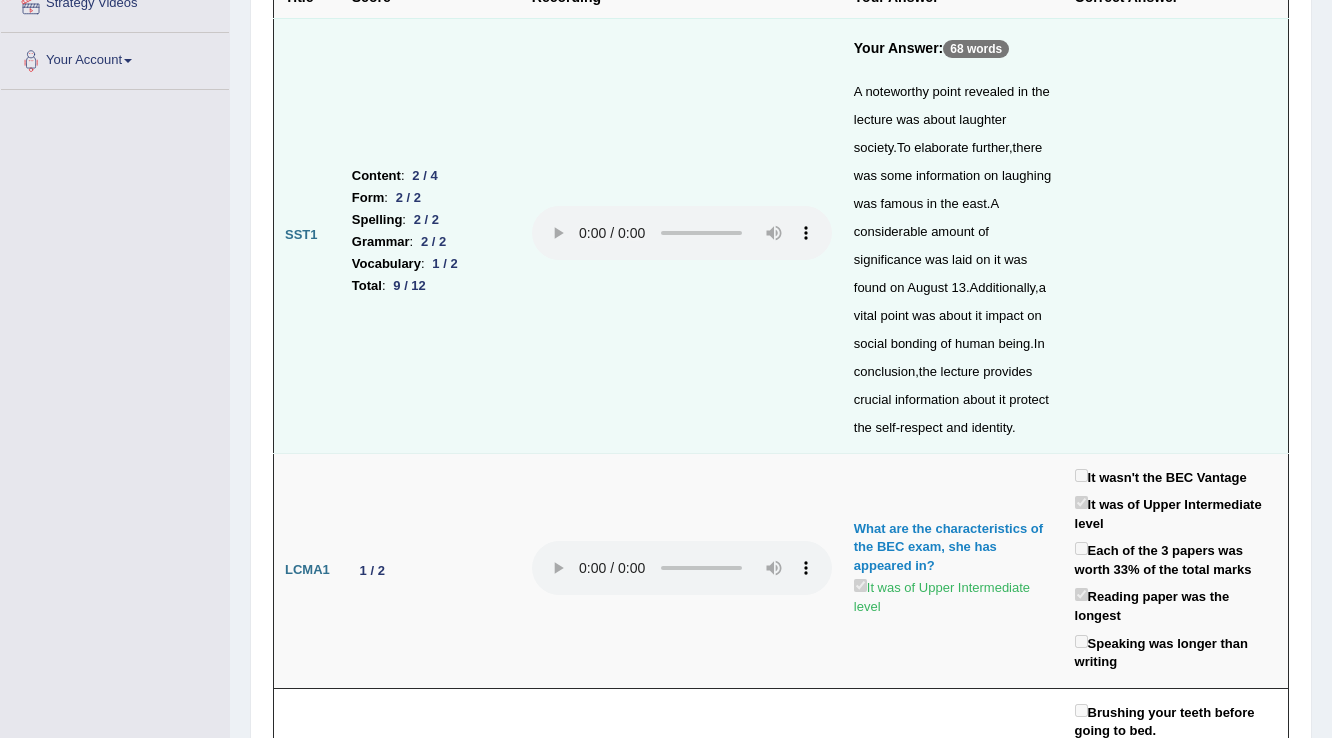 scroll, scrollTop: 0, scrollLeft: 0, axis: both 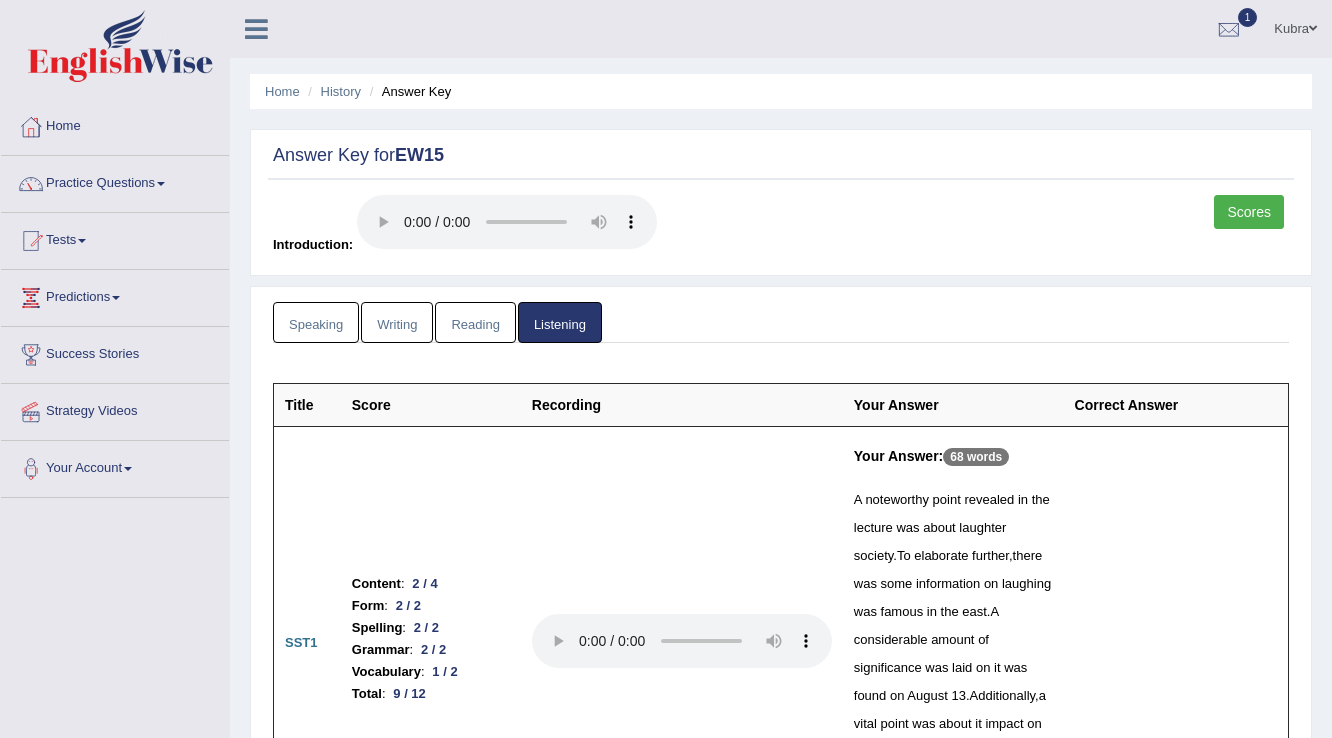 click on "Scores" at bounding box center (1249, 212) 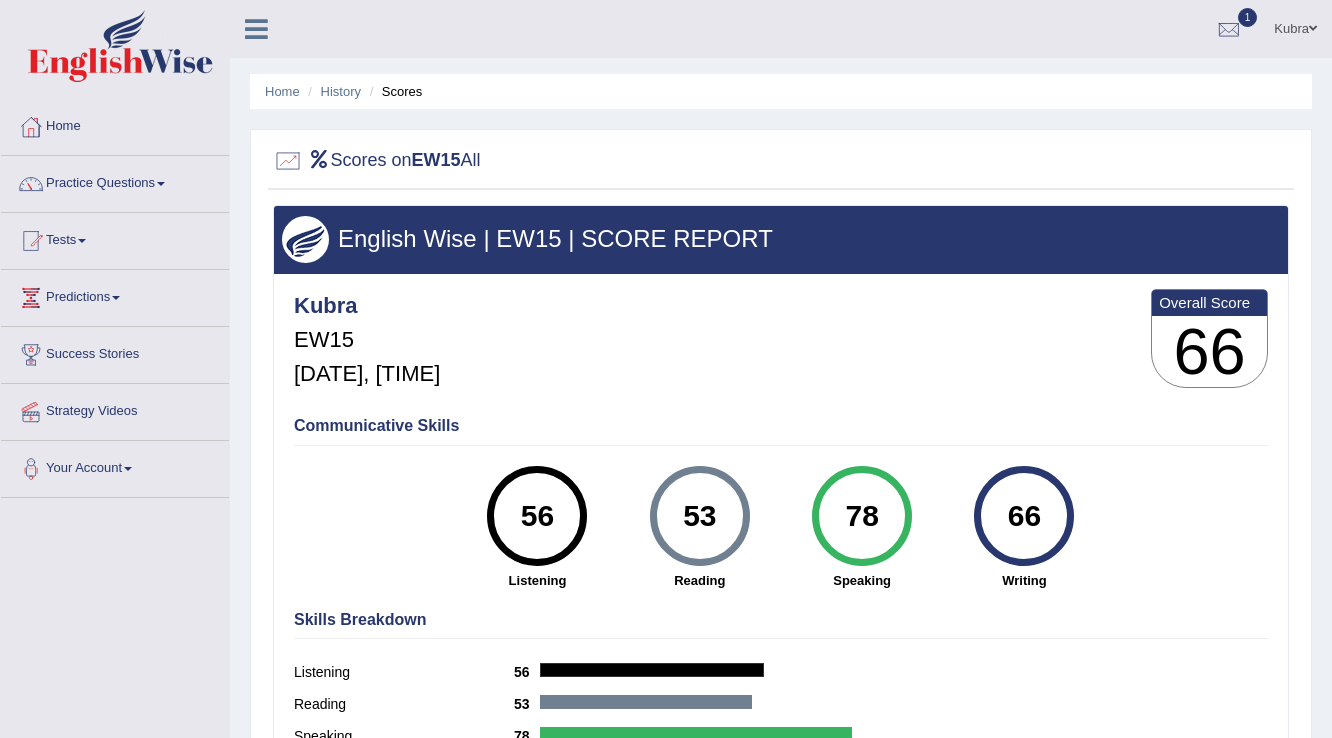 scroll, scrollTop: 80, scrollLeft: 0, axis: vertical 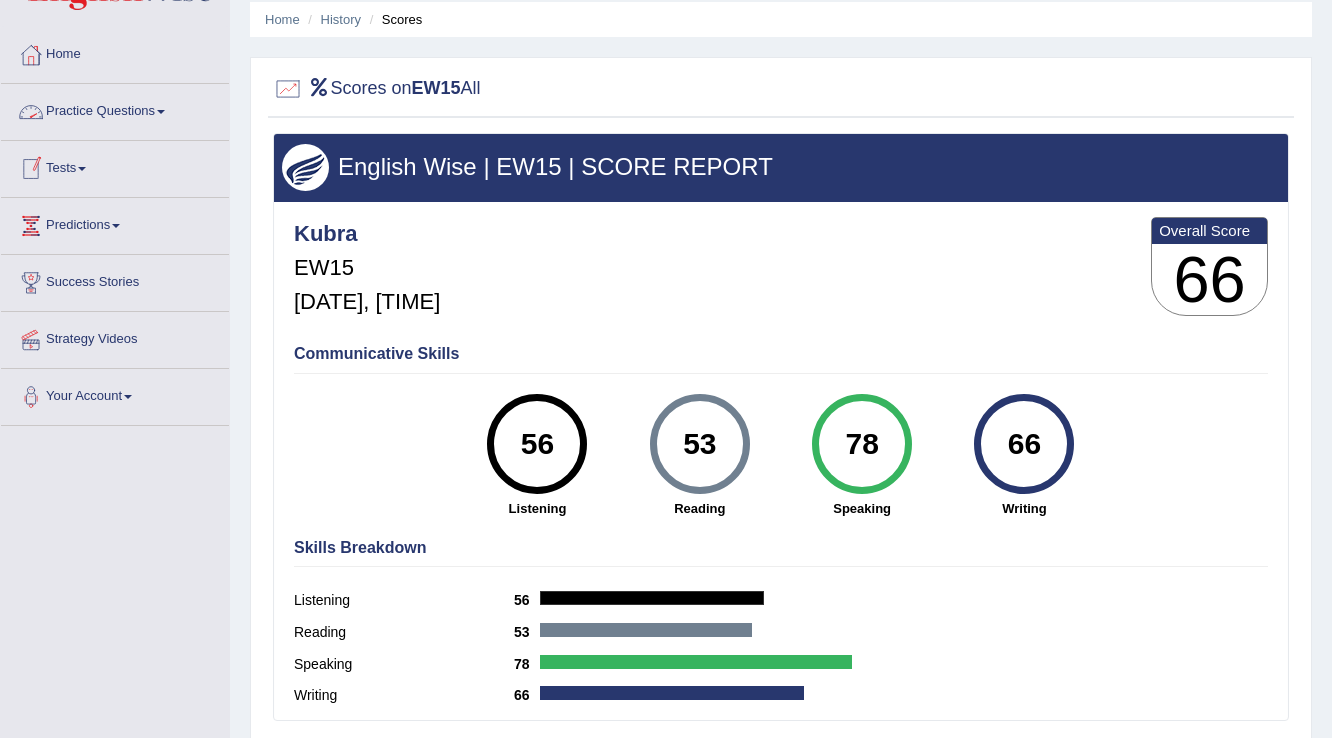 click on "Practice Questions" at bounding box center (115, 109) 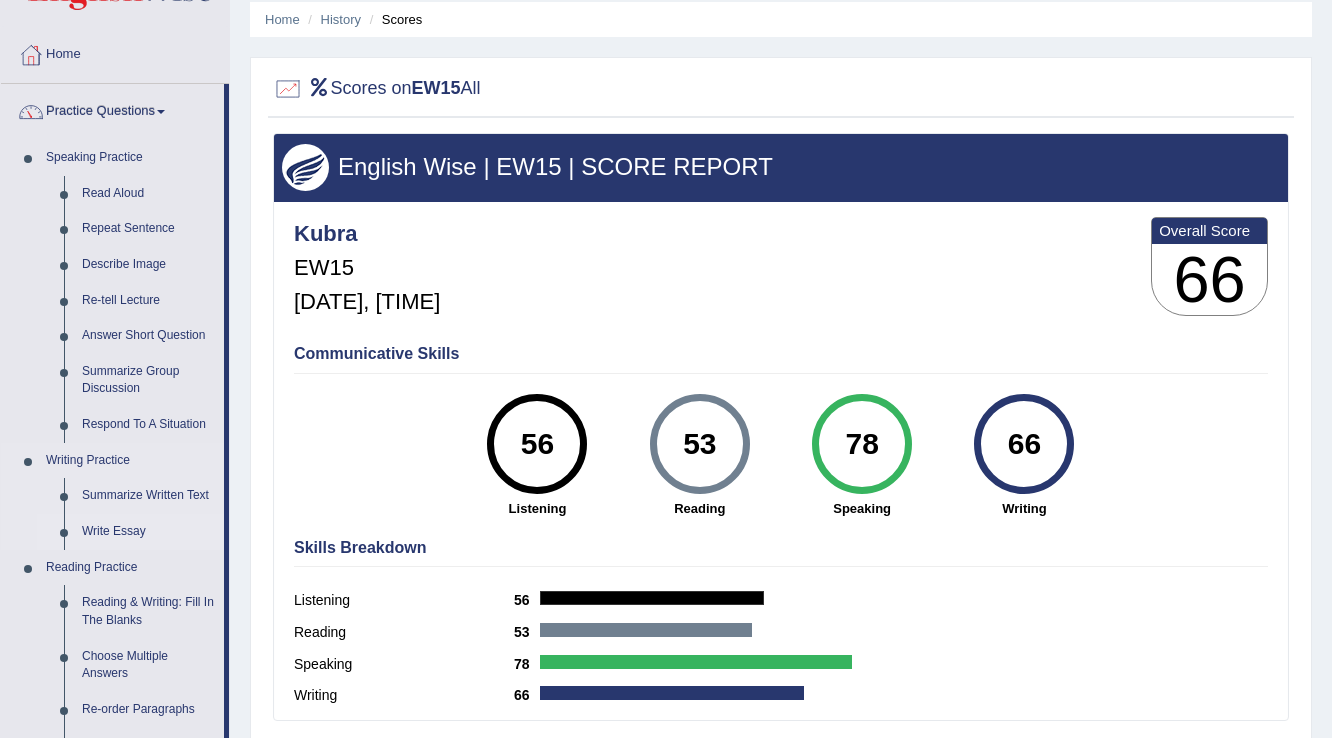 click on "Write Essay" at bounding box center (148, 532) 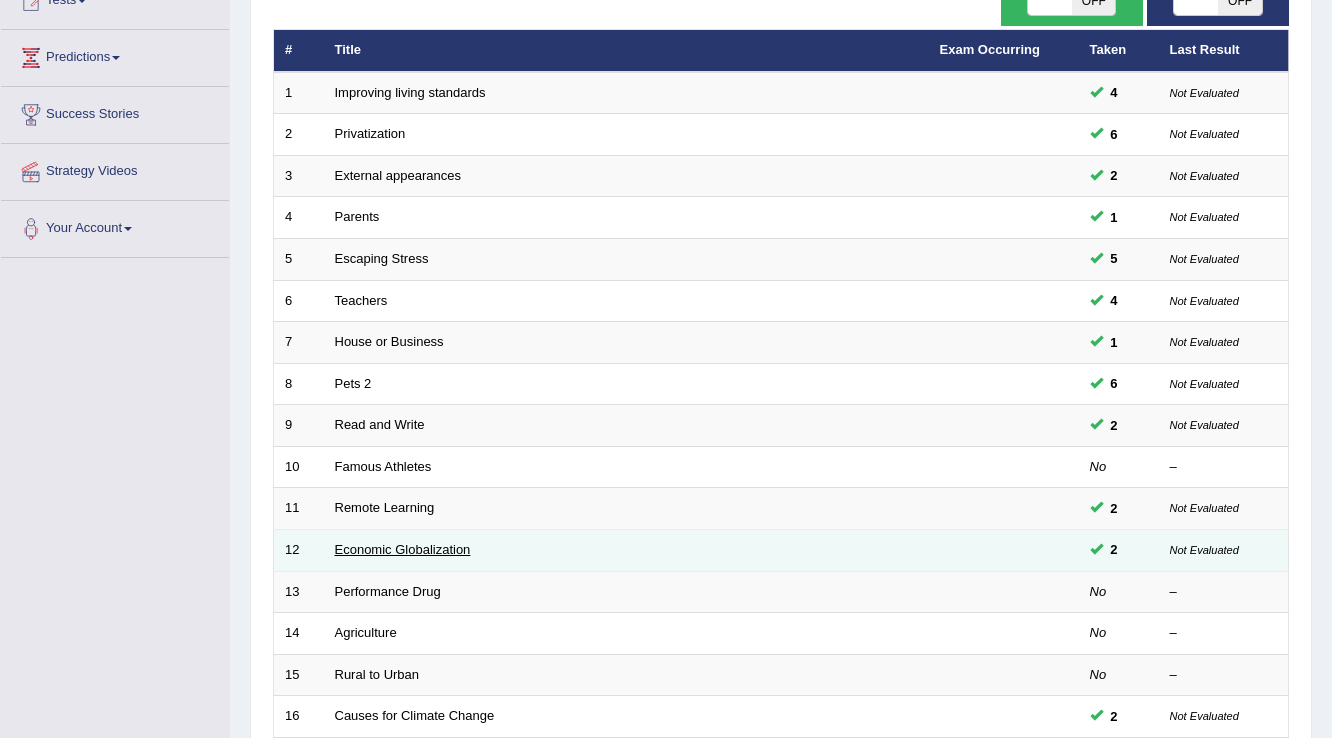 scroll, scrollTop: 240, scrollLeft: 0, axis: vertical 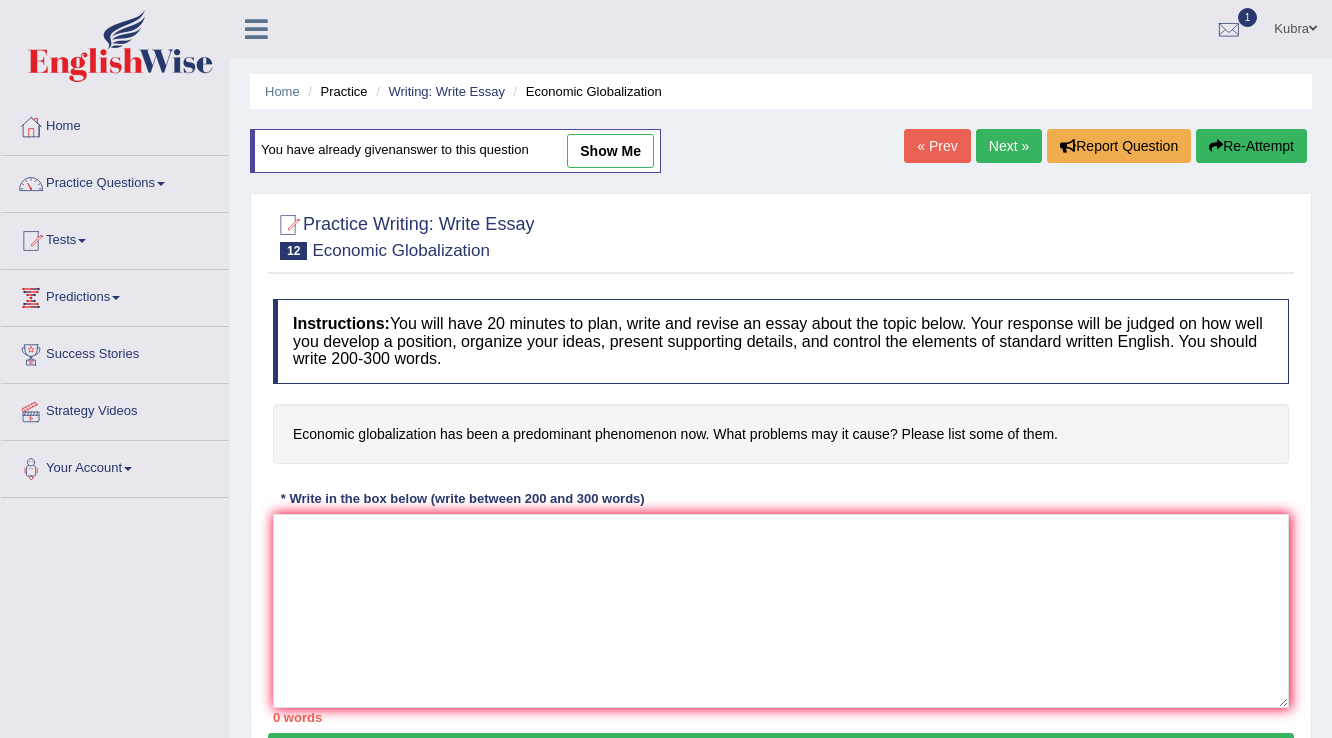 click on "show me" at bounding box center [610, 151] 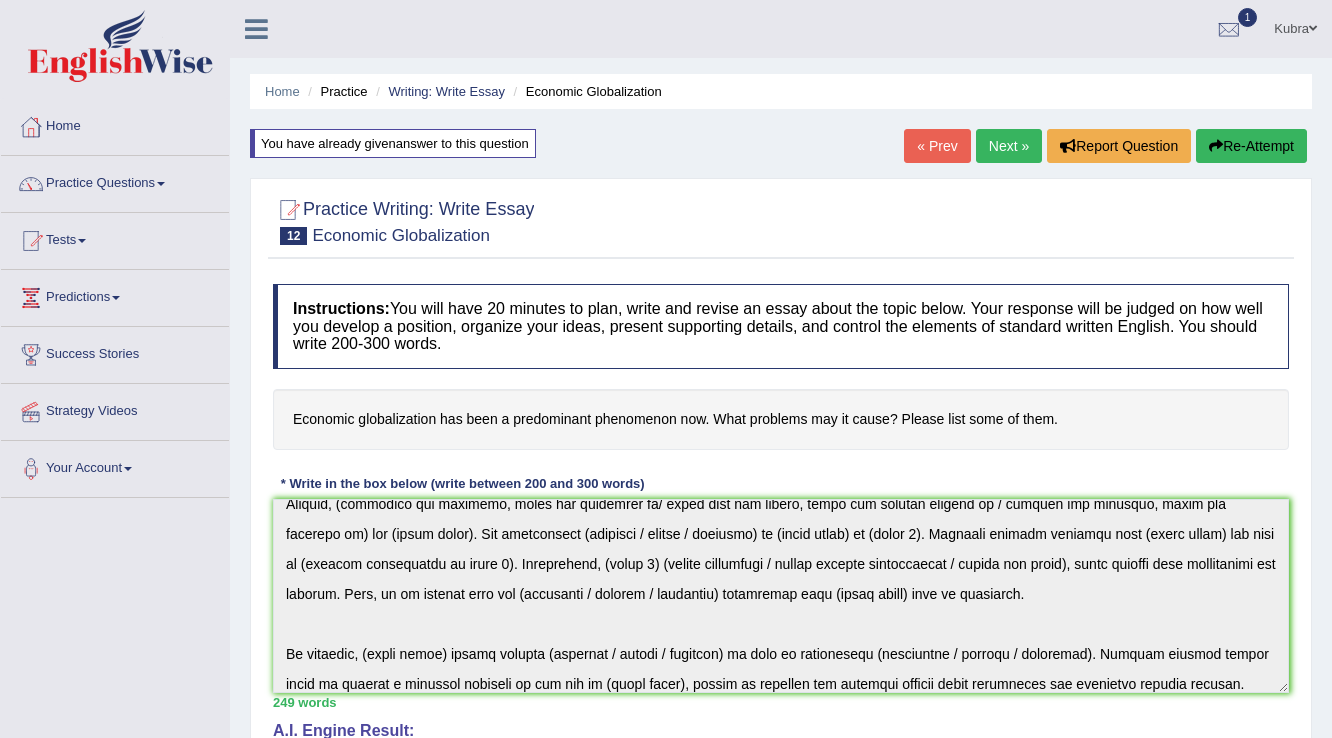 scroll, scrollTop: 300, scrollLeft: 0, axis: vertical 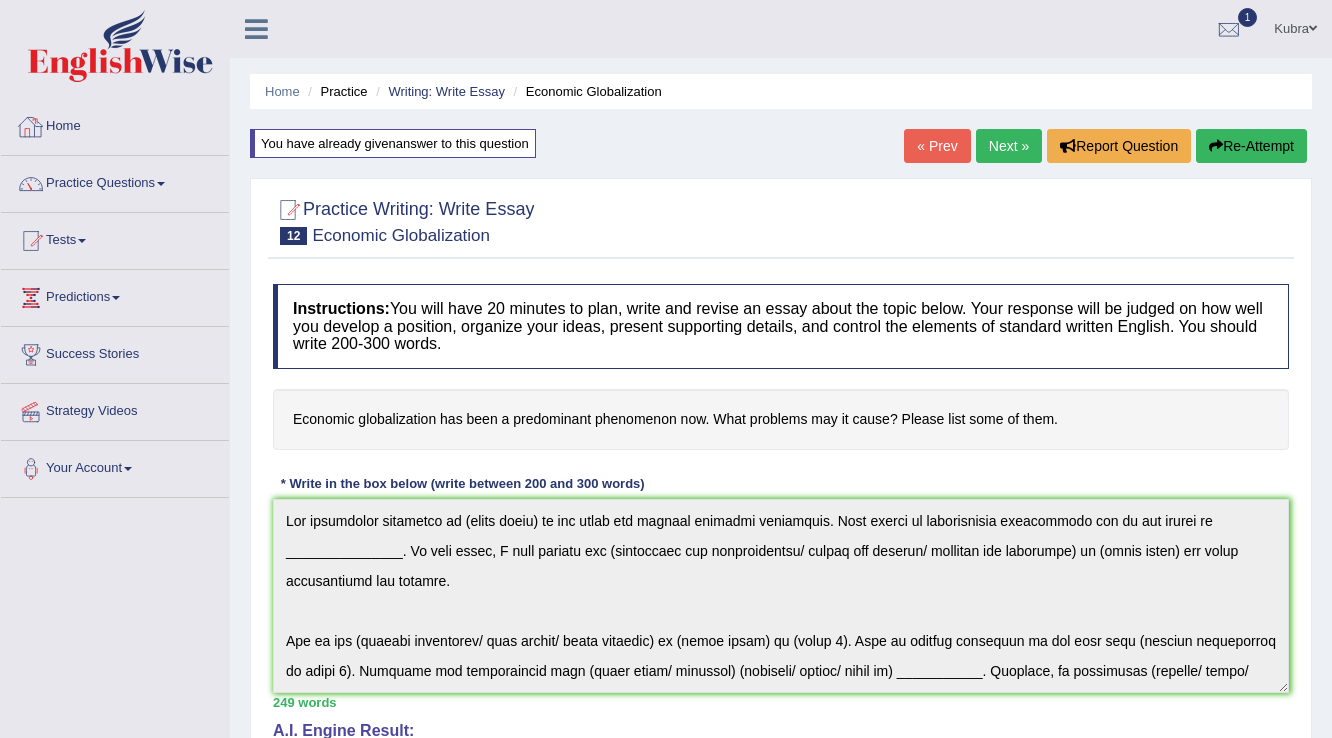 click on "Home" at bounding box center (115, 124) 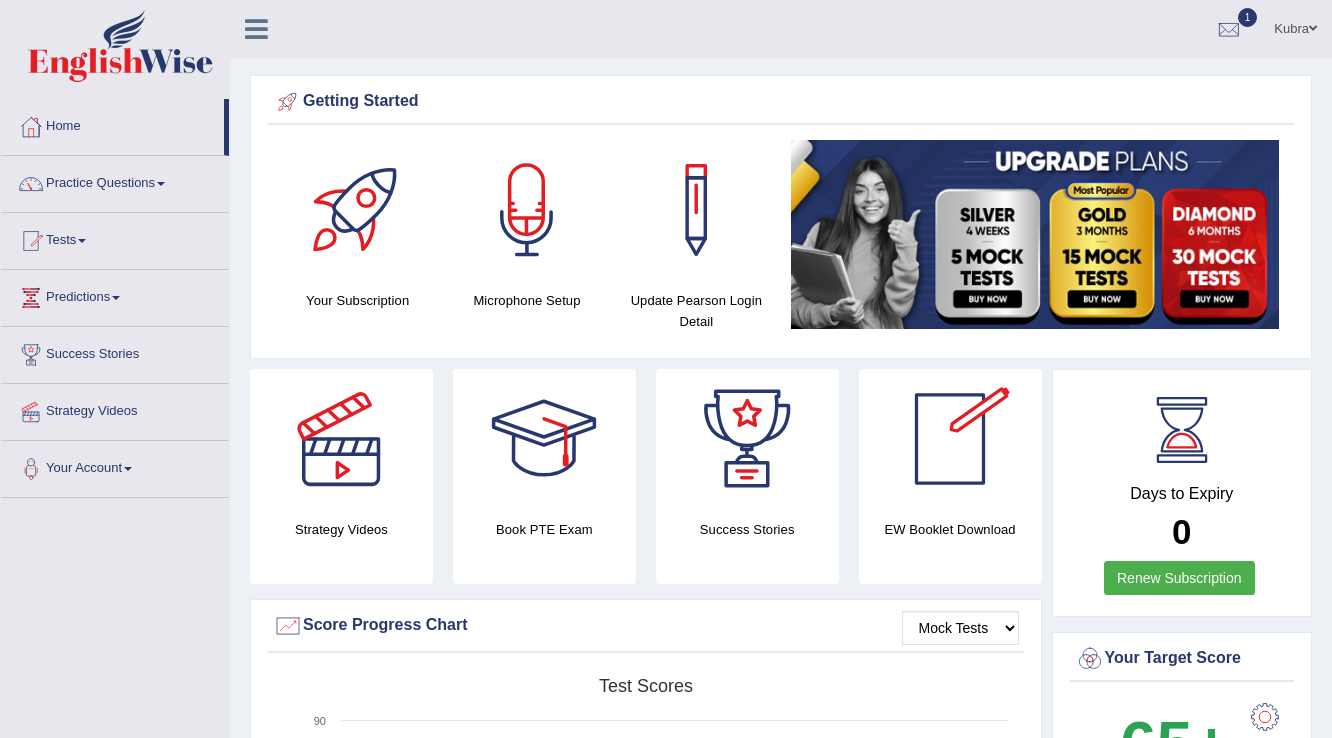 scroll, scrollTop: 560, scrollLeft: 0, axis: vertical 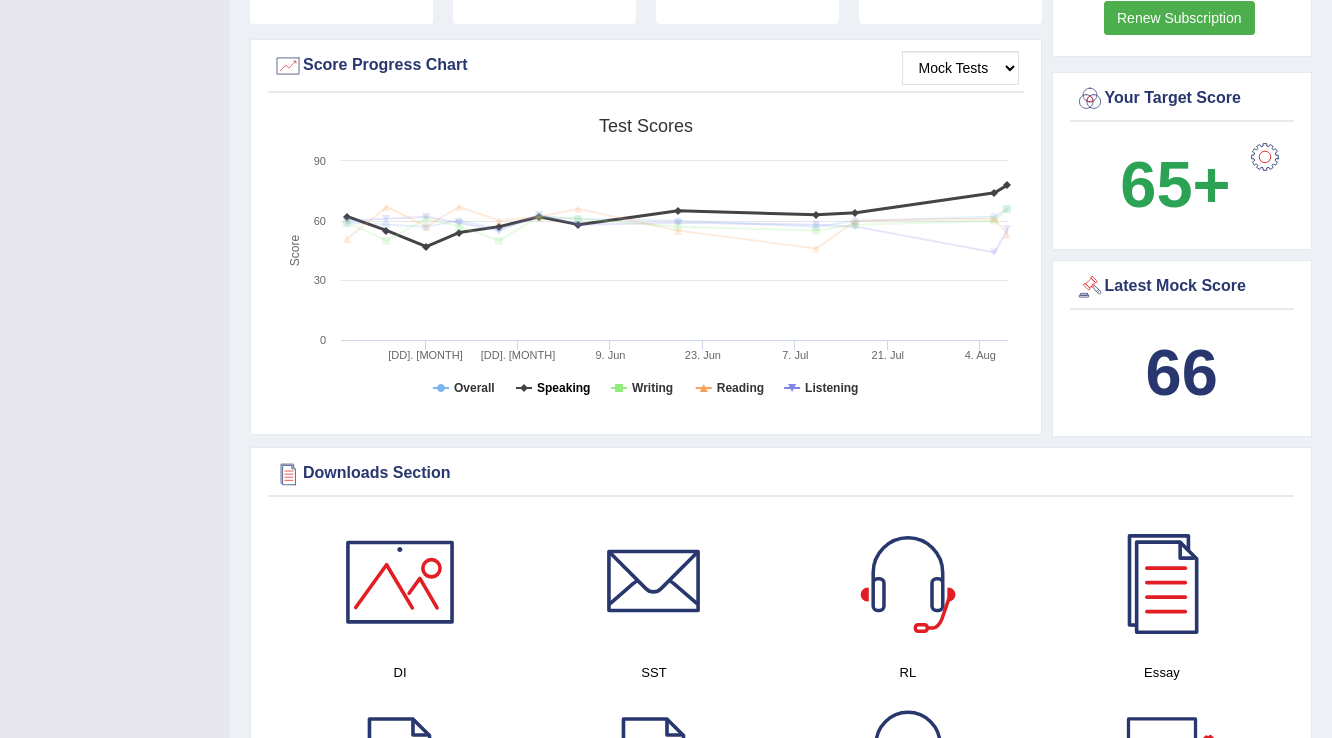 click on "Speaking" 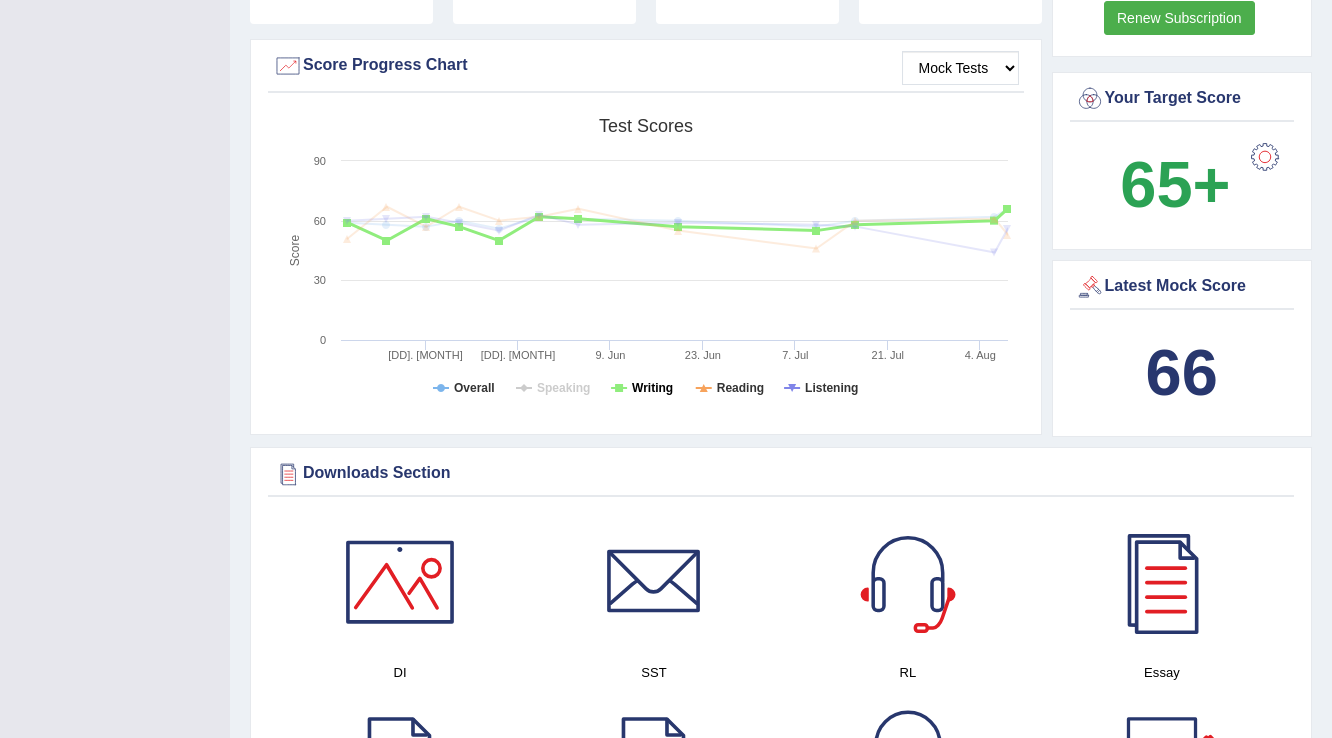 click on "Writing" 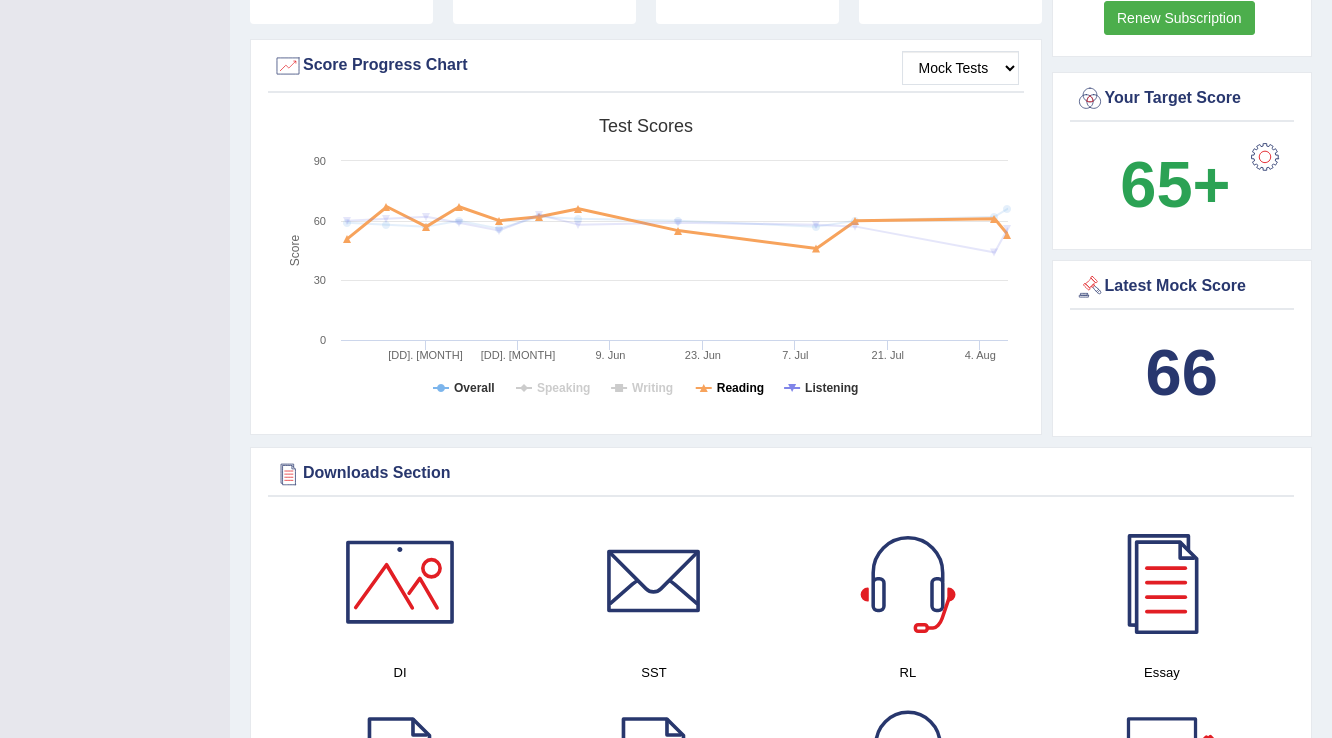 click on "Reading" 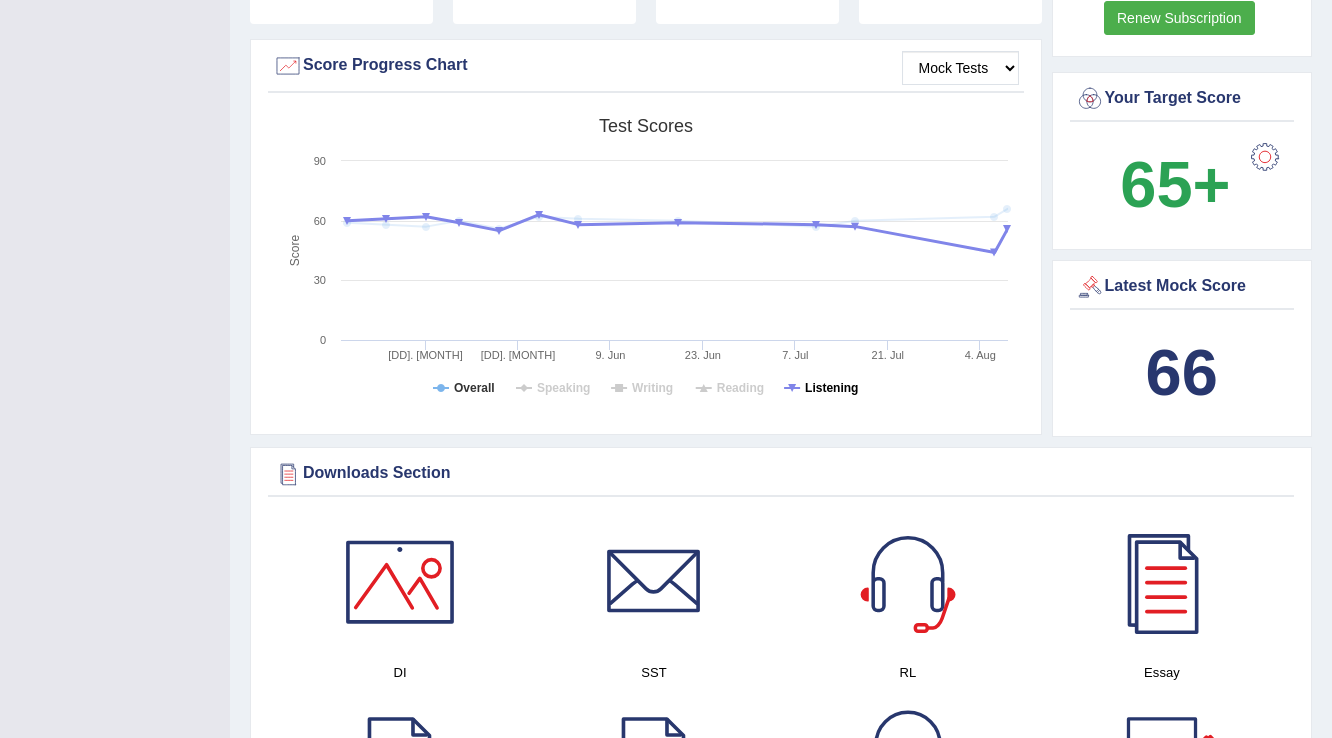 click on "Listening" 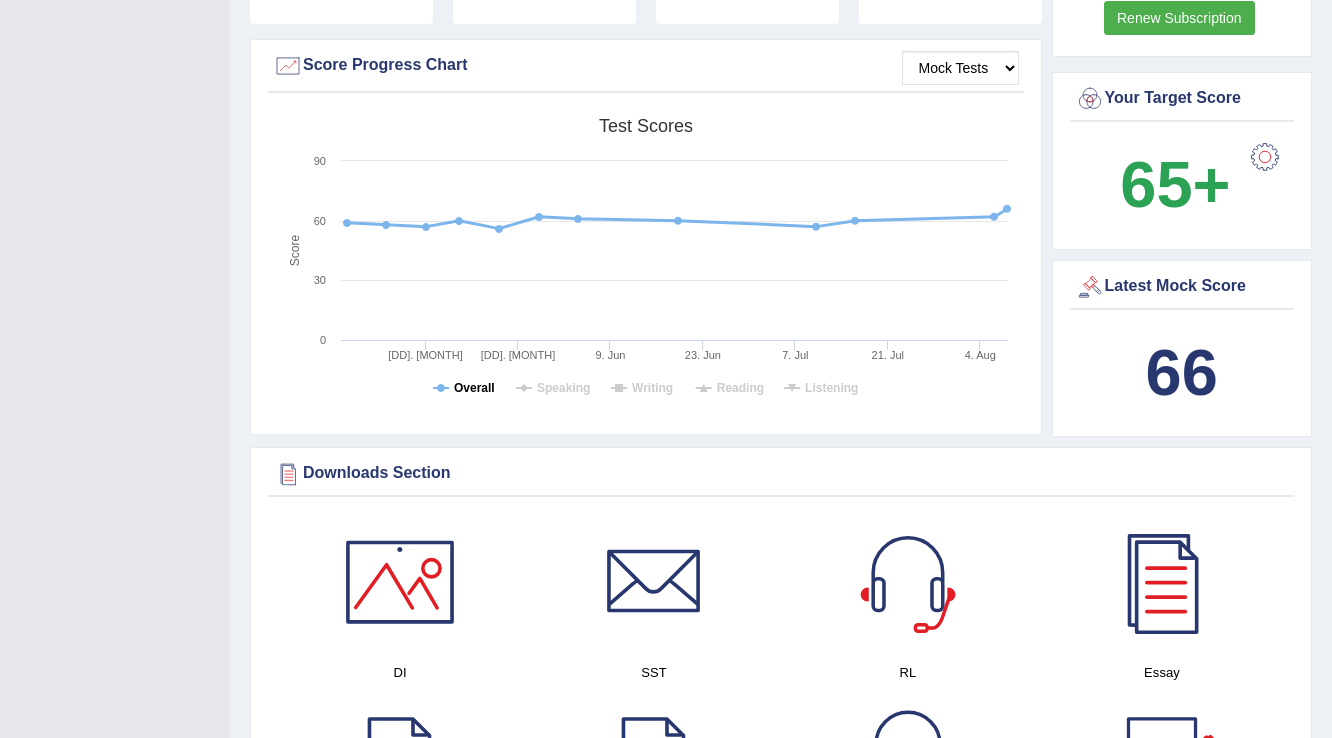 click on "Overall" 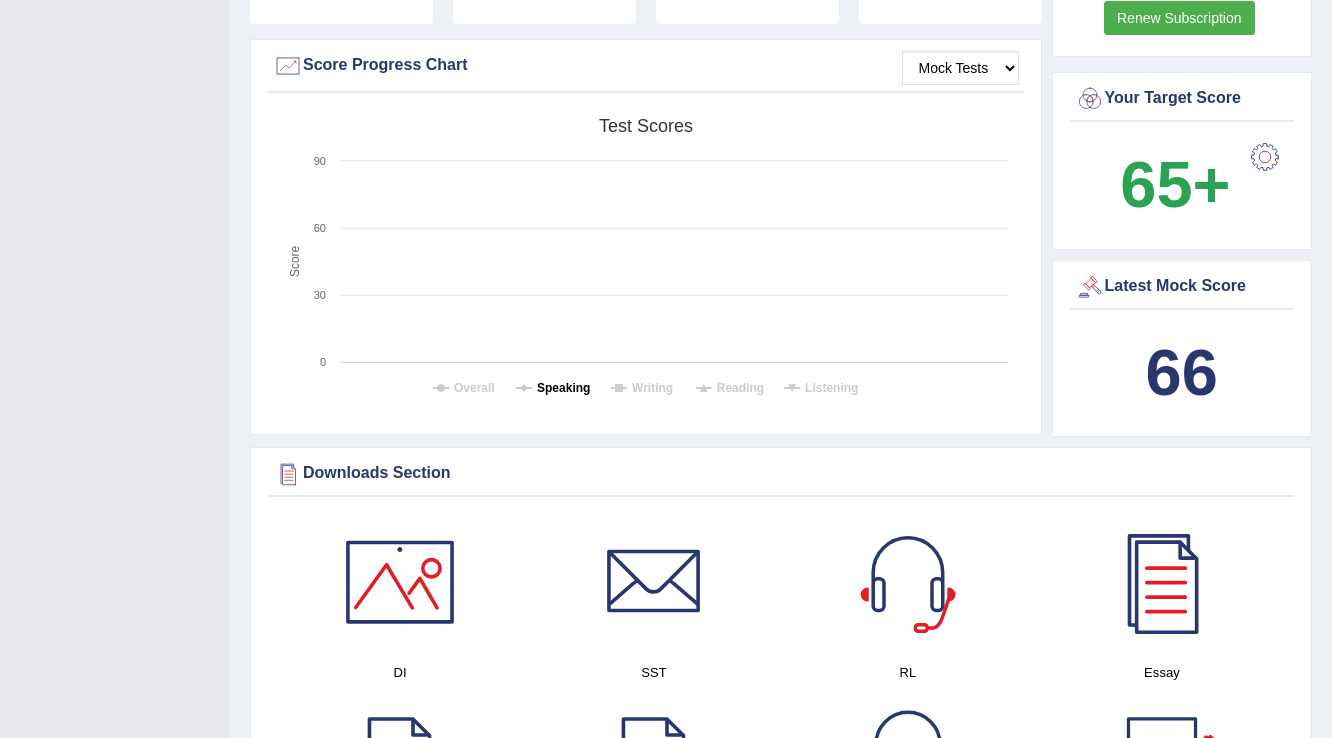 click on "Speaking" 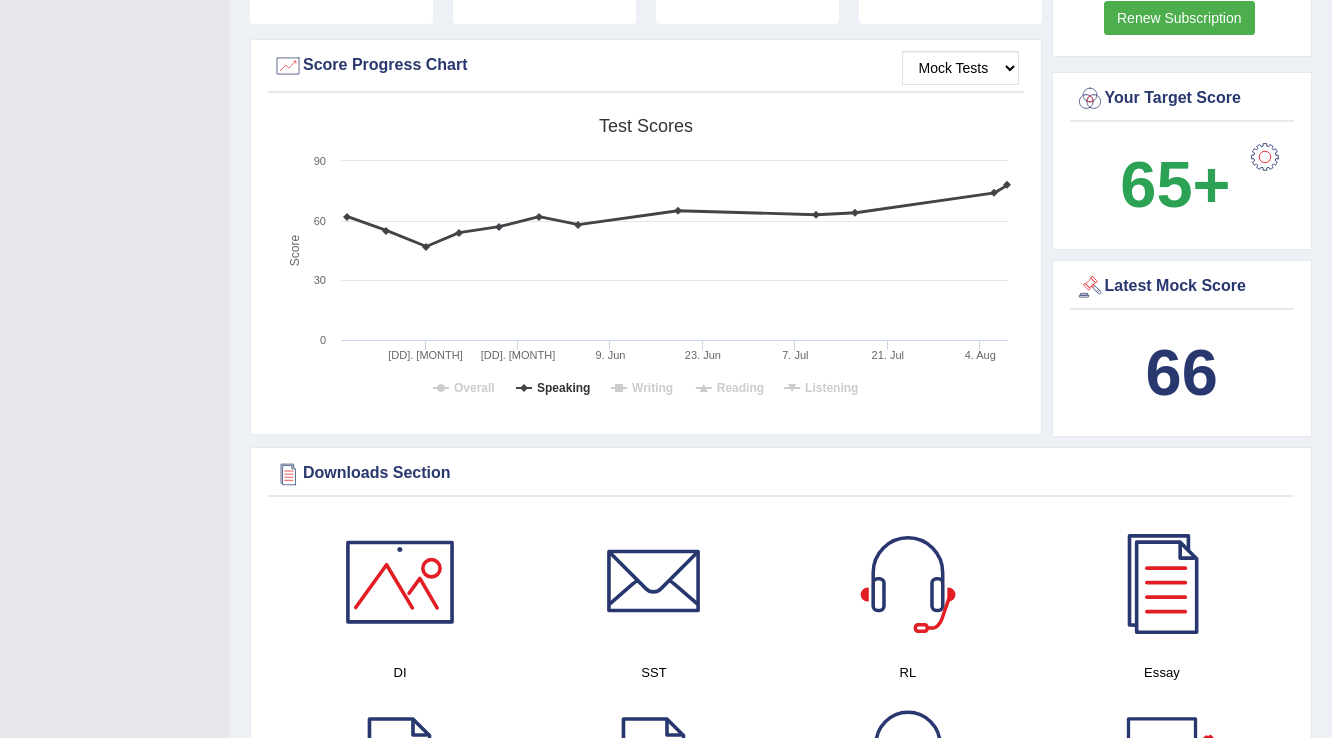 click 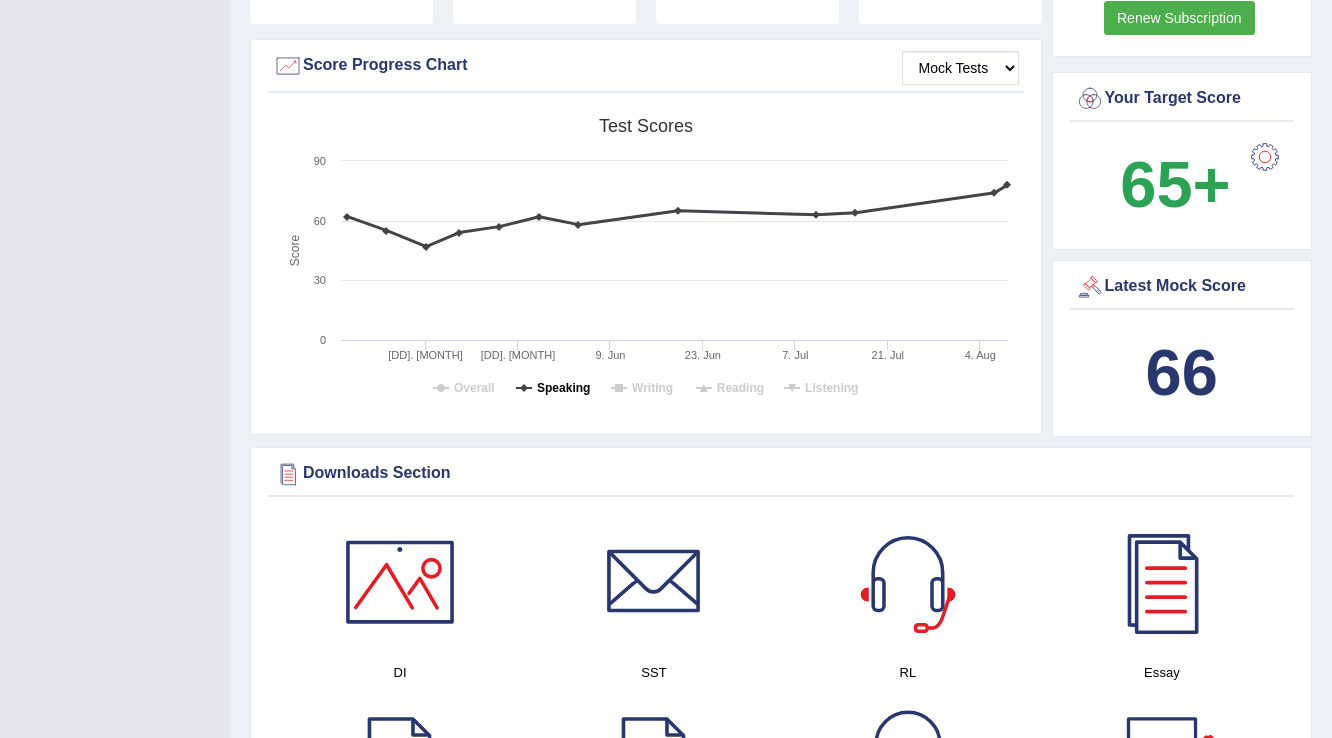 click on "Speaking" 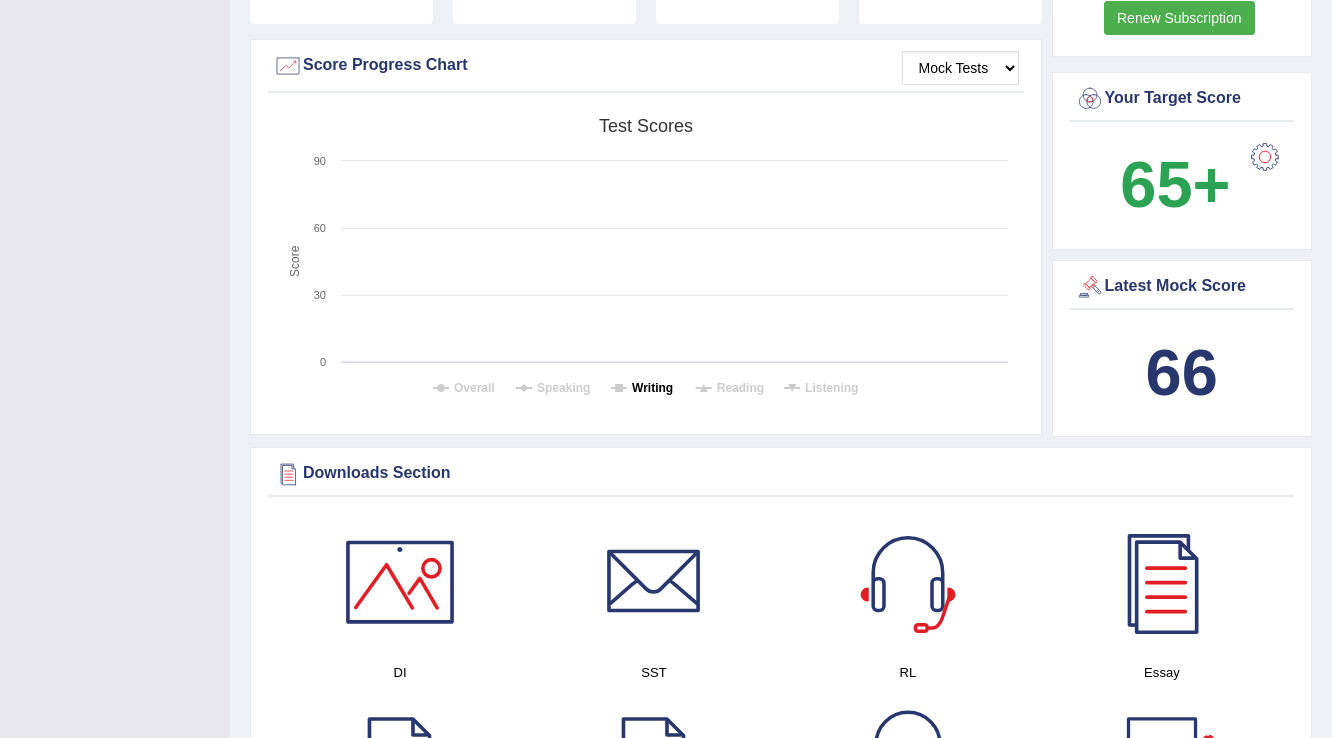 click on "Writing" 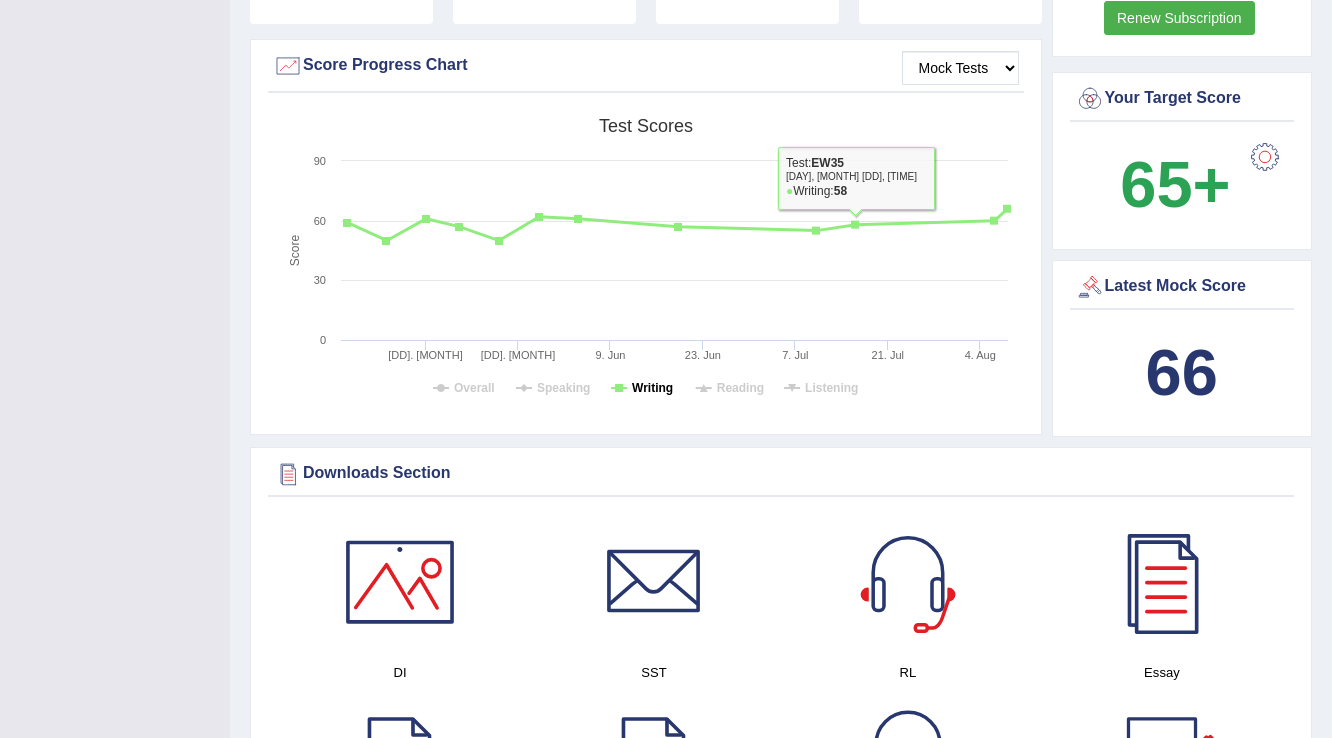 click on "Writing" 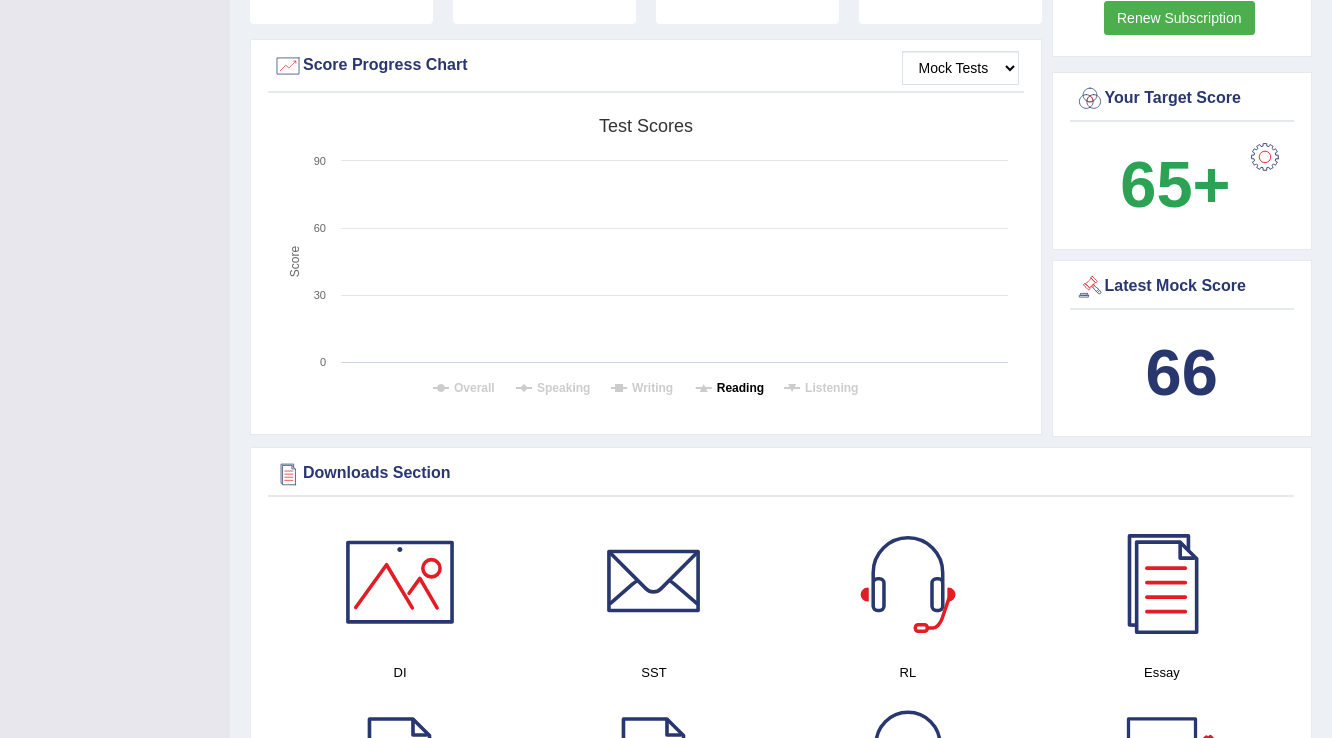 click on "Reading" 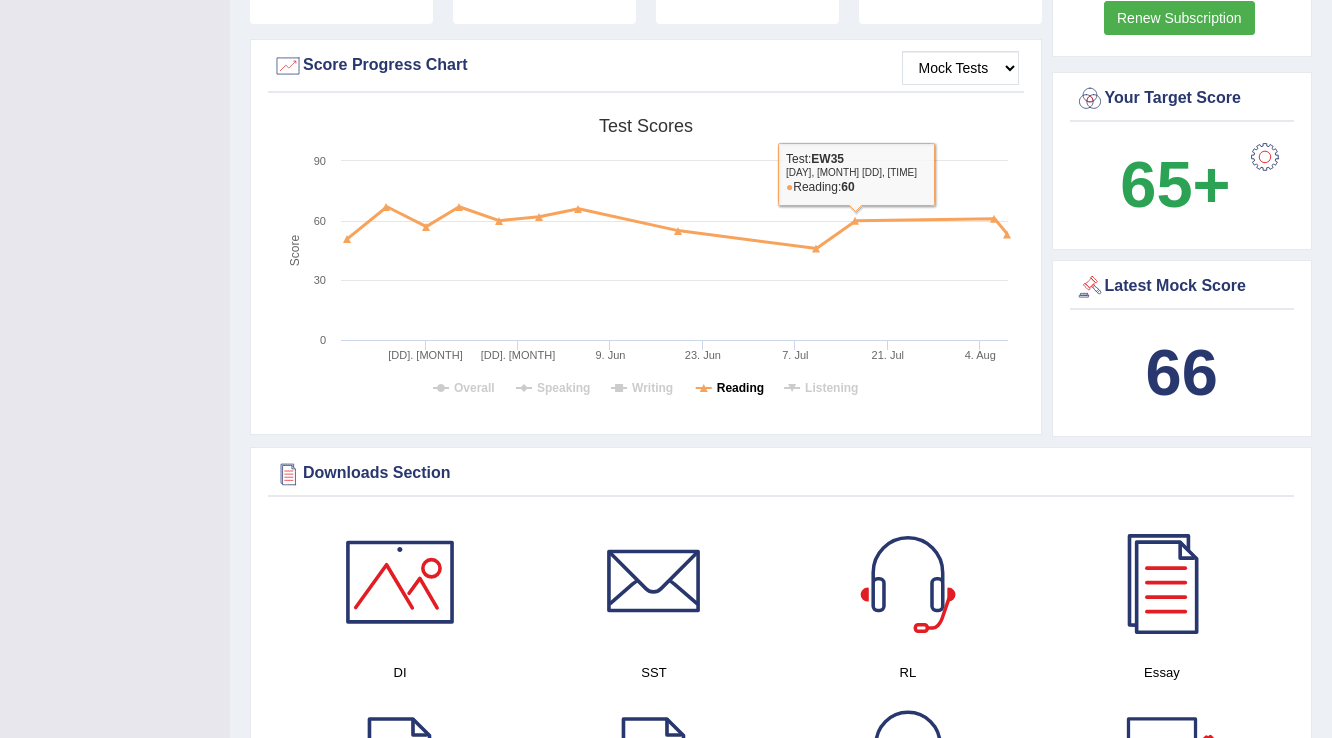click on "Reading" 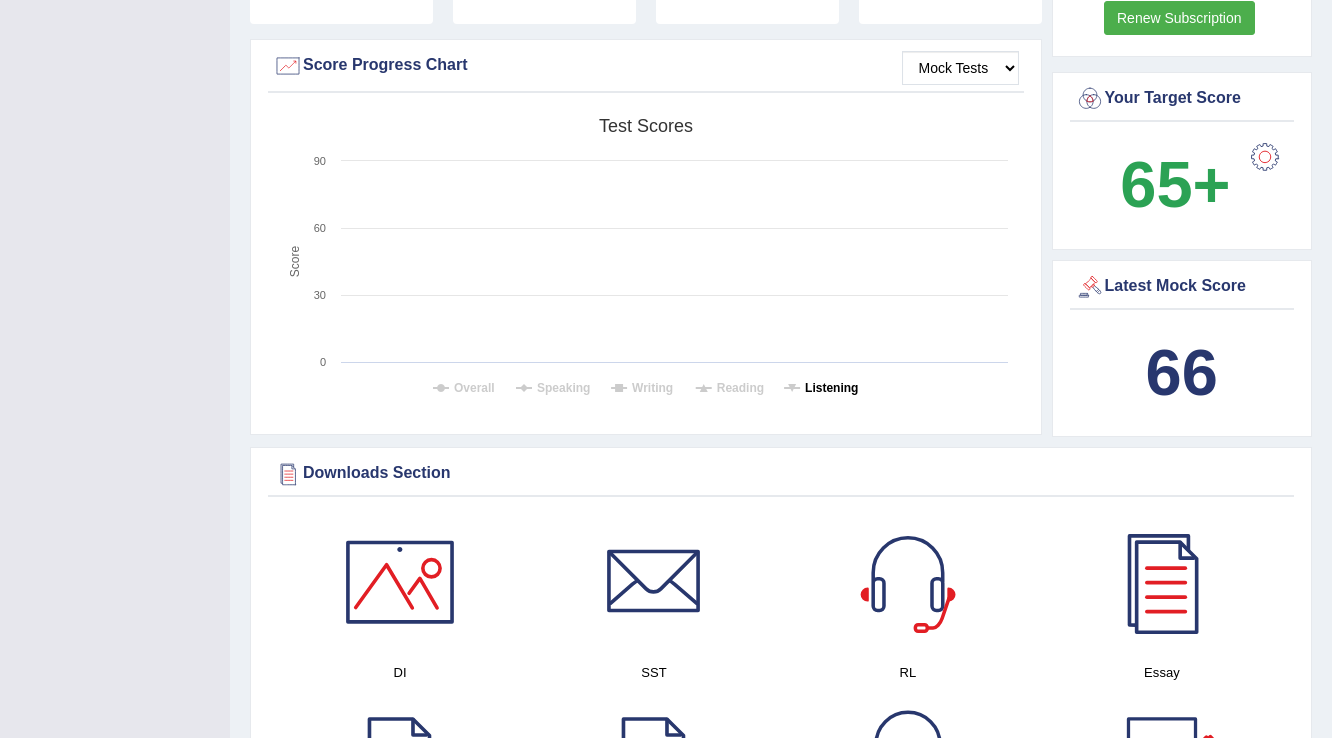 click on "Listening" 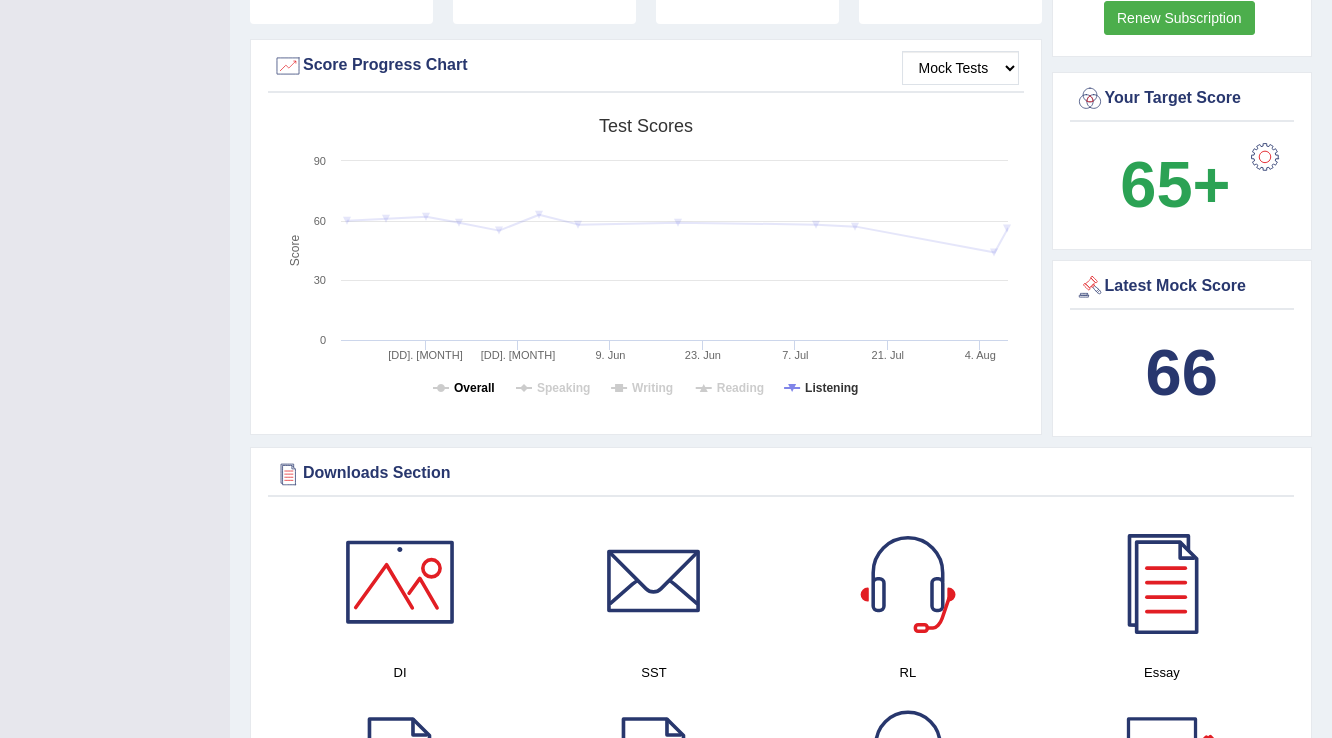 click on "Overall" 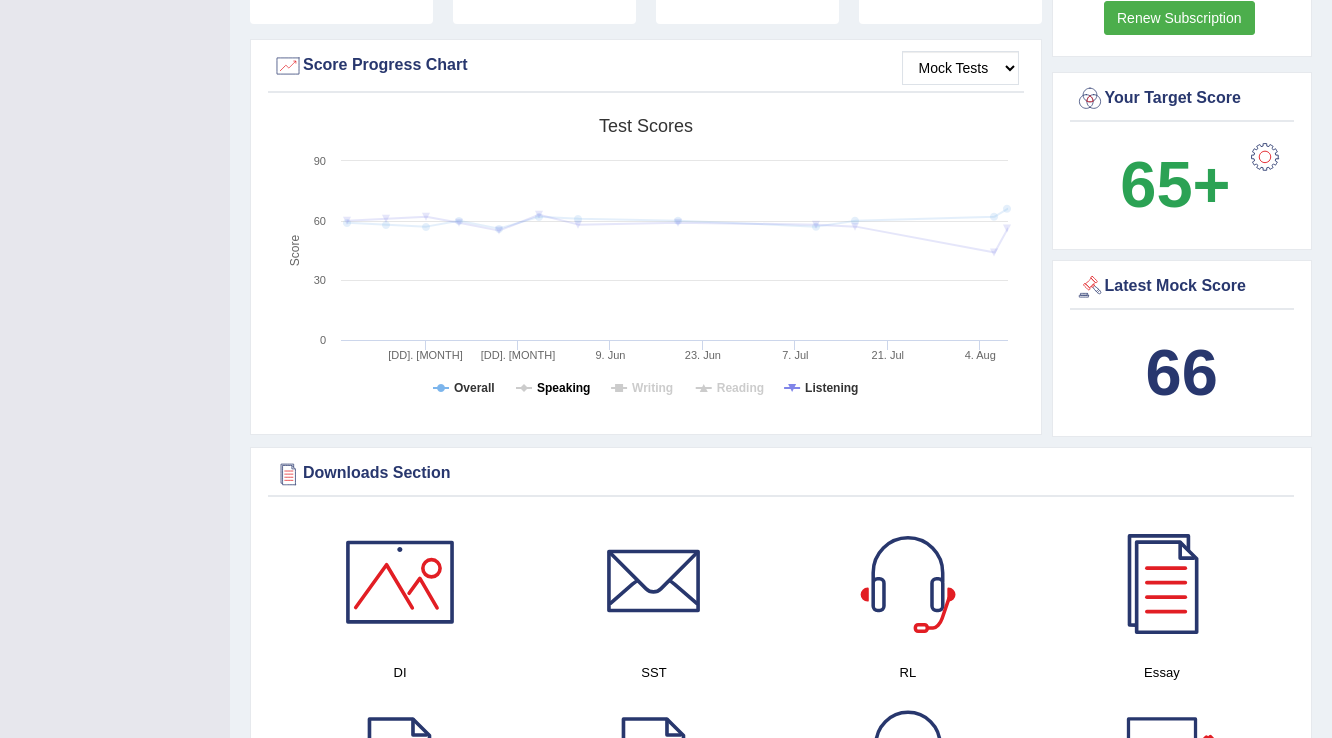 click on "Speaking" 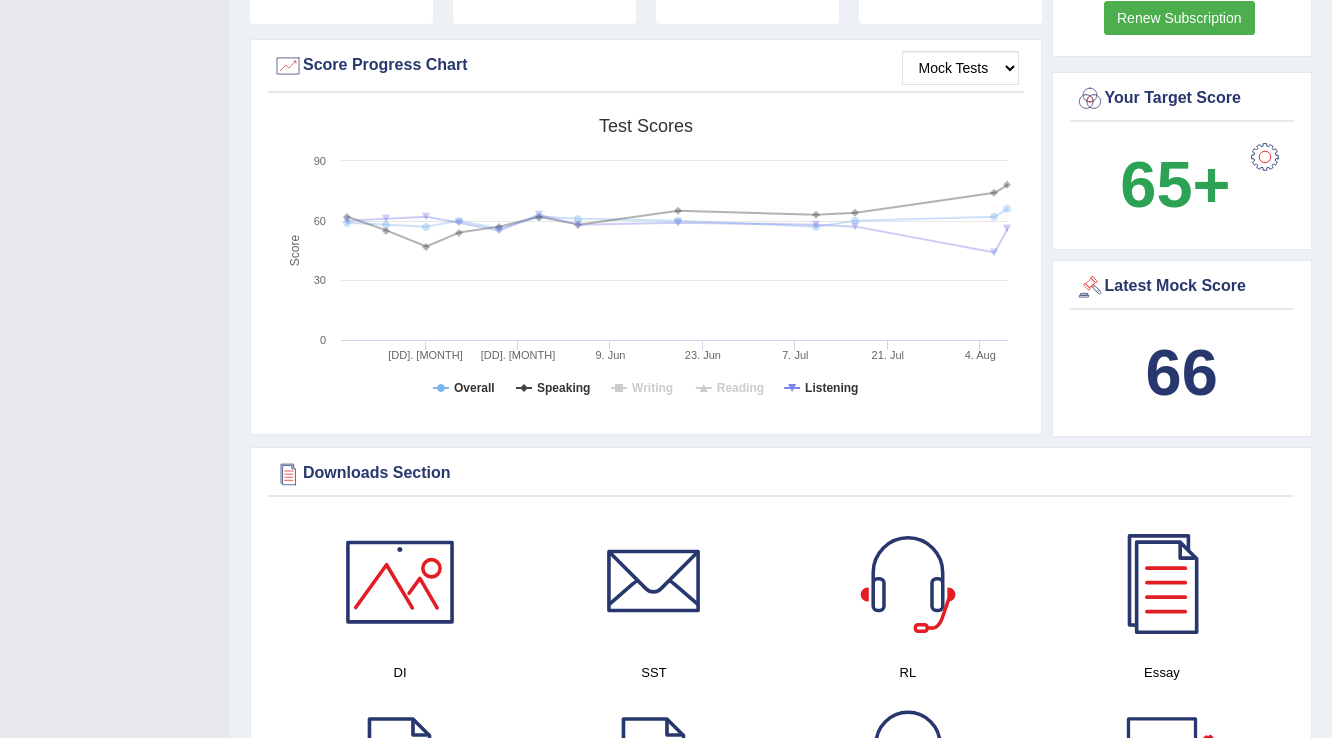 click 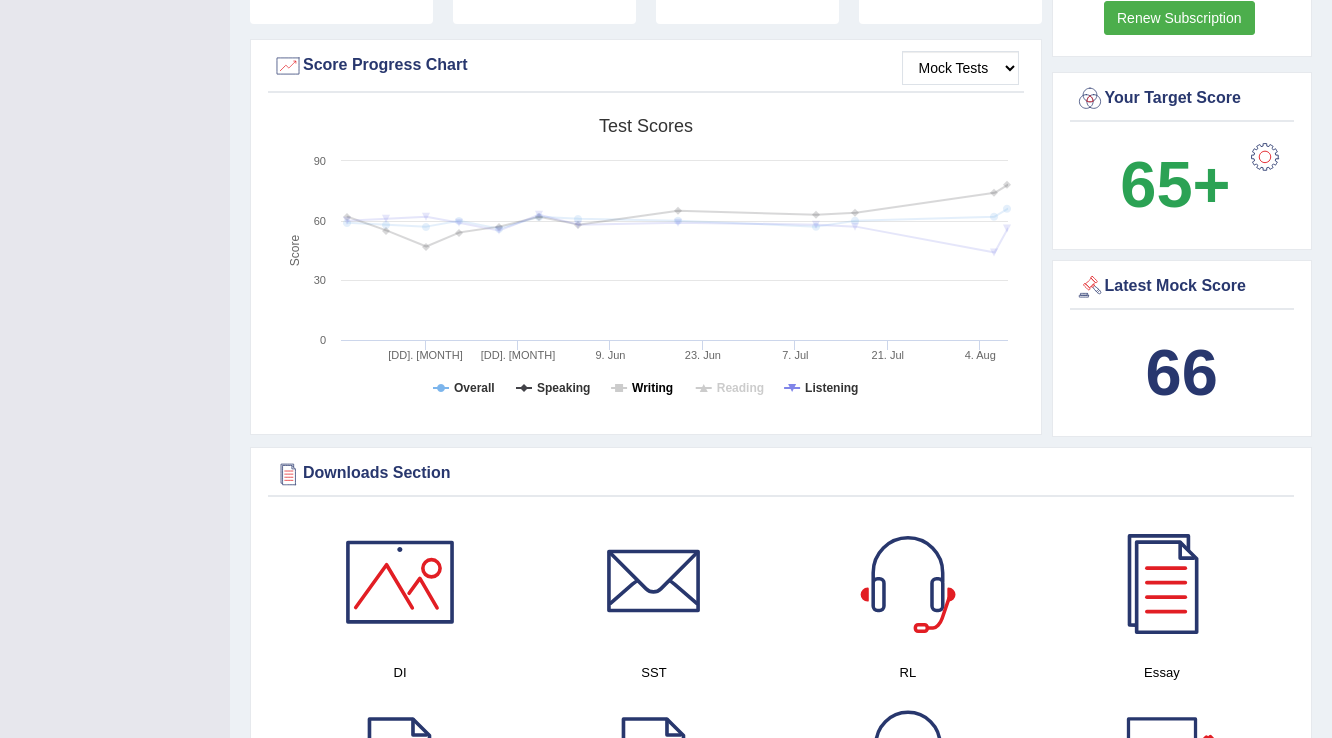 click on "Writing" 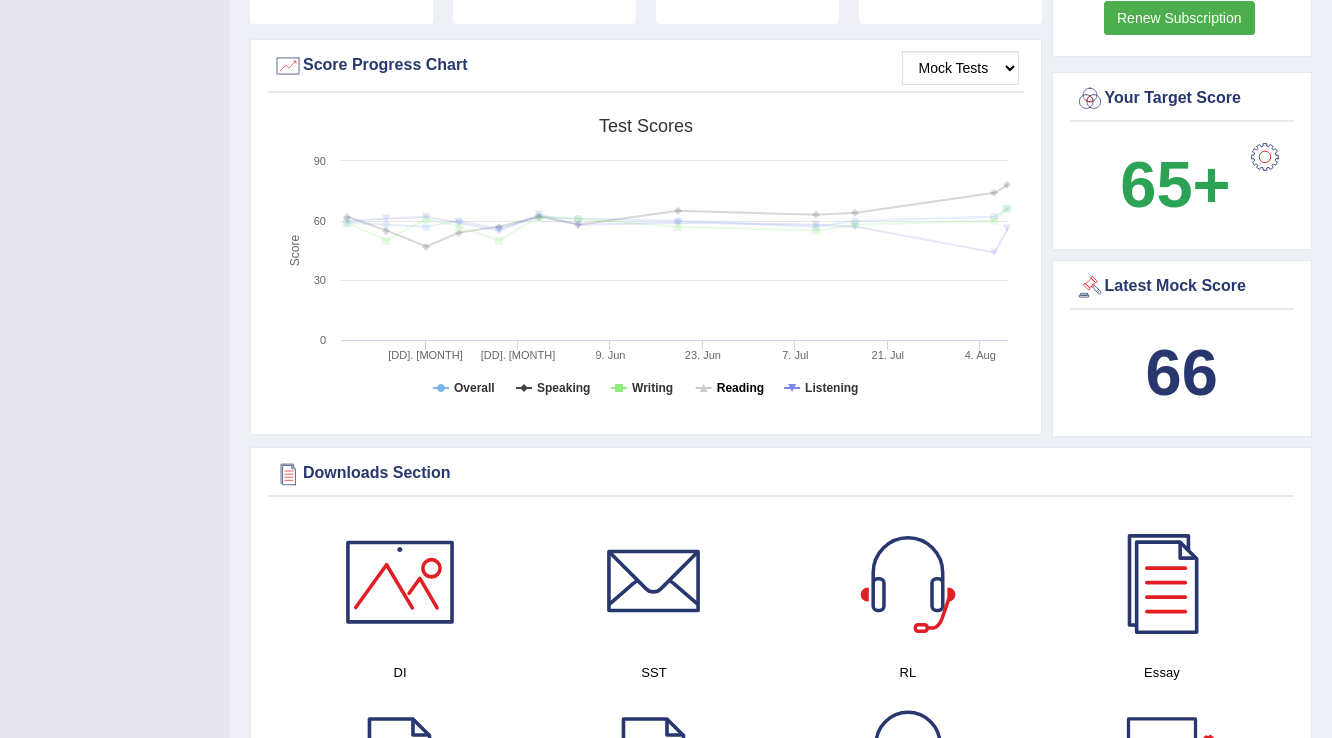 click on "Reading" 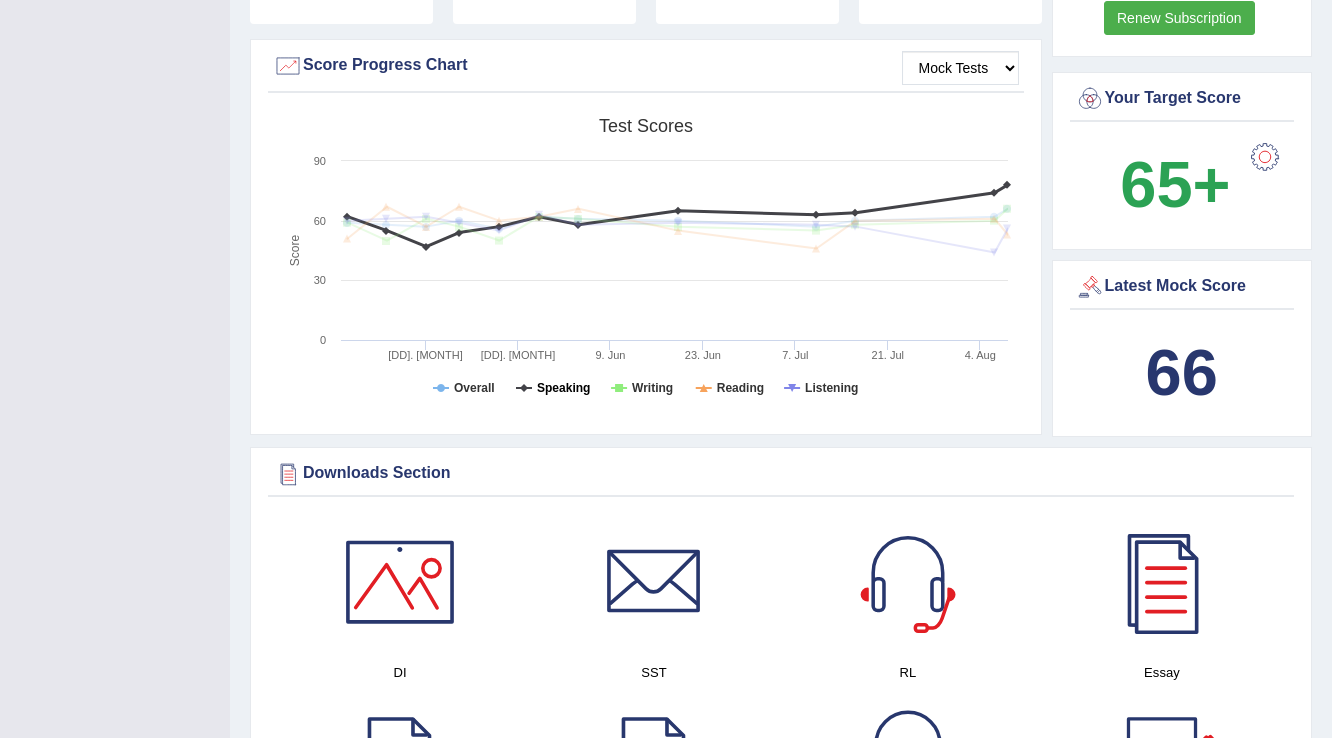 click on "Speaking" 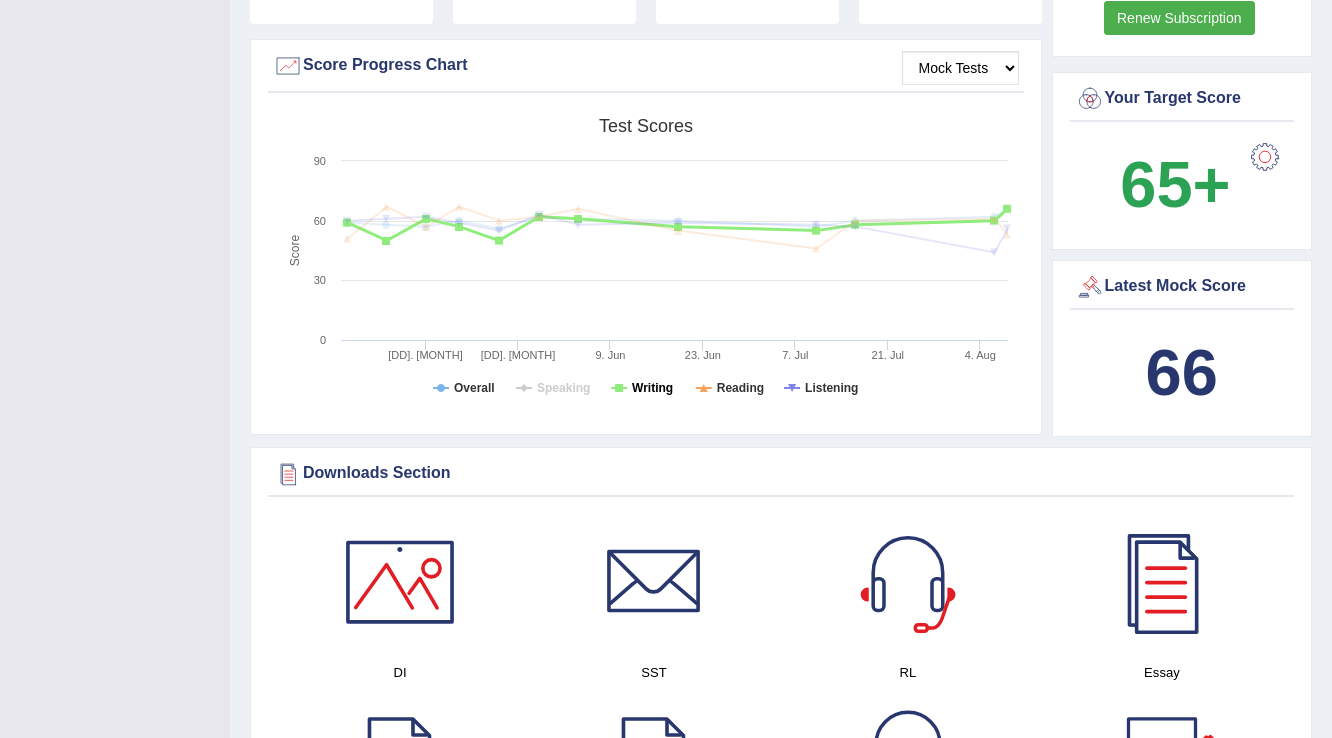 click on "Writing" 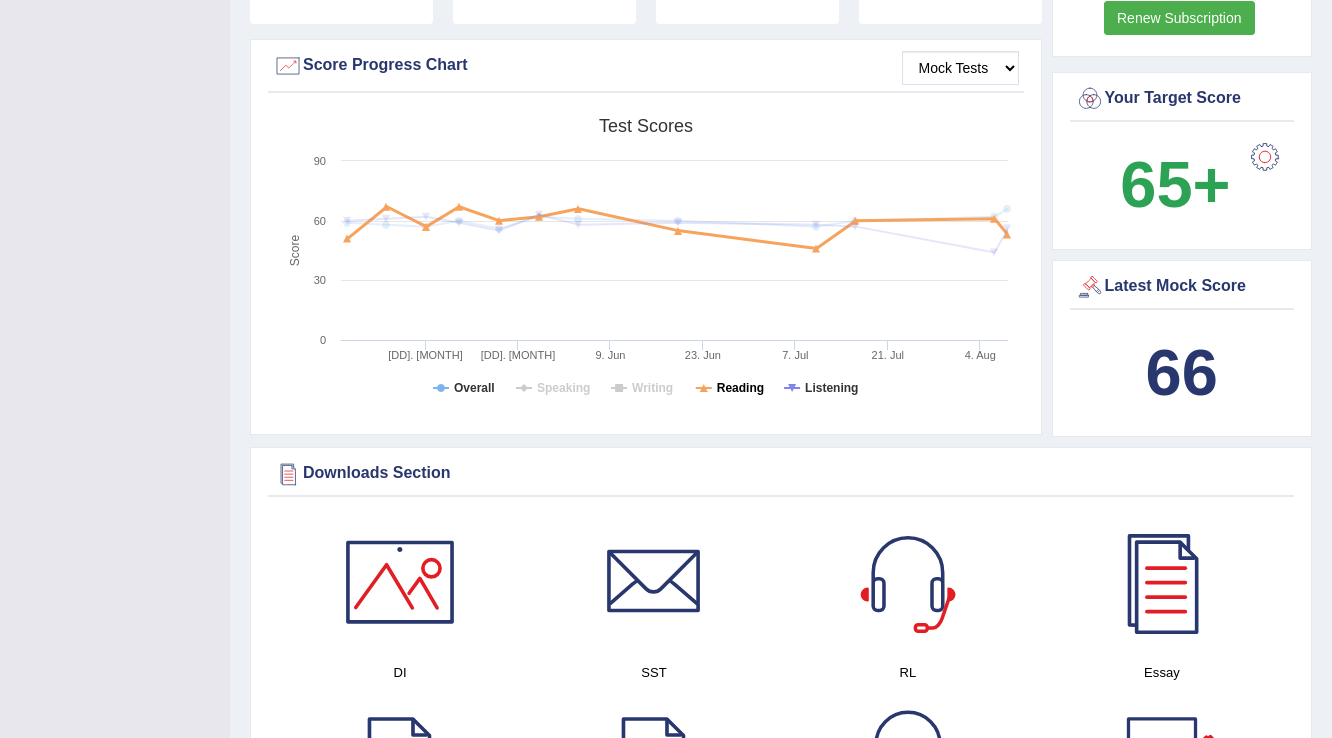 click 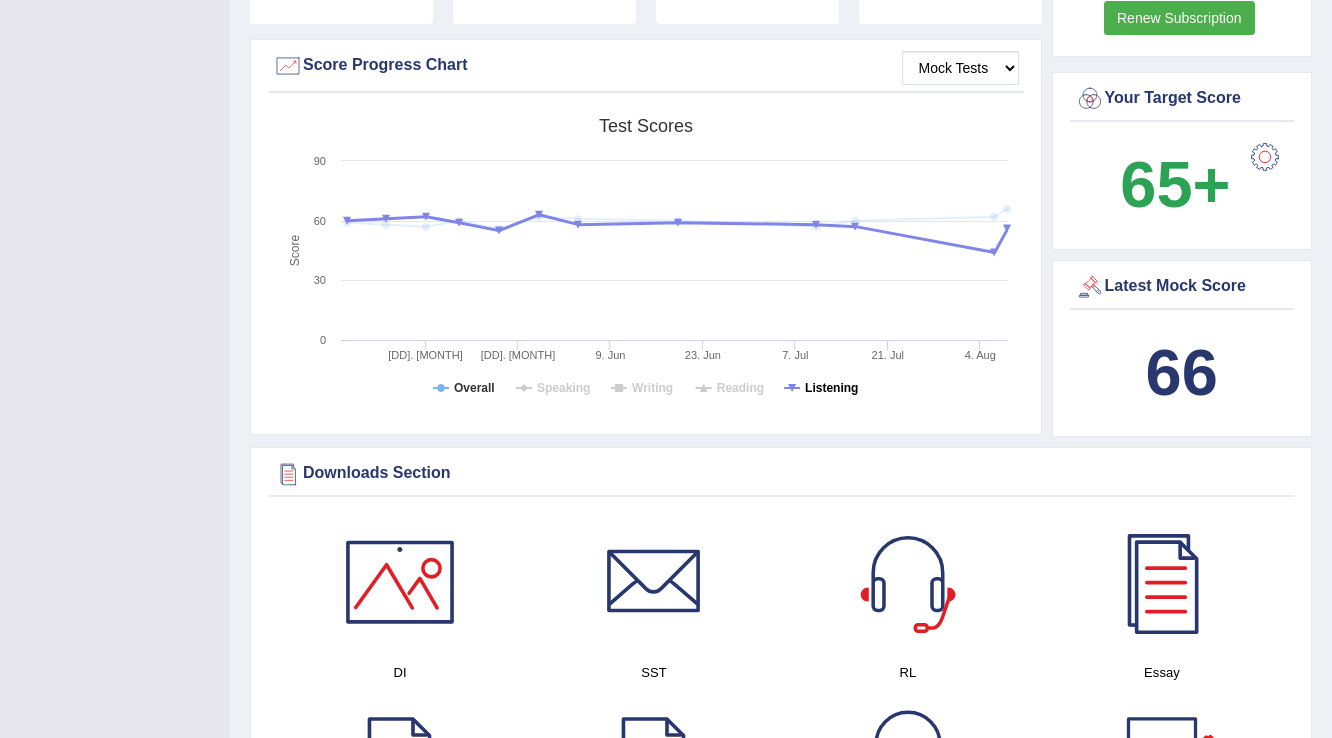 click on "Listening" 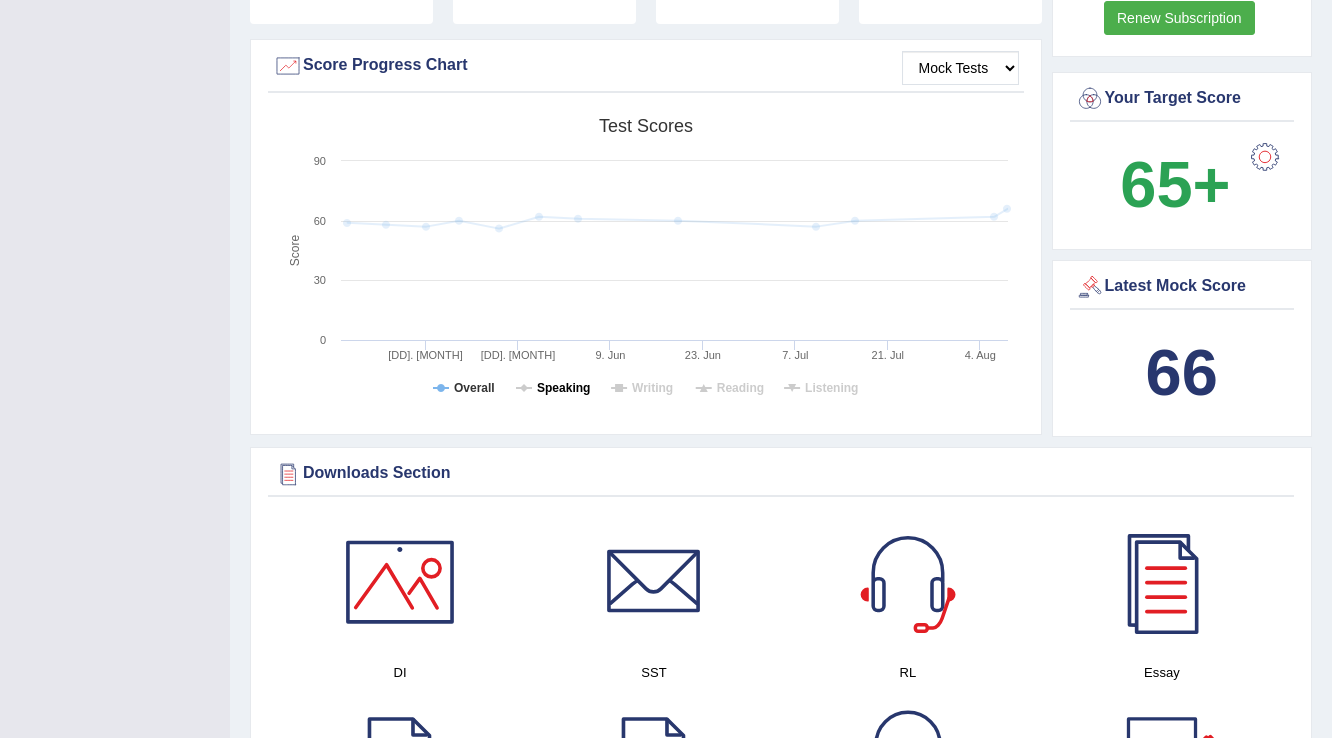 click on "Speaking" 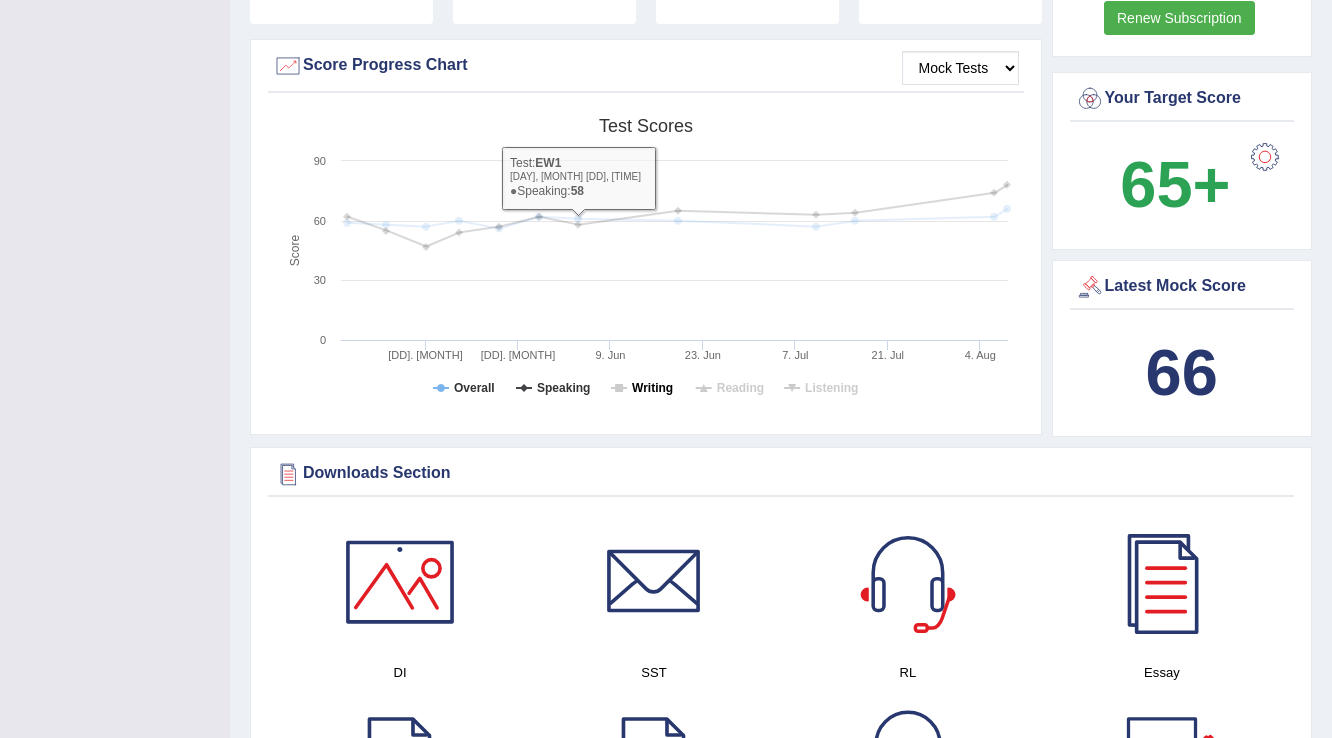 click on "Writing" 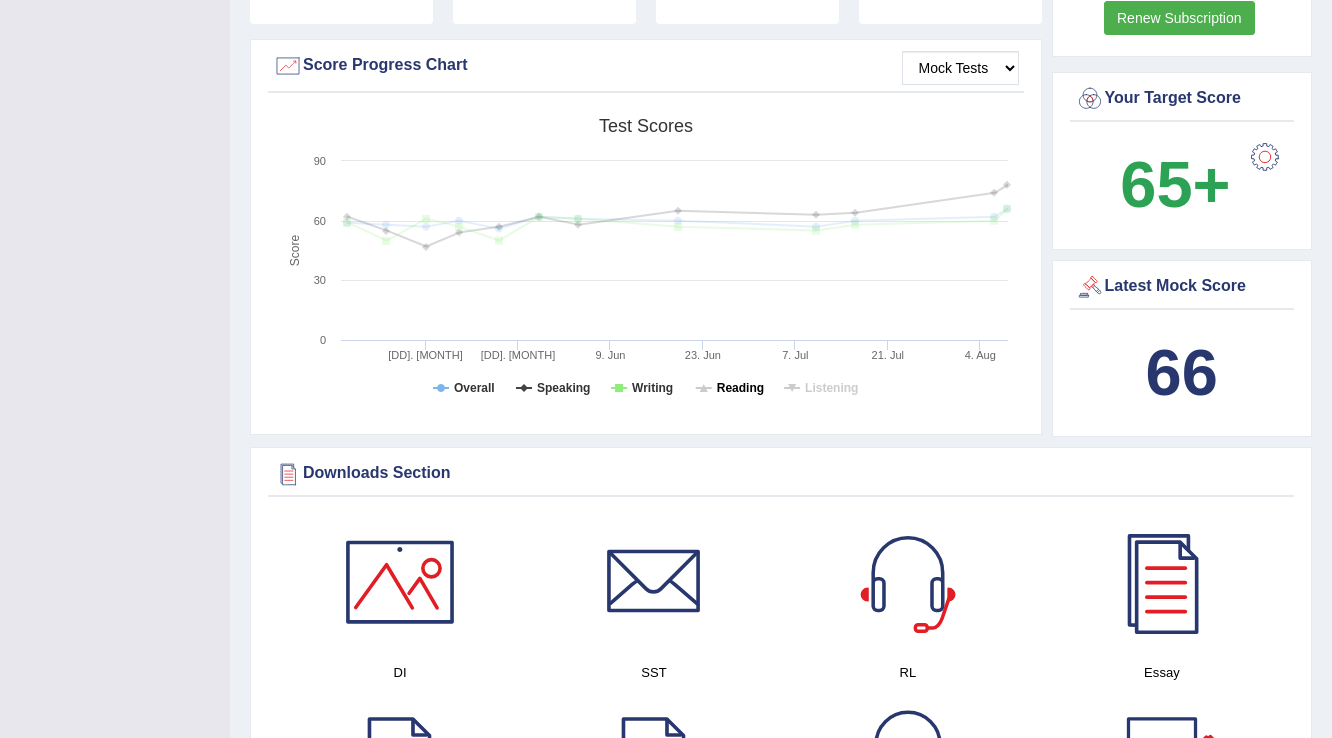 click on "Reading" 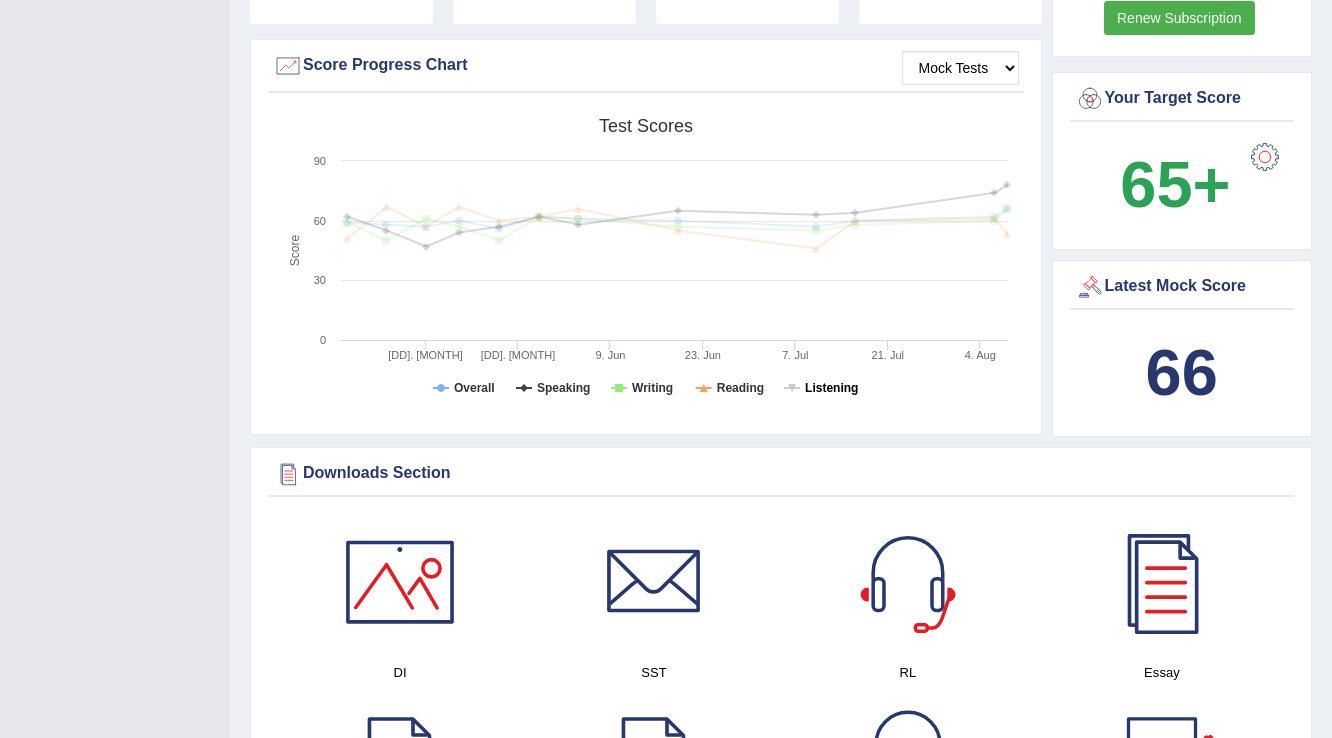 click on "Listening" 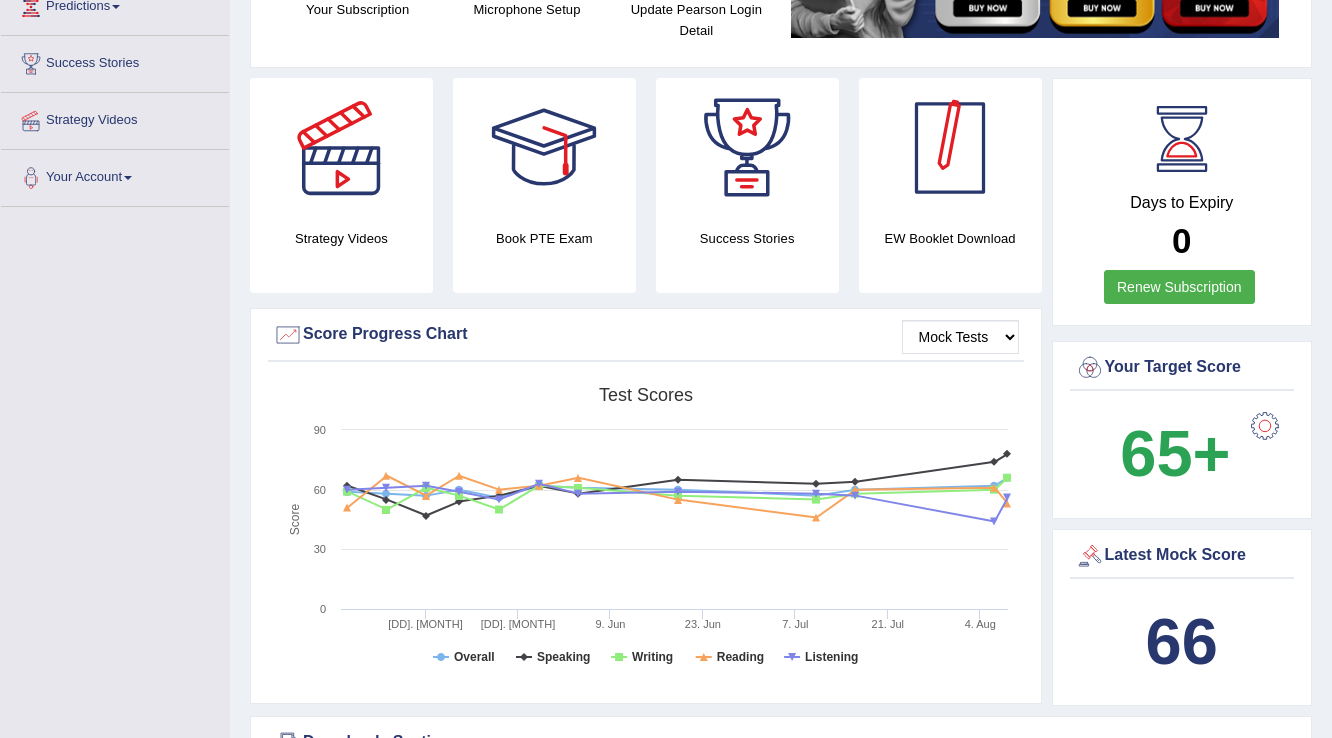 scroll, scrollTop: 0, scrollLeft: 0, axis: both 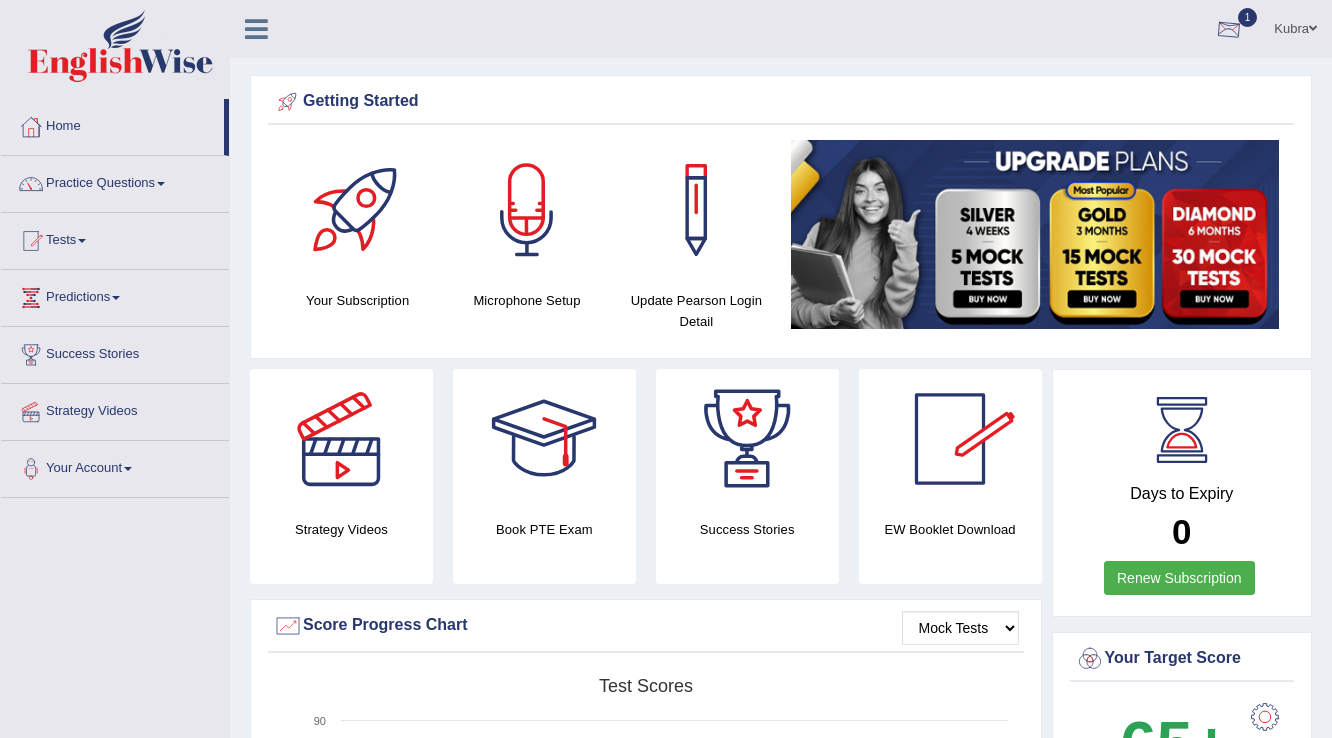 click at bounding box center (1229, 30) 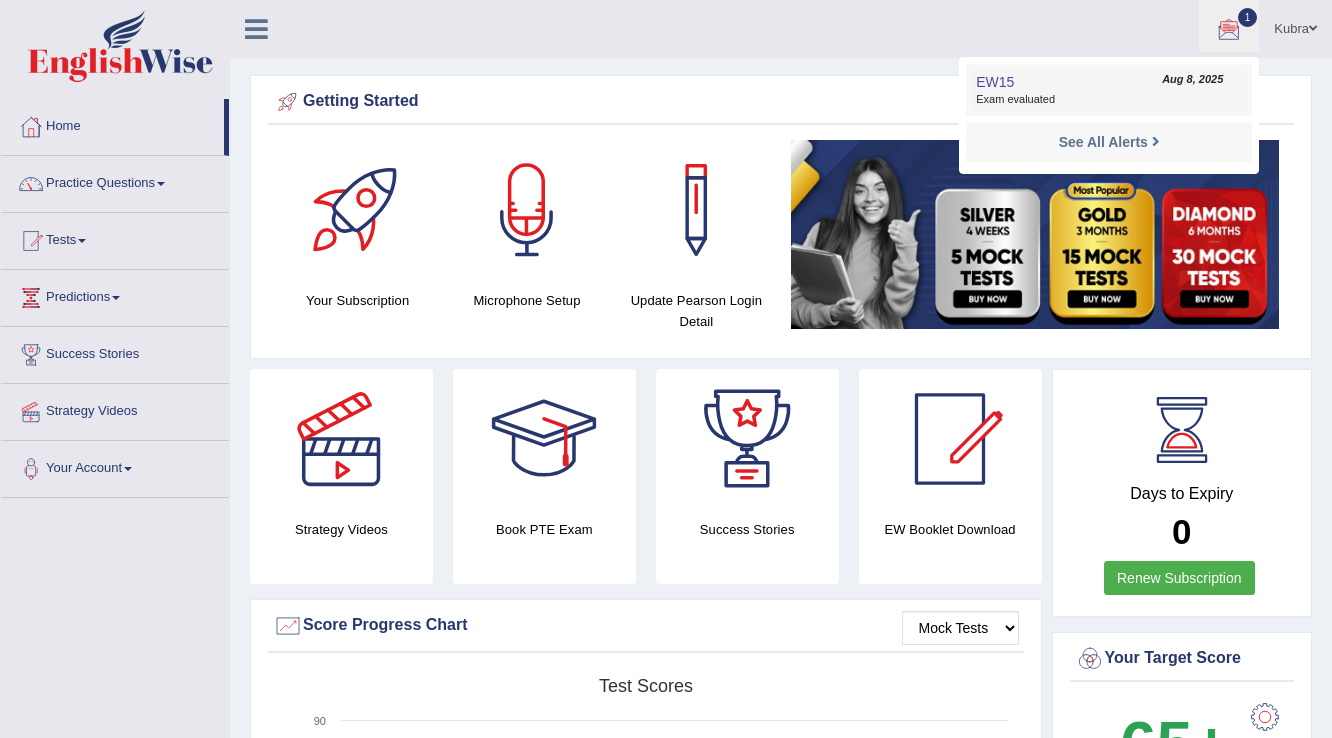 click on "EW15
Aug 8, 2025
Exam evaluated" at bounding box center (1109, 90) 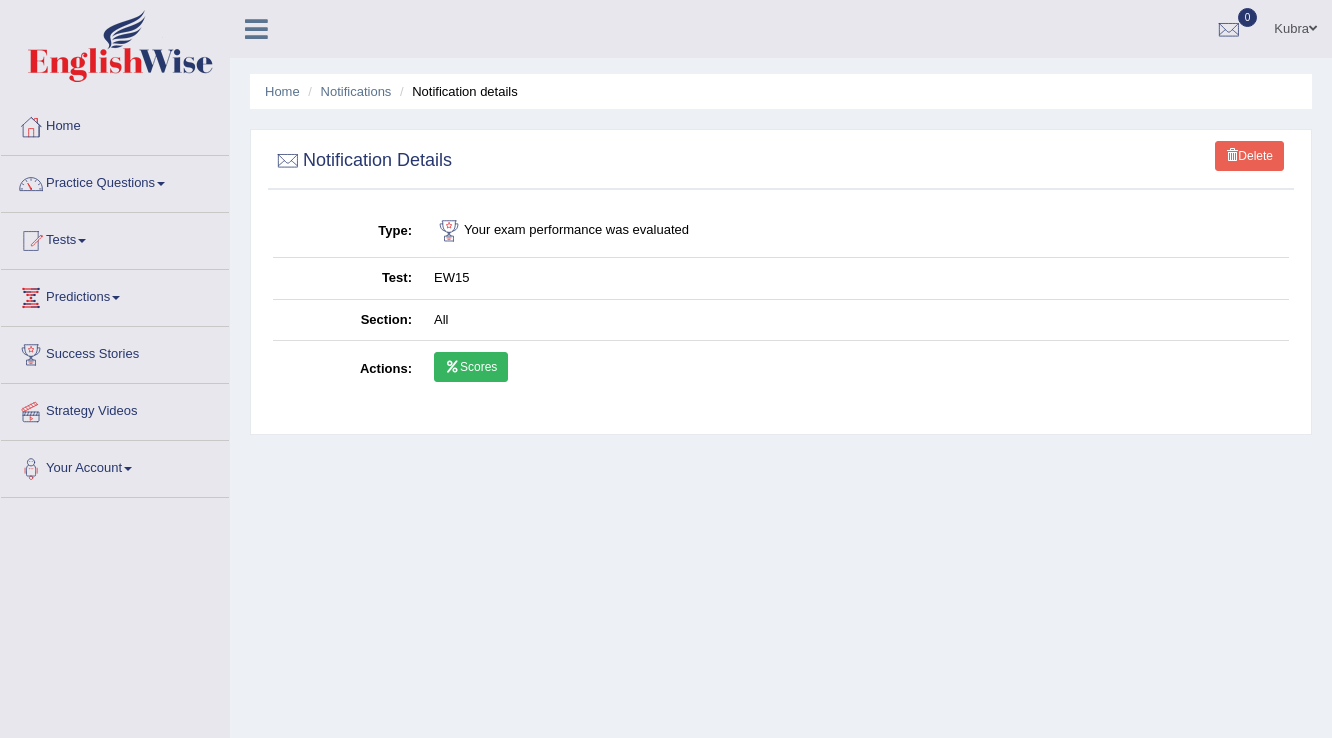 scroll, scrollTop: 0, scrollLeft: 0, axis: both 